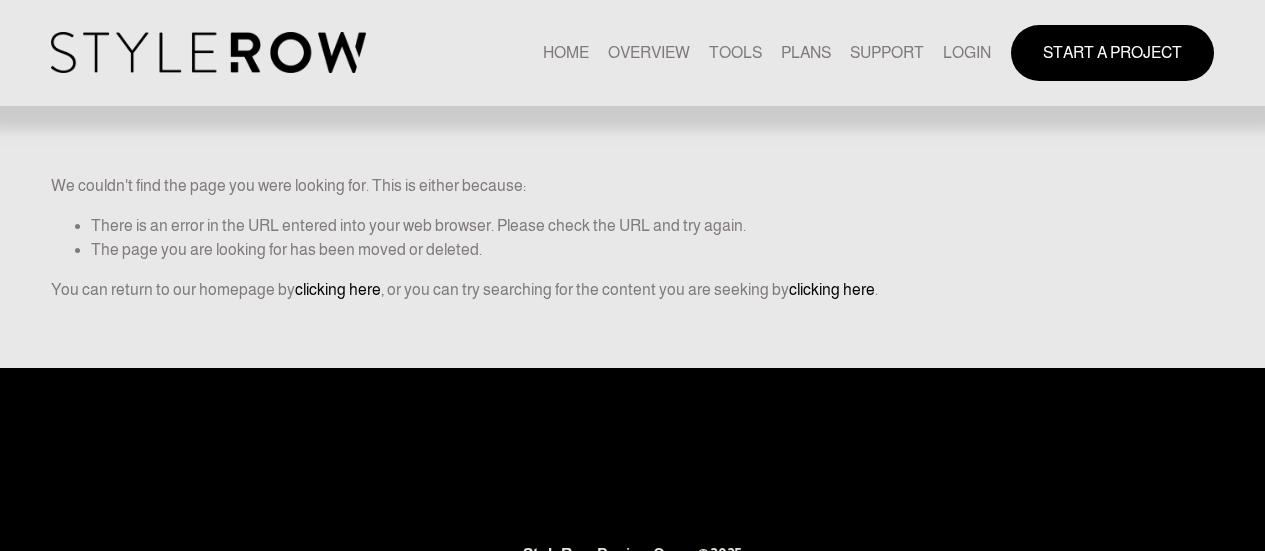 scroll, scrollTop: 0, scrollLeft: 0, axis: both 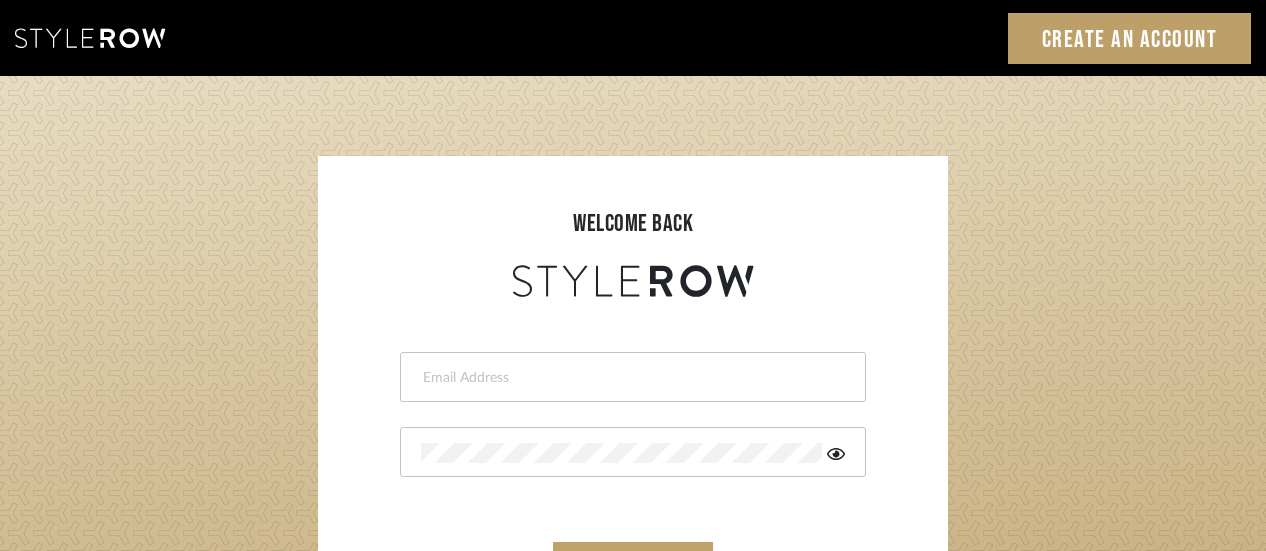 type on "[EMAIL_ADDRESS][DOMAIN_NAME]" 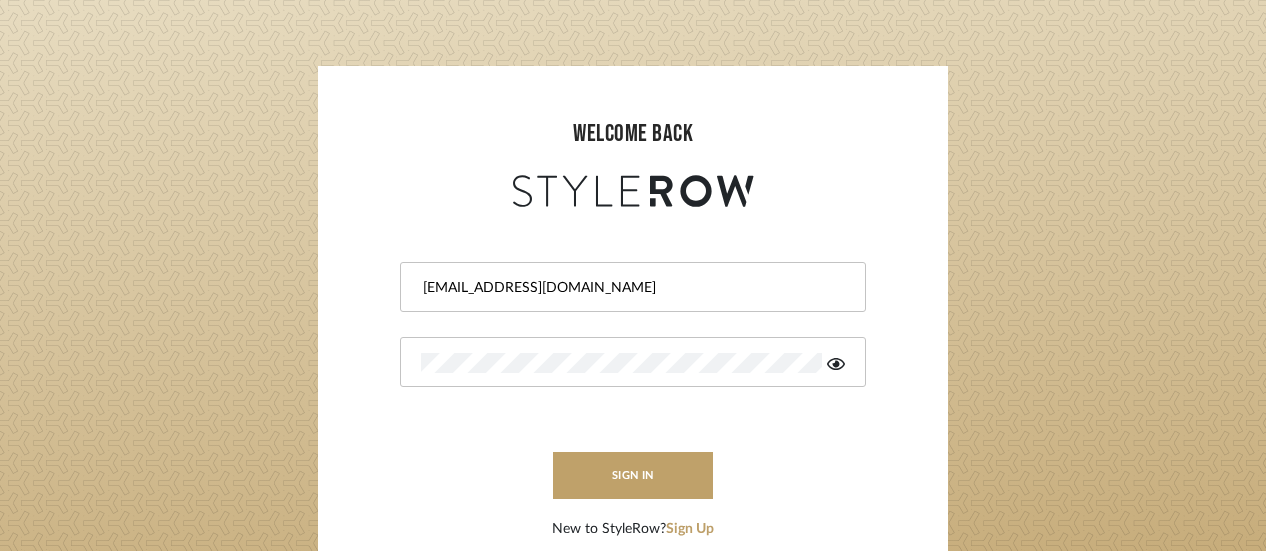 scroll, scrollTop: 100, scrollLeft: 0, axis: vertical 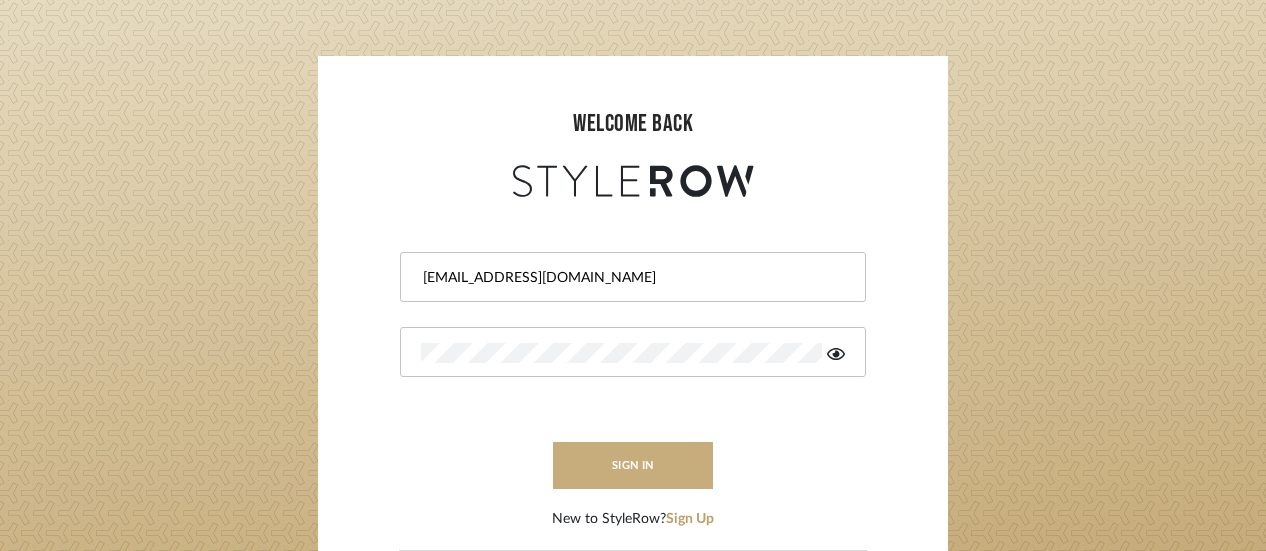 click on "sign in" at bounding box center [633, 465] 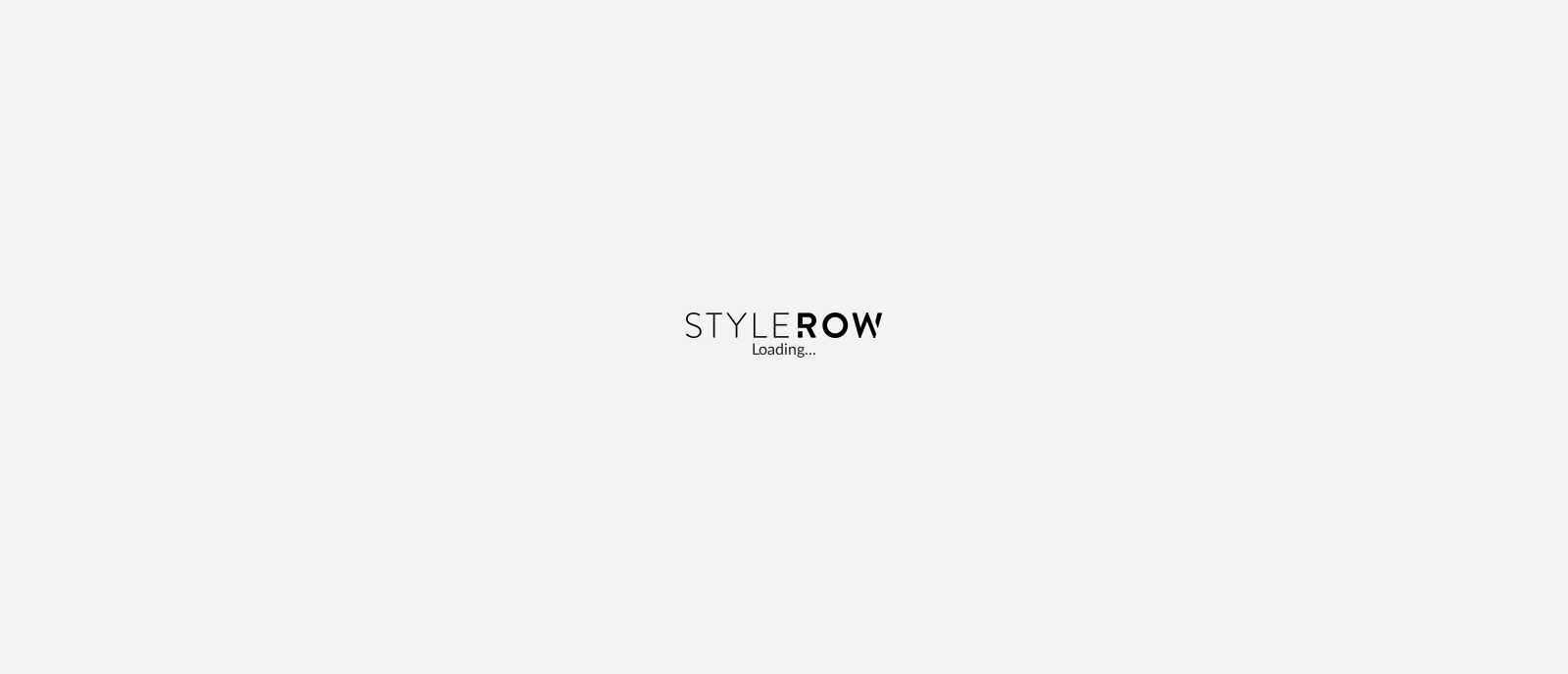 scroll, scrollTop: 0, scrollLeft: 0, axis: both 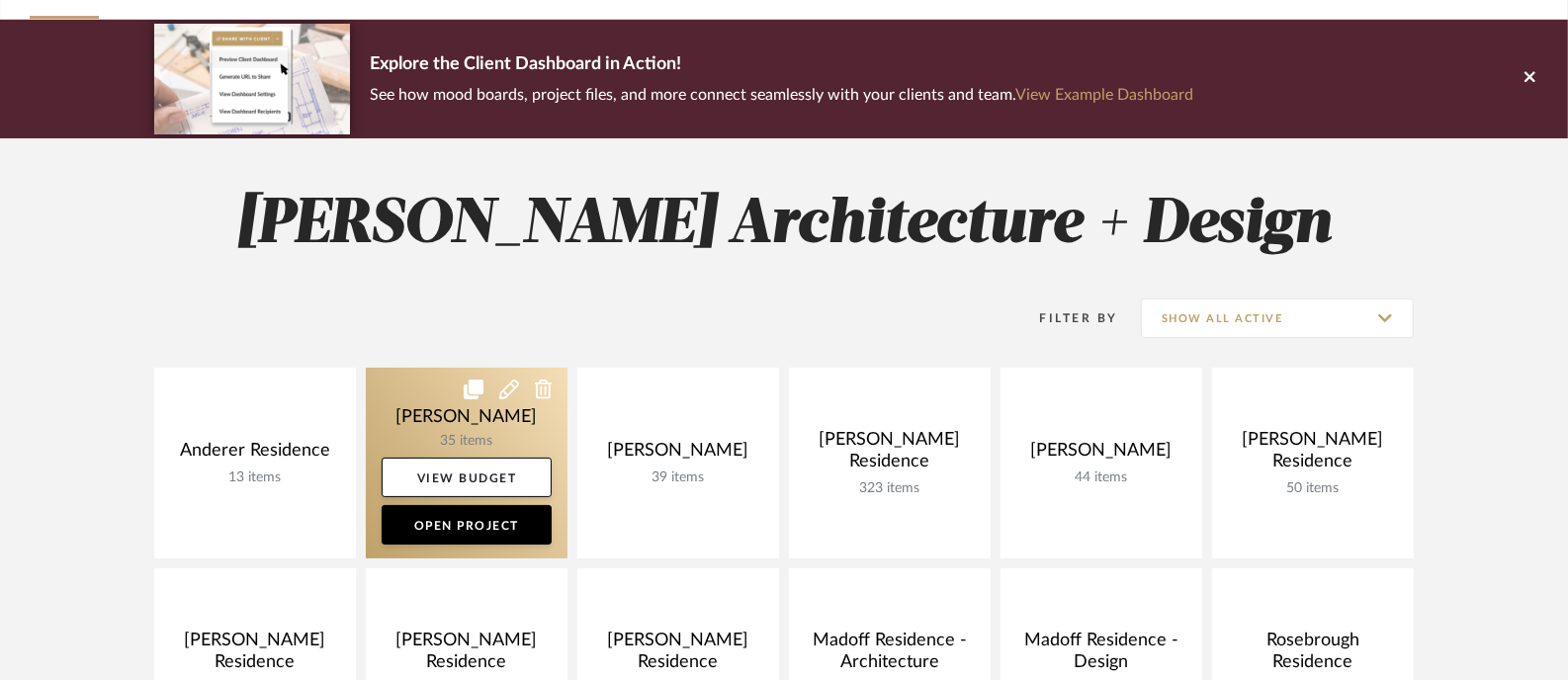 click 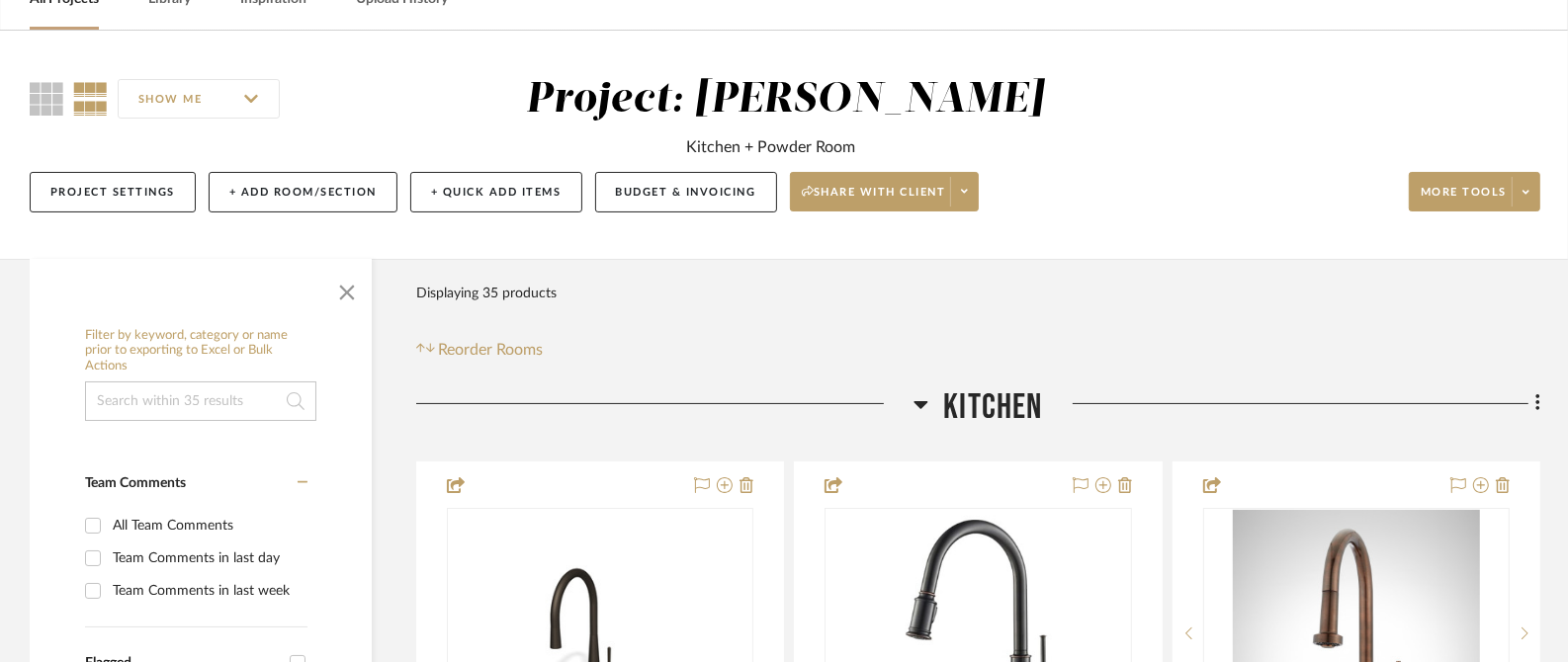 scroll, scrollTop: 123, scrollLeft: 0, axis: vertical 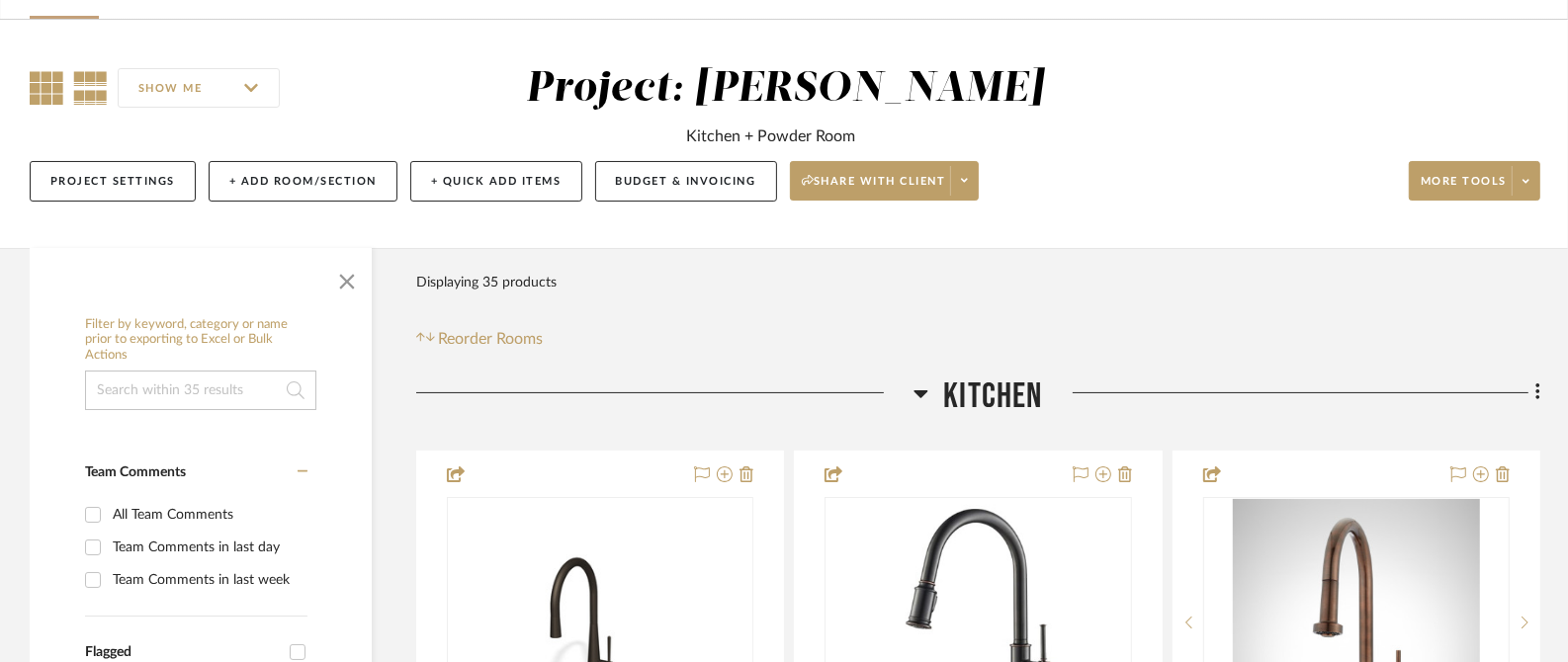 click 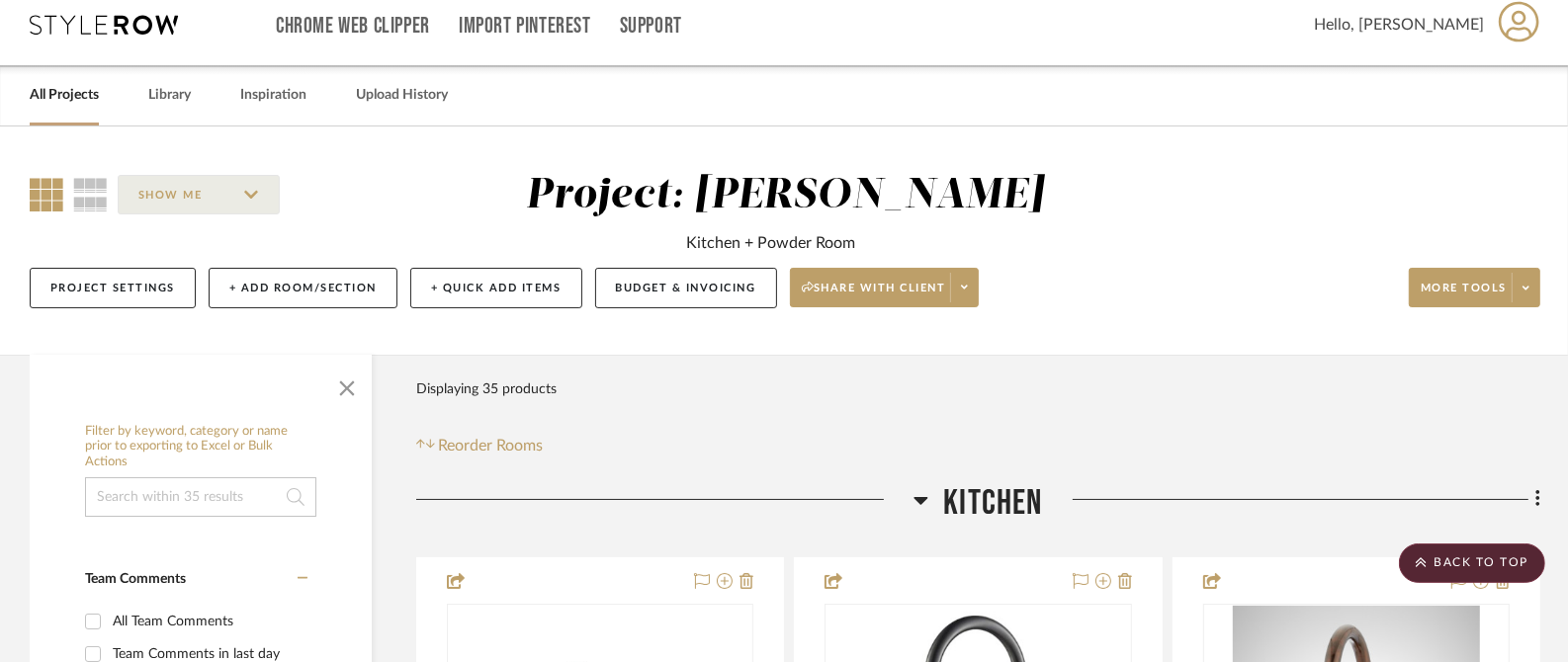 scroll, scrollTop: 0, scrollLeft: 0, axis: both 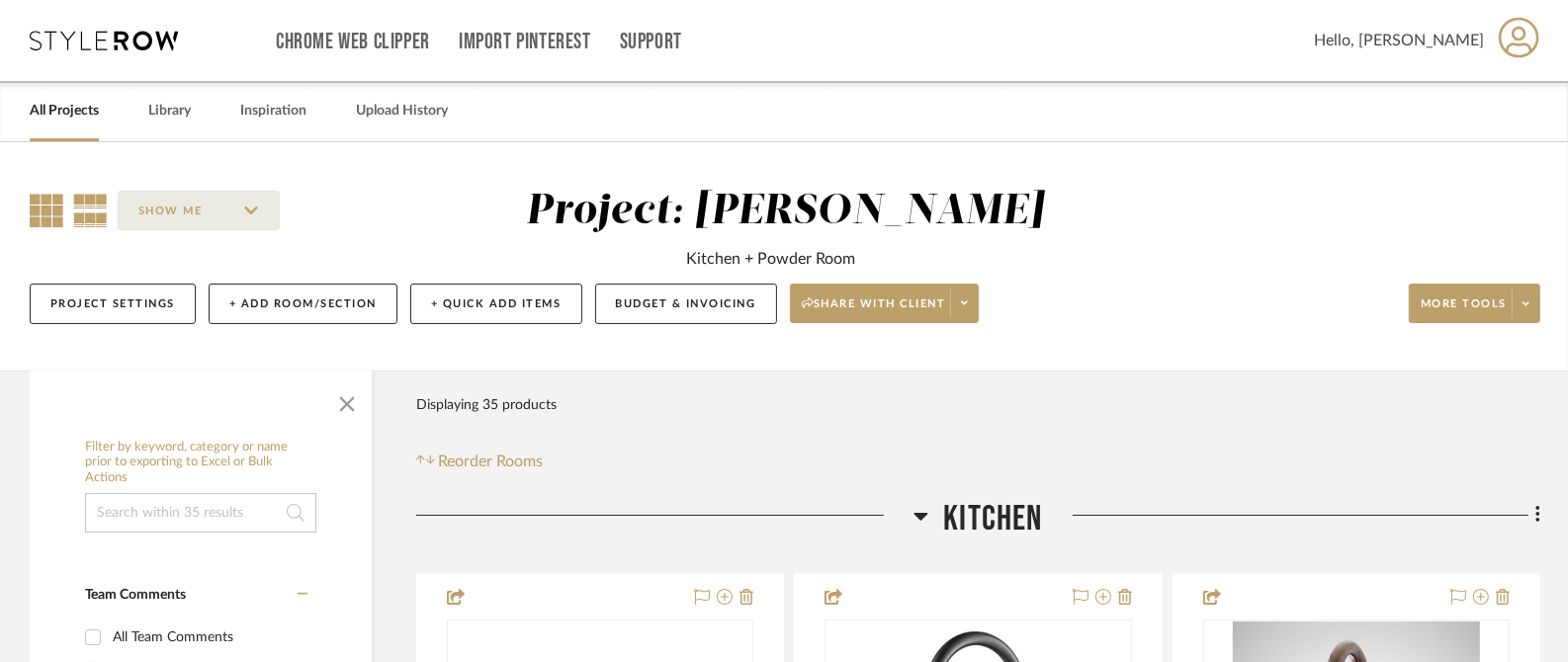 click 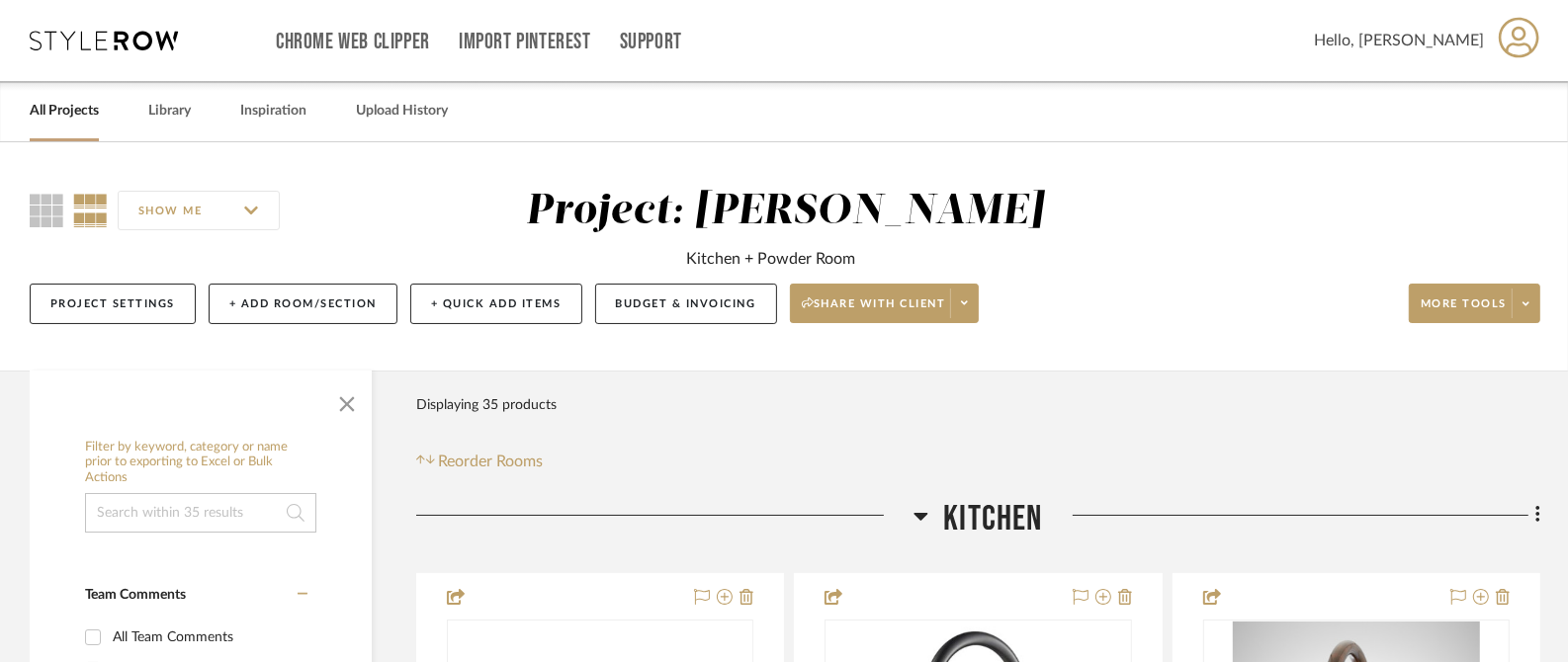 click on "SHOW ME" 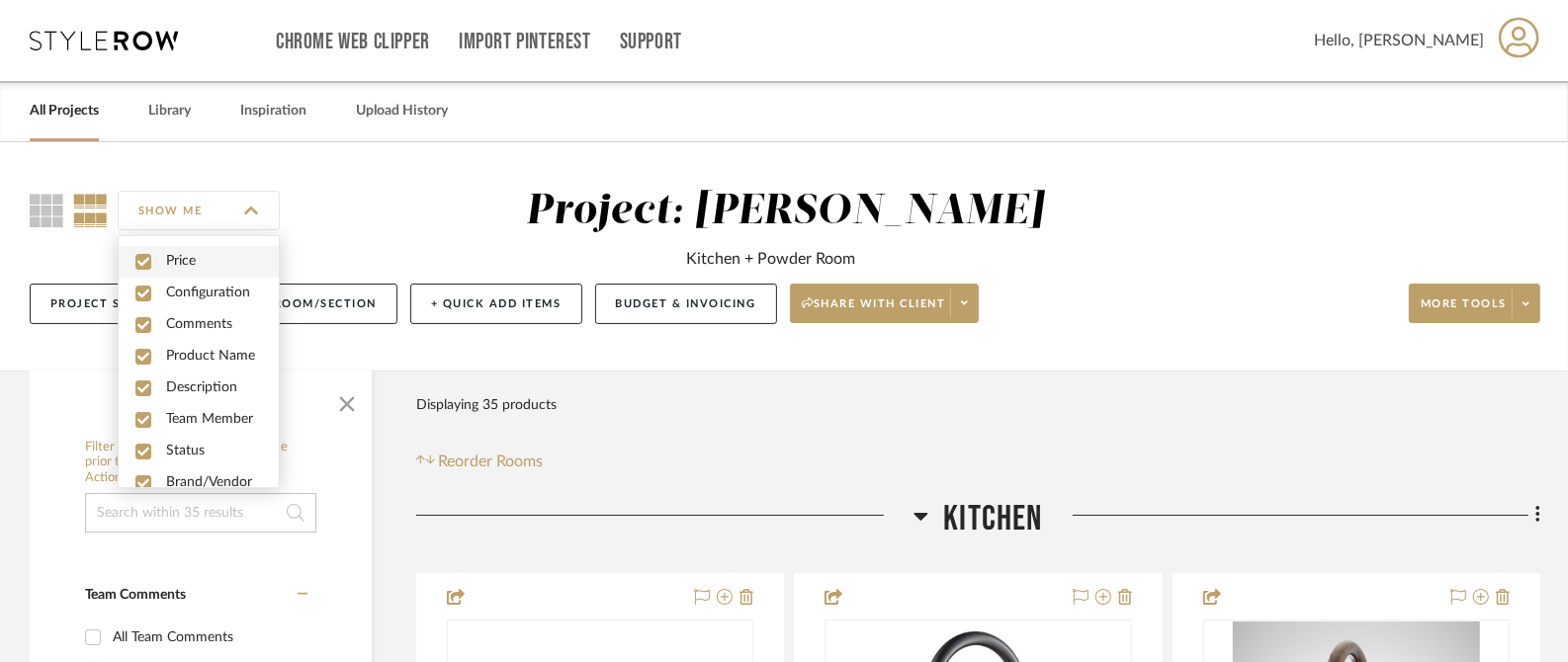 click on "Price" at bounding box center [222, 261] 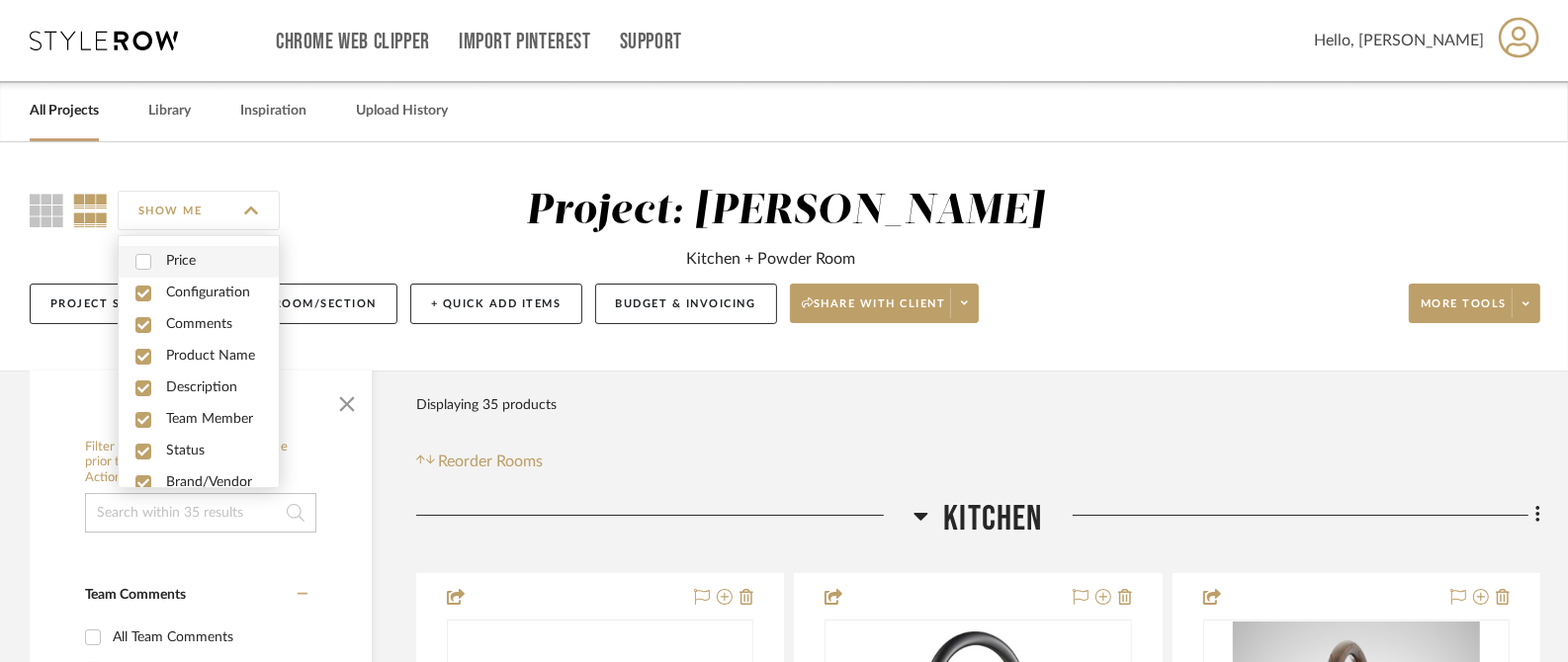 checkbox on "false" 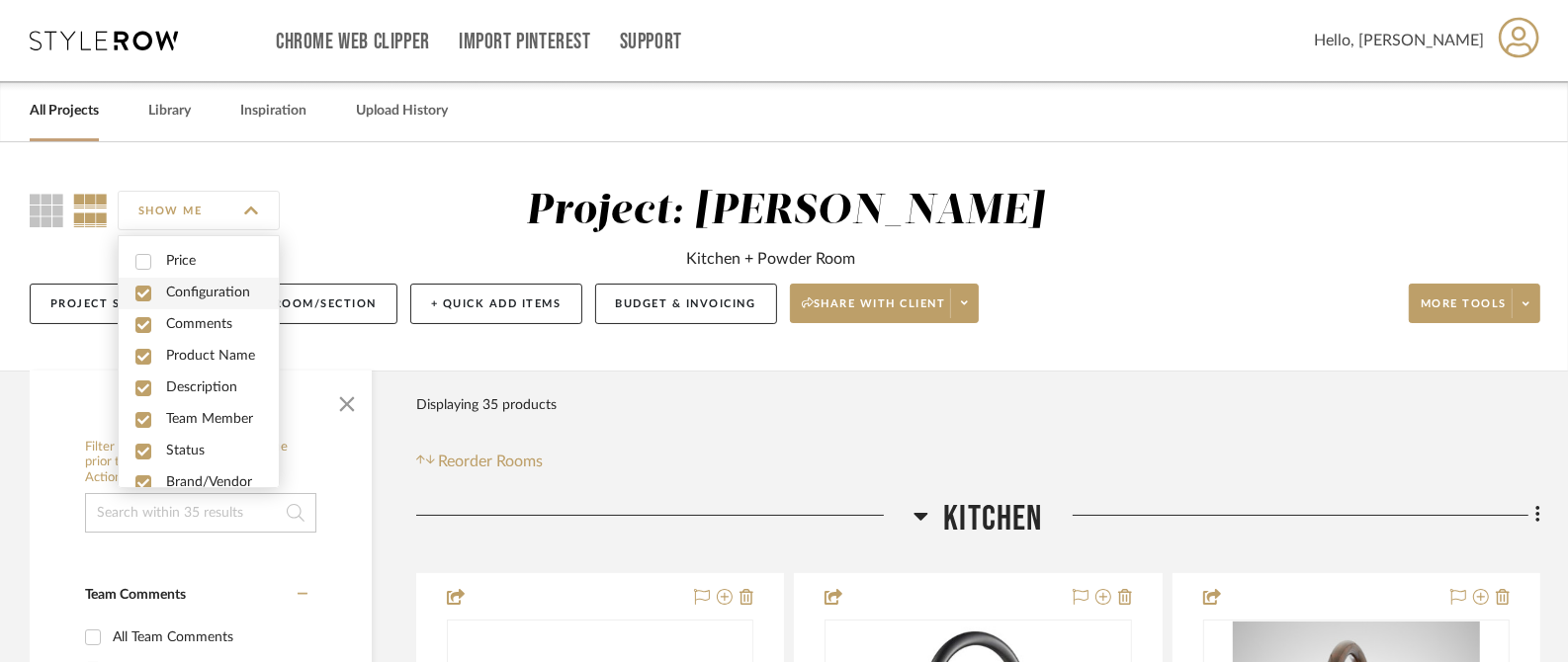 click on "Configuration" at bounding box center [222, 292] 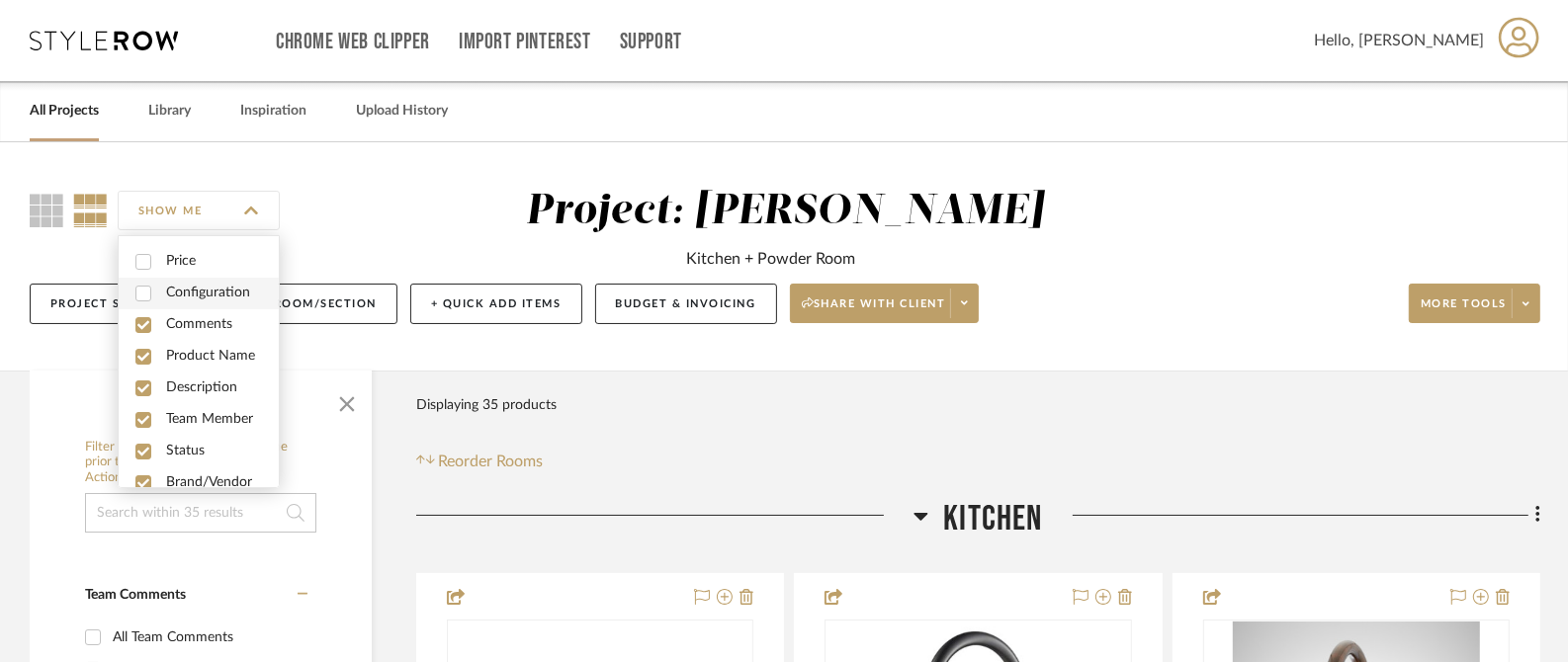 checkbox on "false" 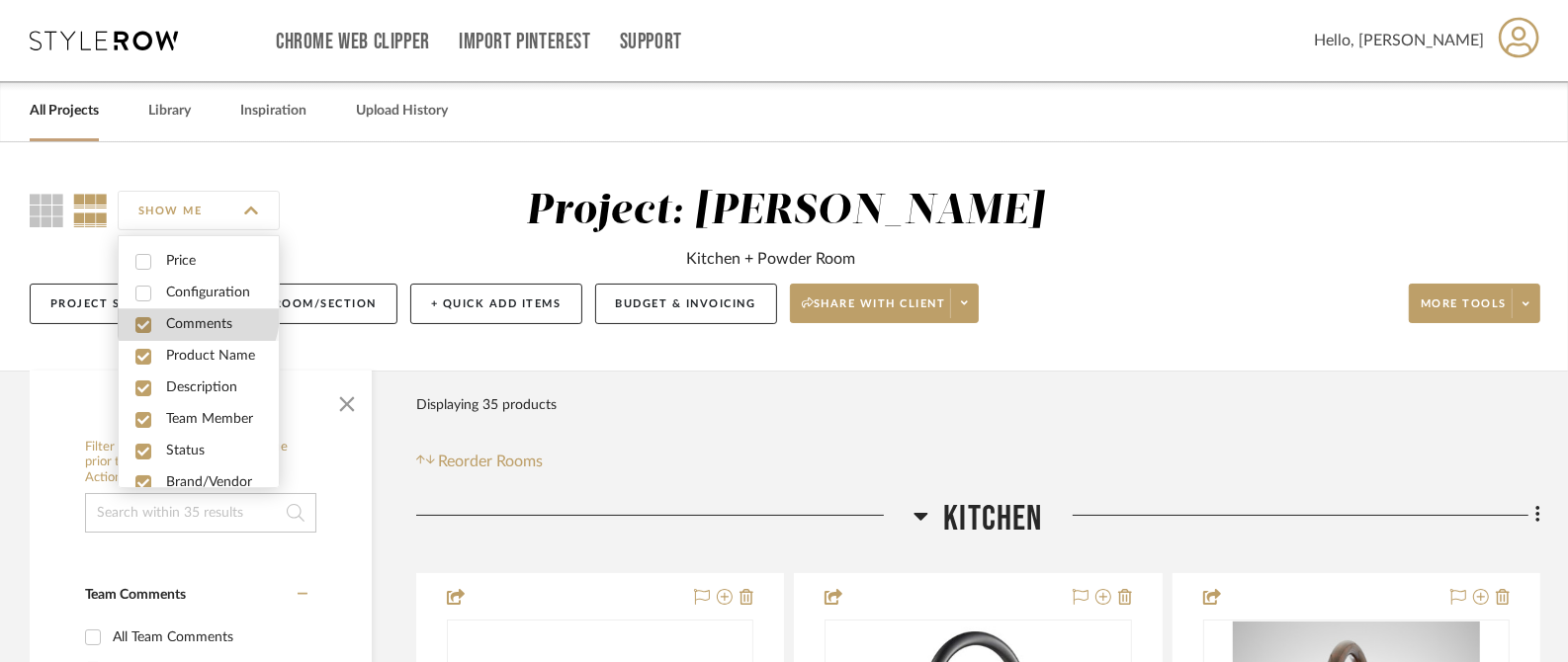 click on "Comments" at bounding box center [199, 325] 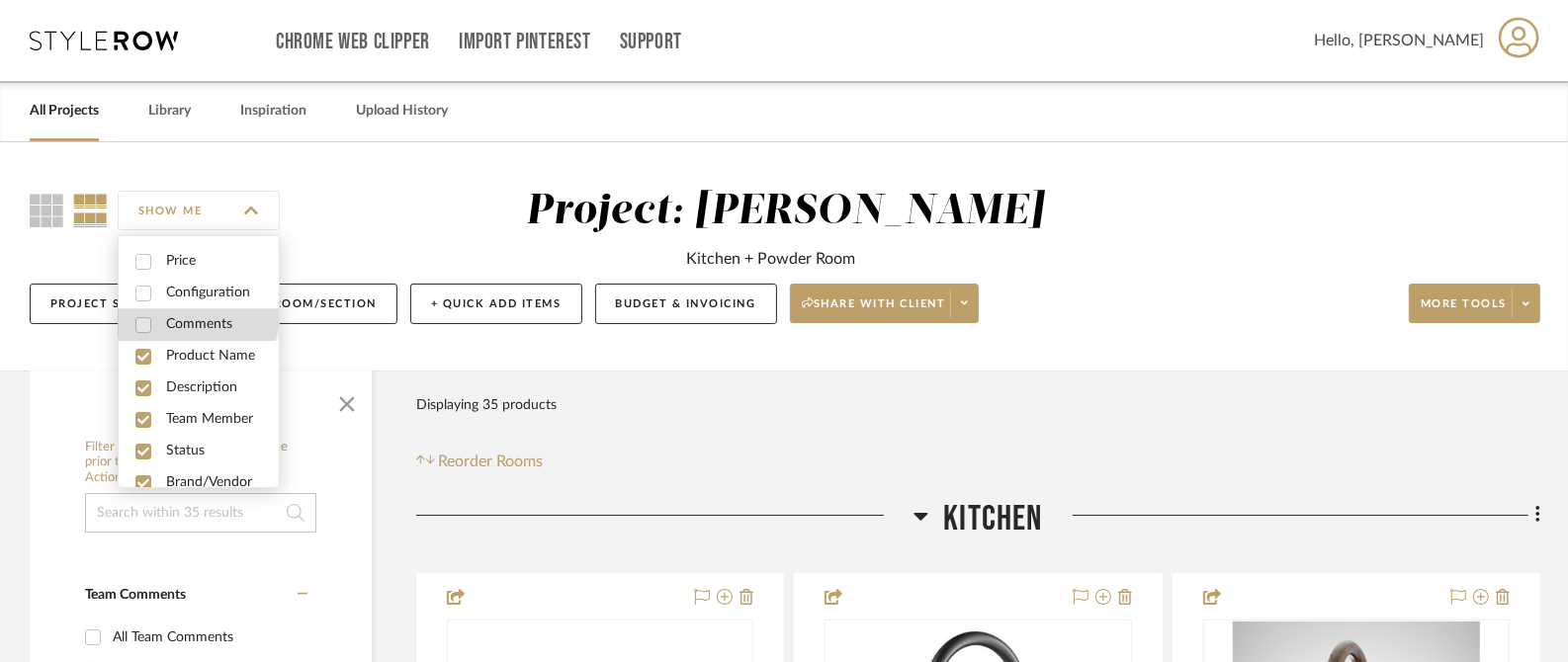 checkbox on "false" 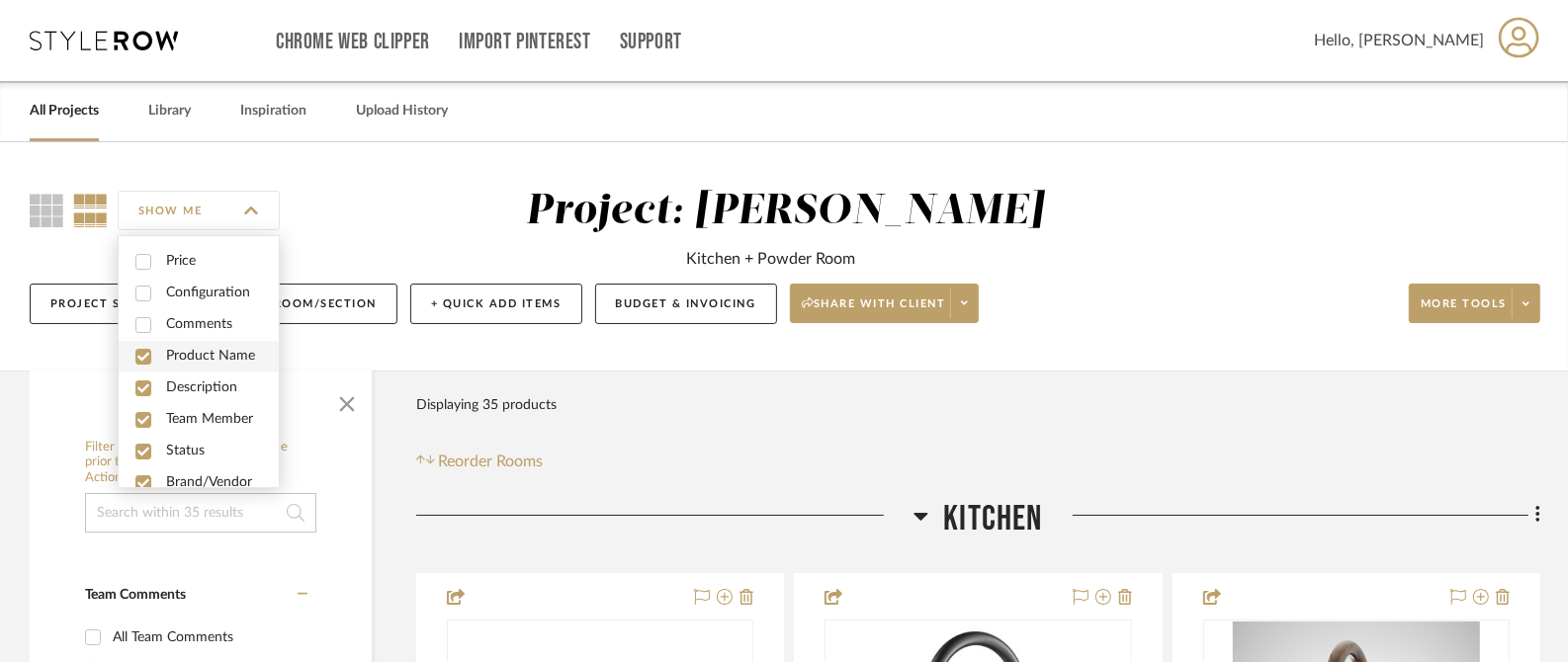 click on "Product Name" at bounding box center [222, 356] 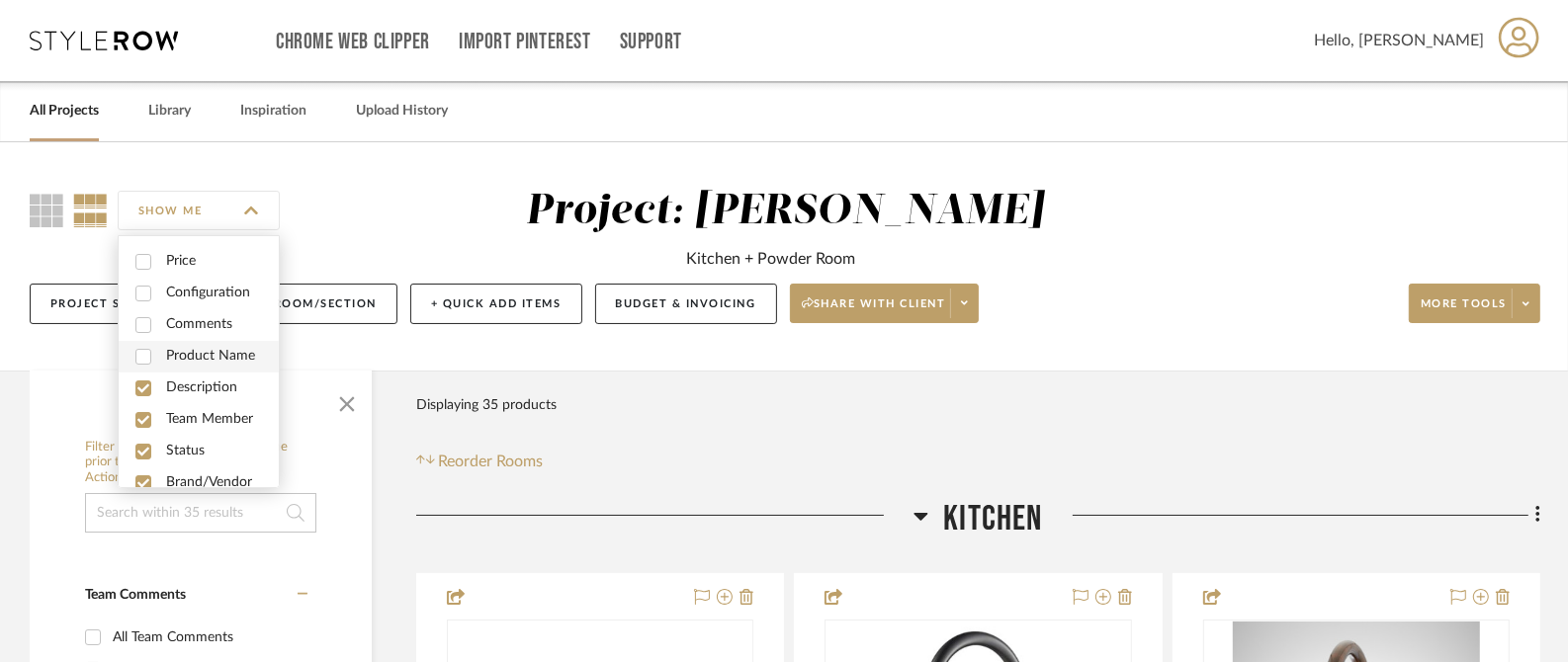 checkbox on "false" 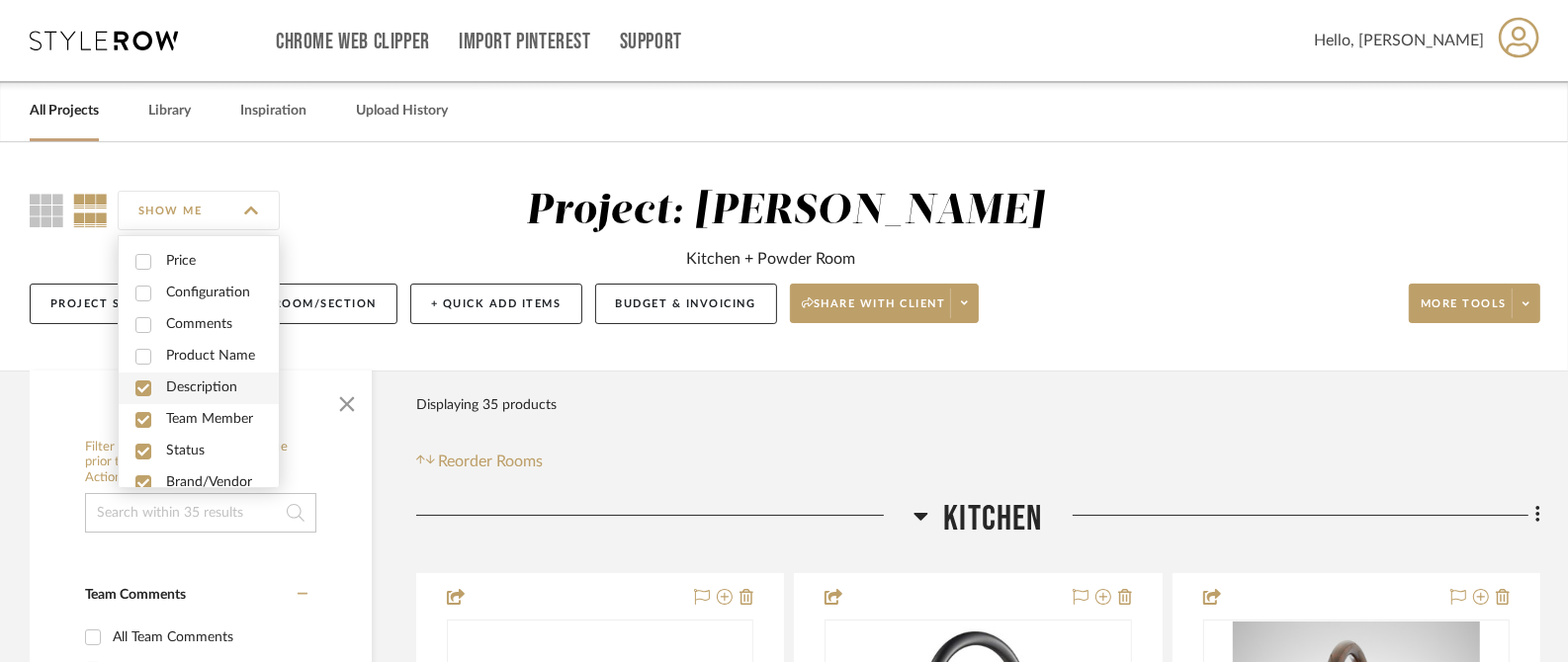 scroll, scrollTop: 52, scrollLeft: 0, axis: vertical 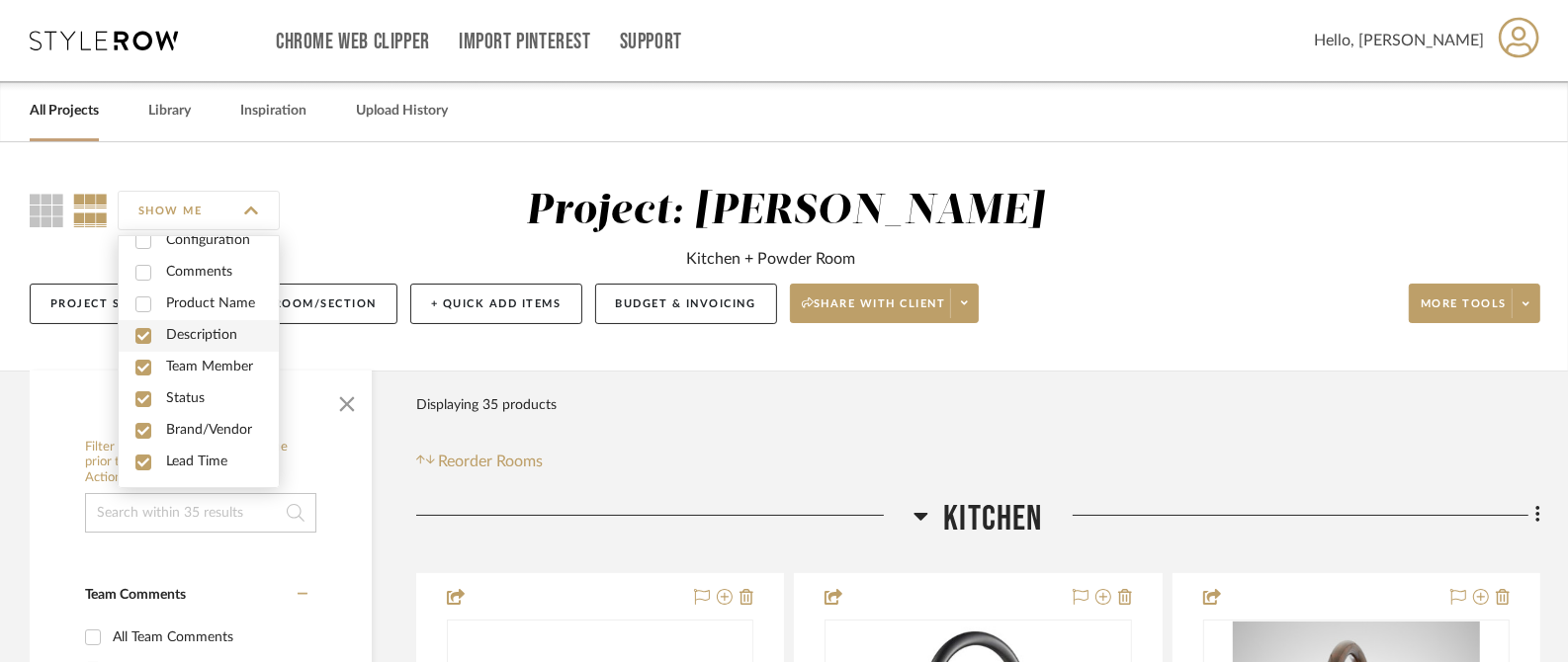 click on "Description" at bounding box center (199, 336) 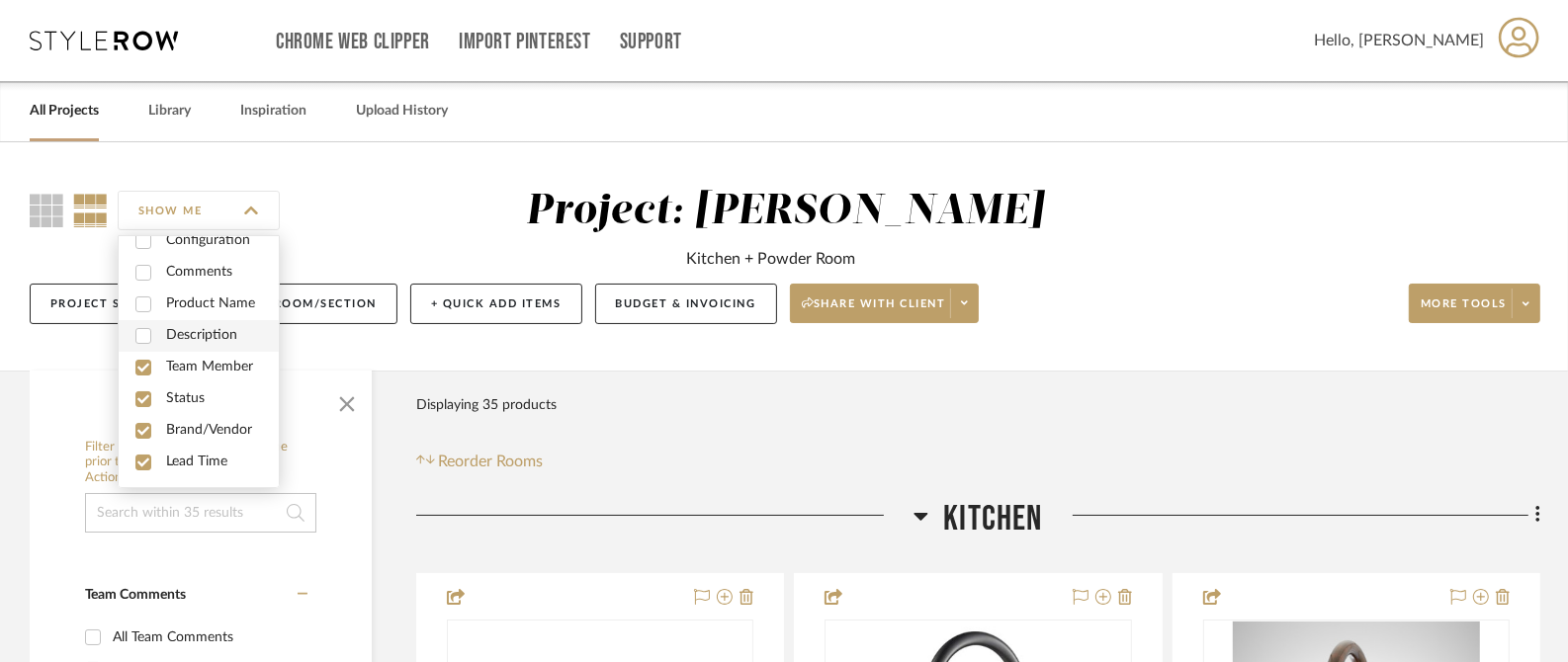 checkbox on "false" 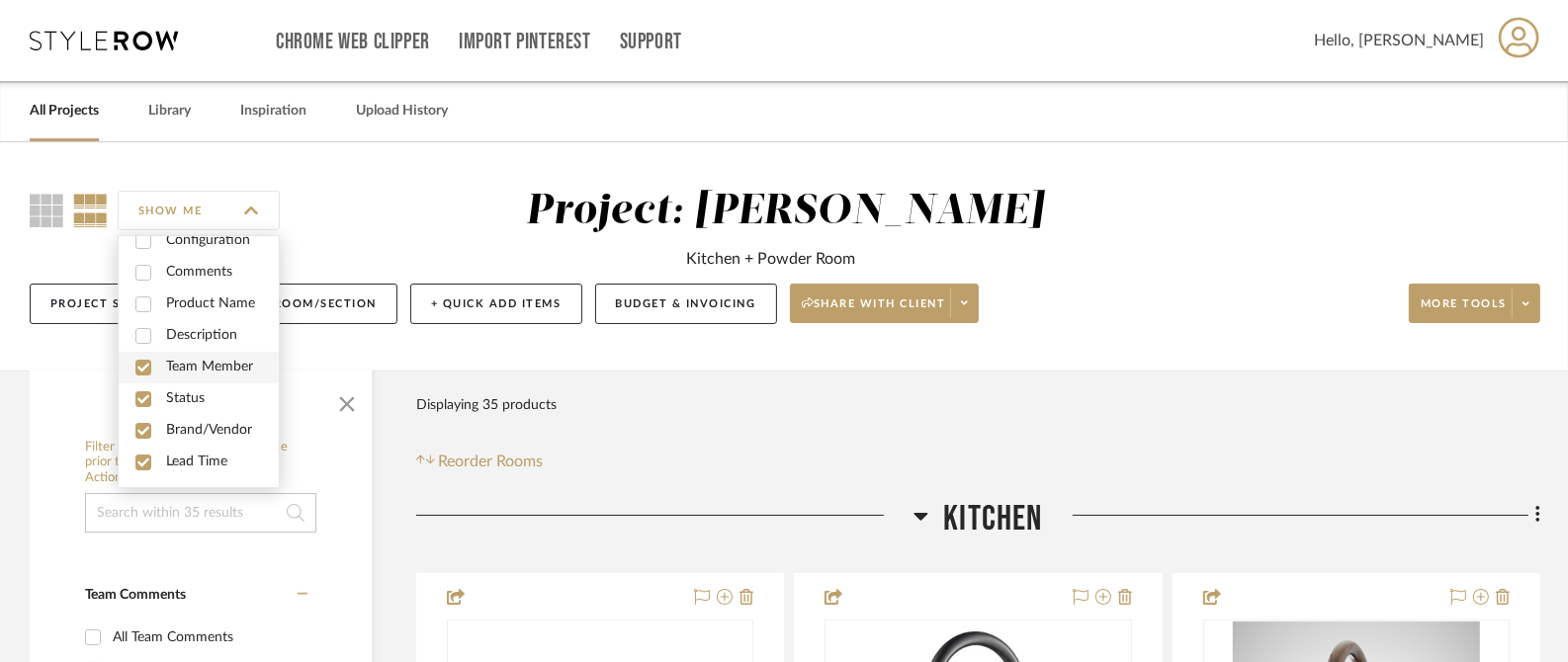 click on "Team Member" at bounding box center (222, 367) 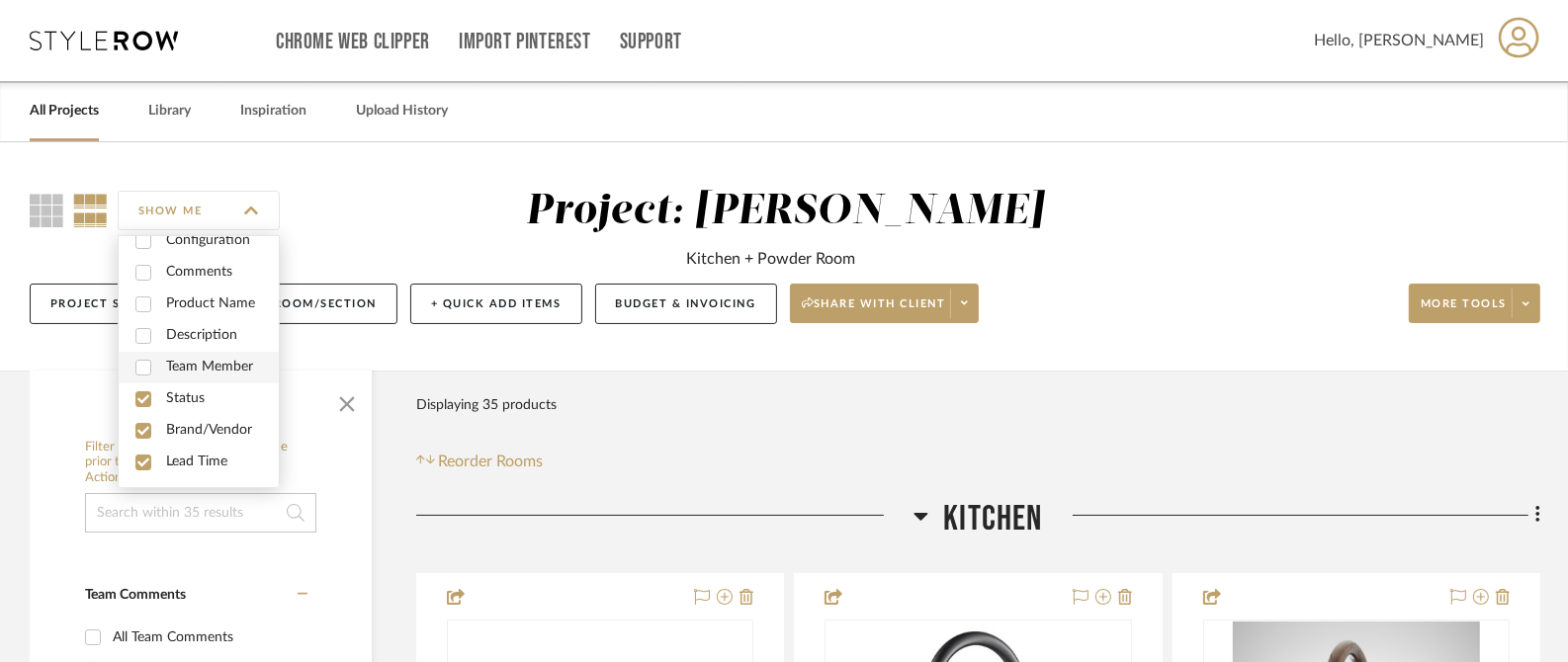 checkbox on "false" 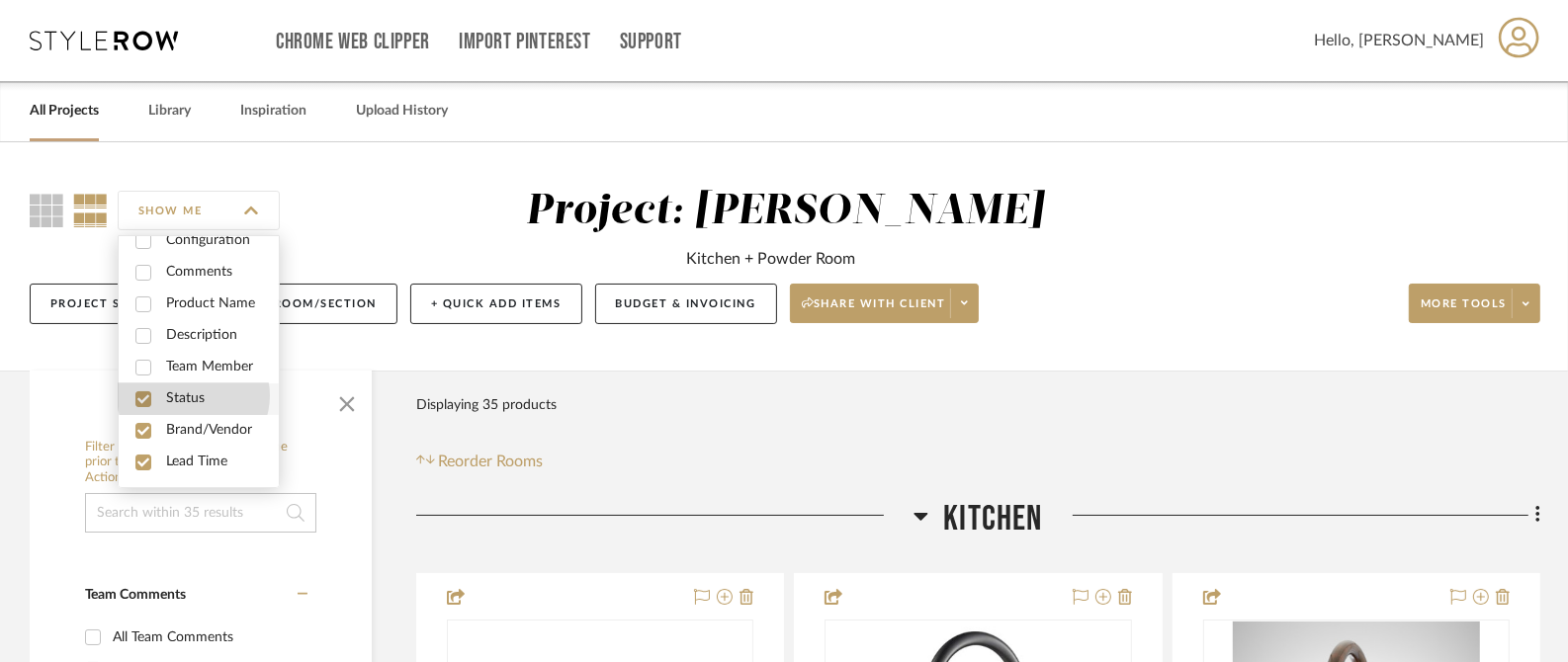 click on "Status" at bounding box center [222, 398] 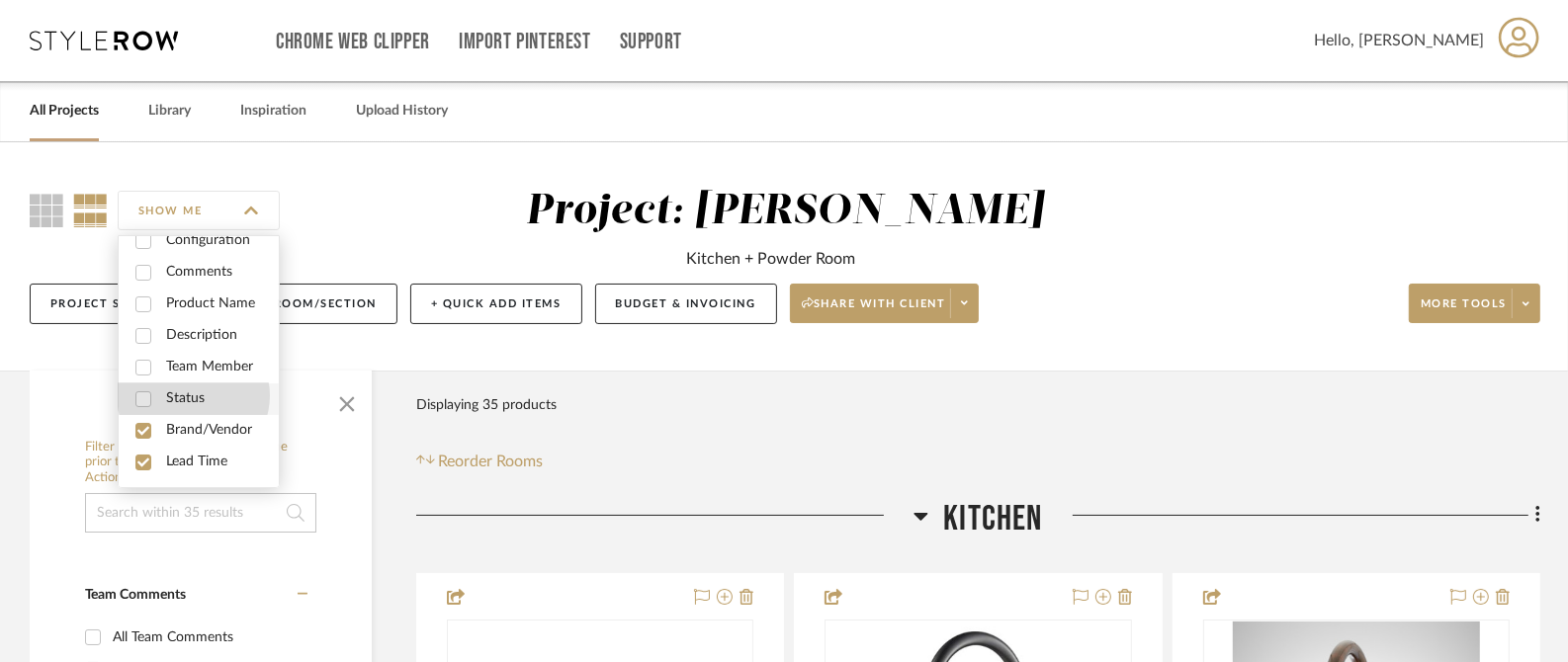 checkbox on "false" 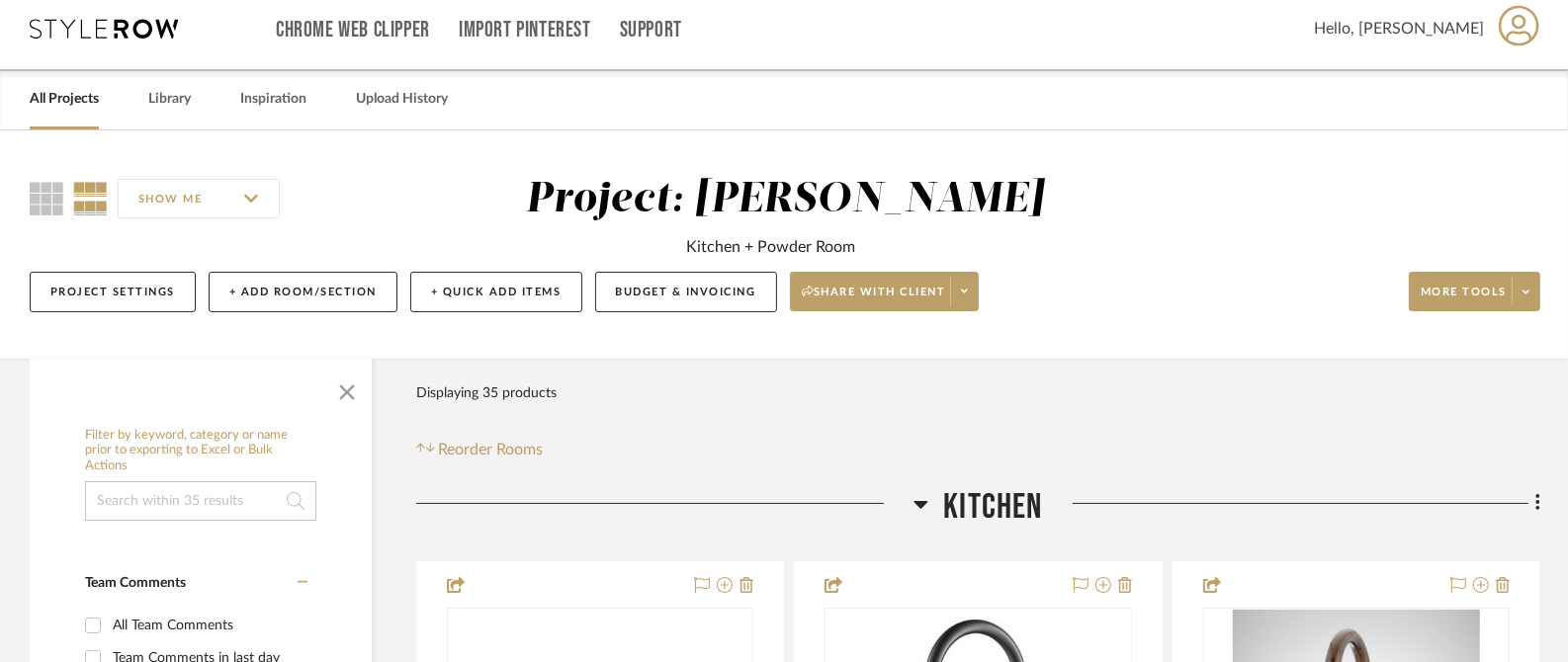 scroll, scrollTop: 0, scrollLeft: 0, axis: both 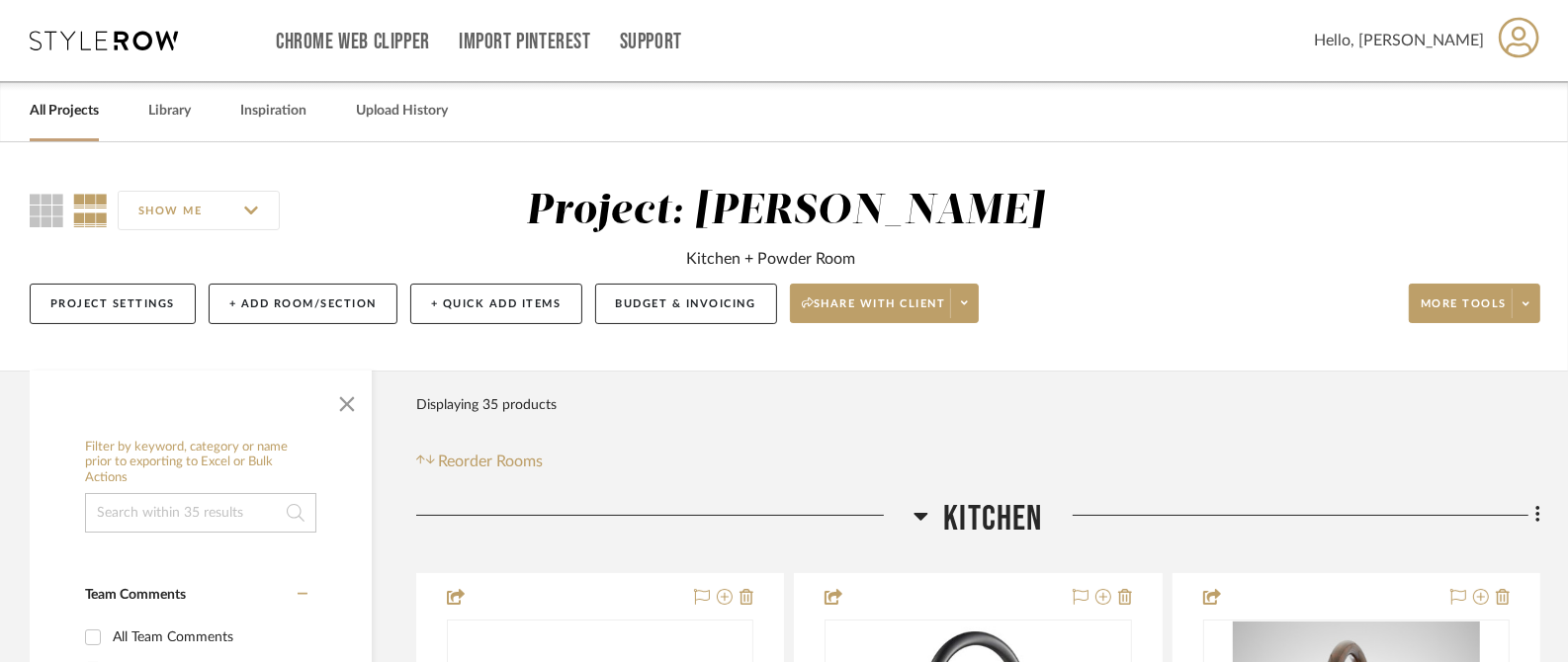 click on "SHOW ME" 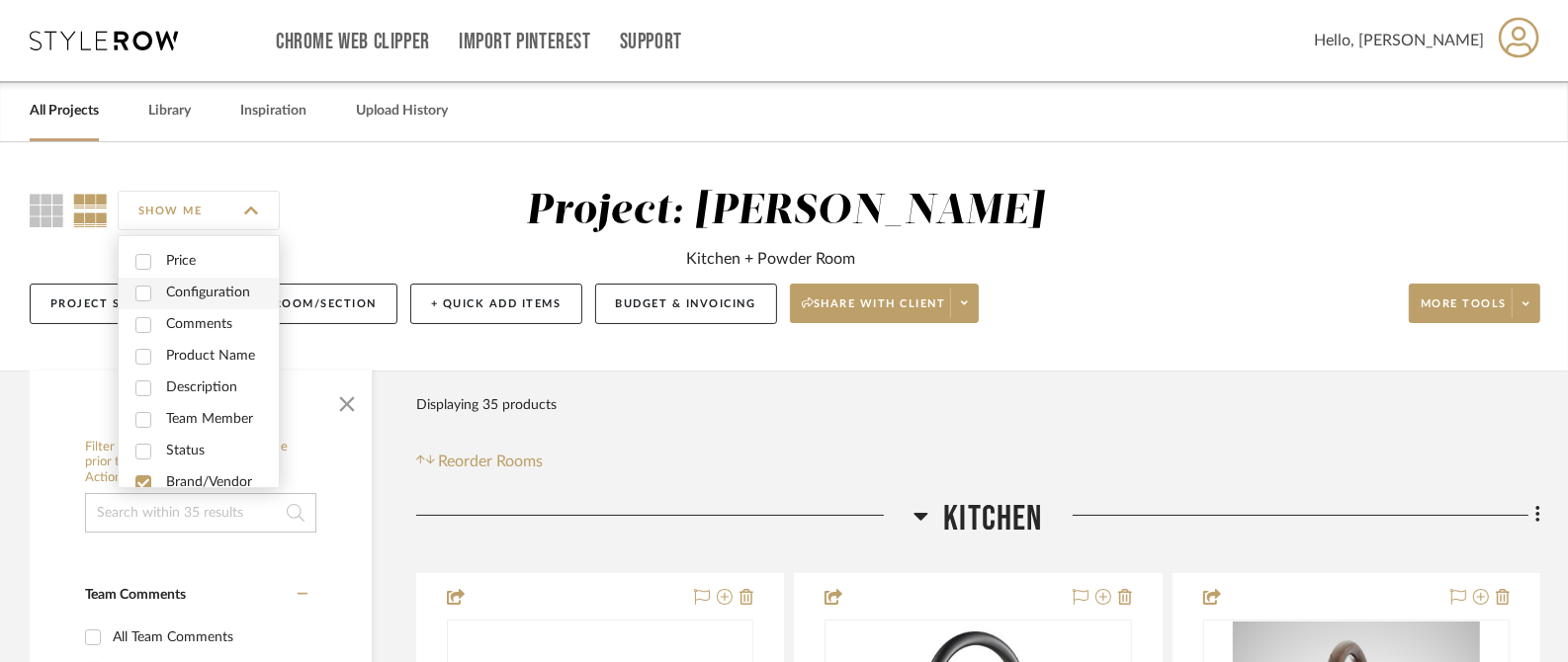 click on "Configuration" at bounding box center [222, 292] 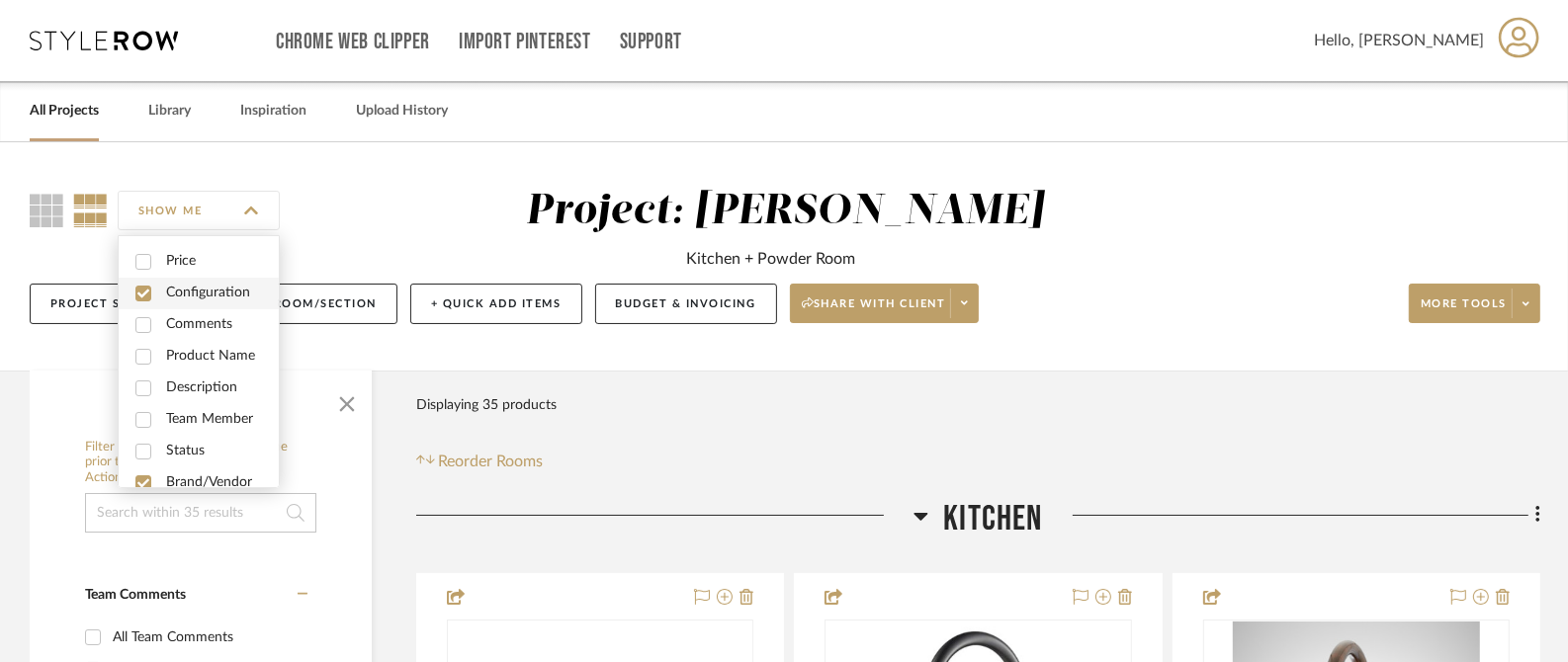 checkbox on "true" 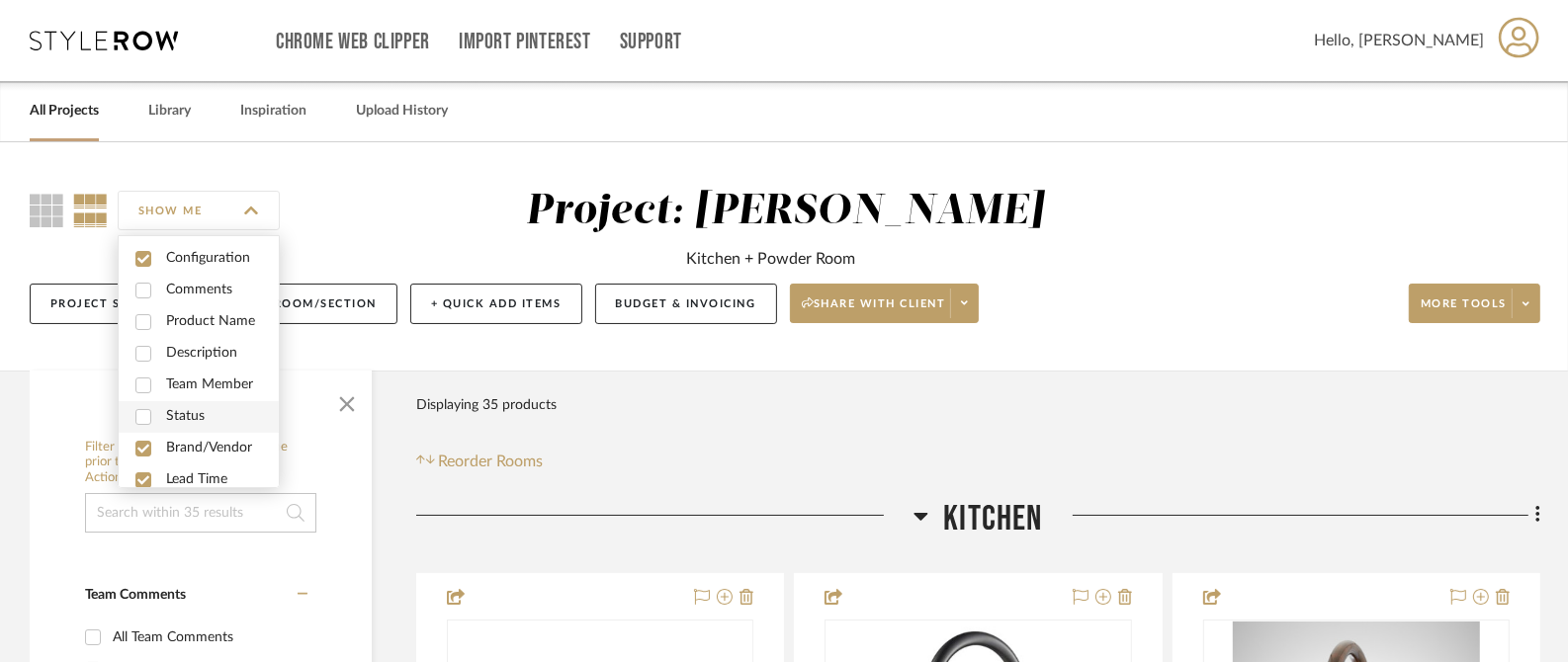 scroll, scrollTop: 52, scrollLeft: 0, axis: vertical 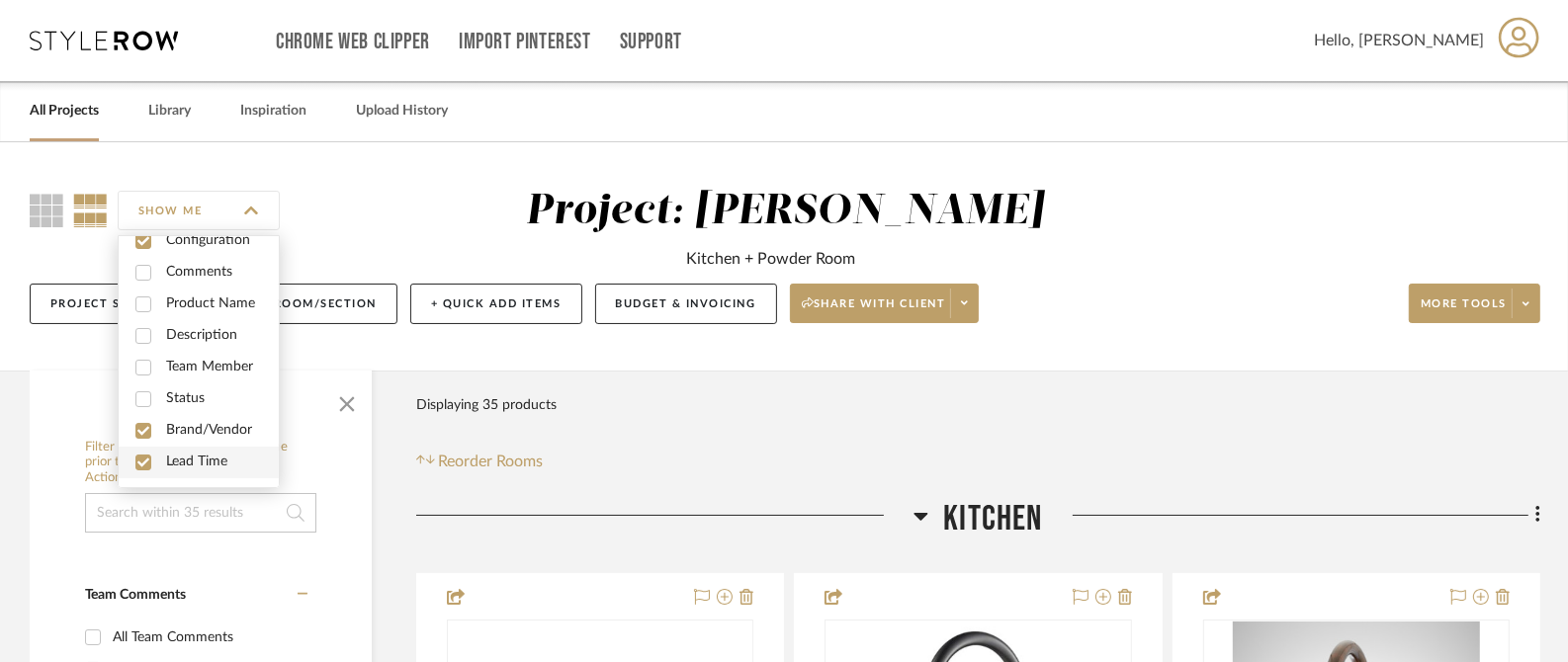 click on "Lead Time" at bounding box center (222, 461) 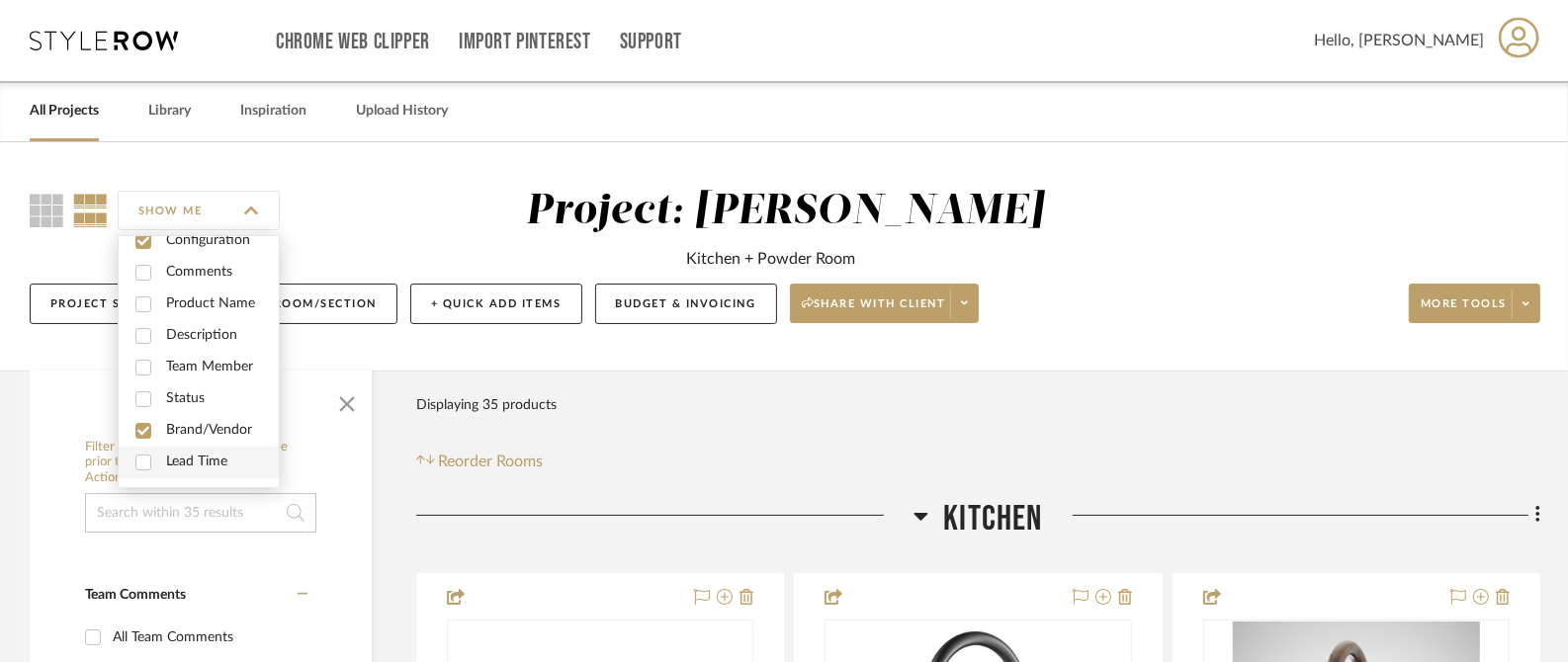 checkbox on "false" 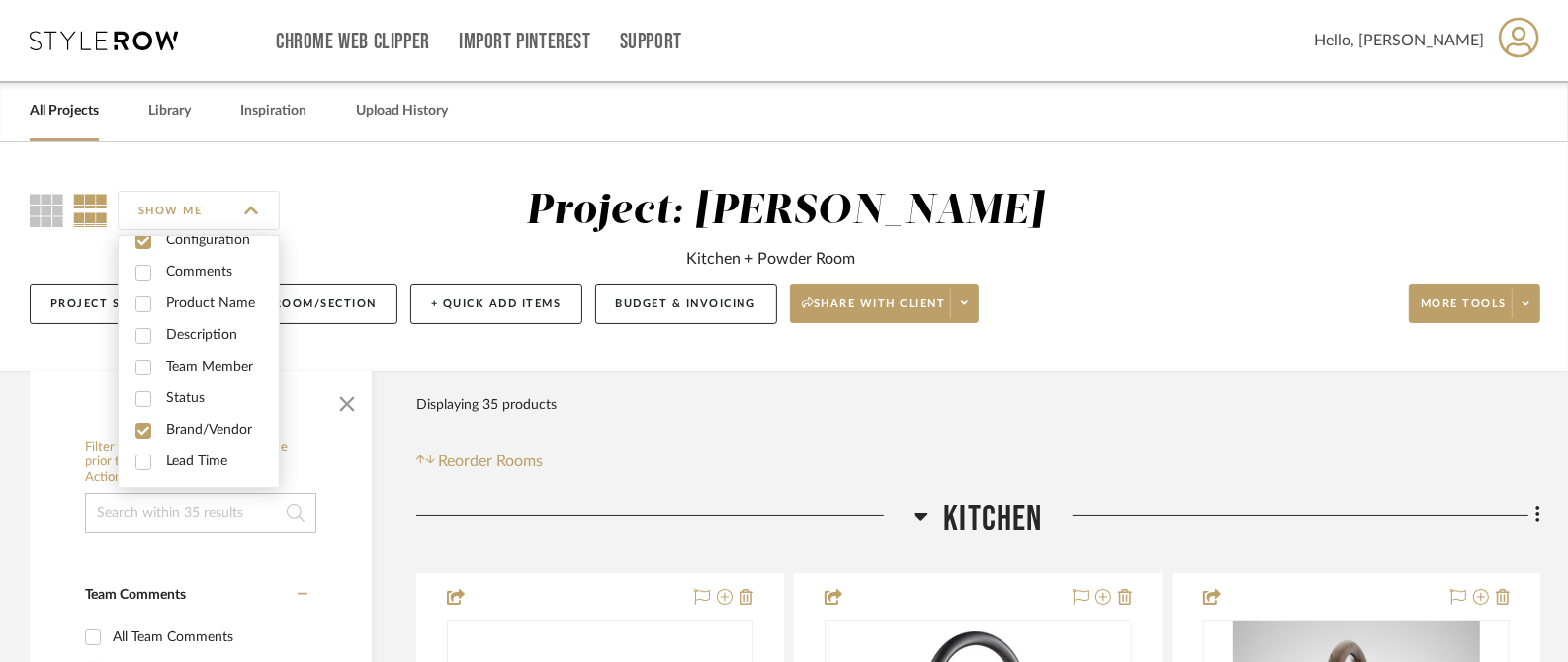 click on "All Projects   Library   Inspiration   Upload History" at bounding box center [784, 111] 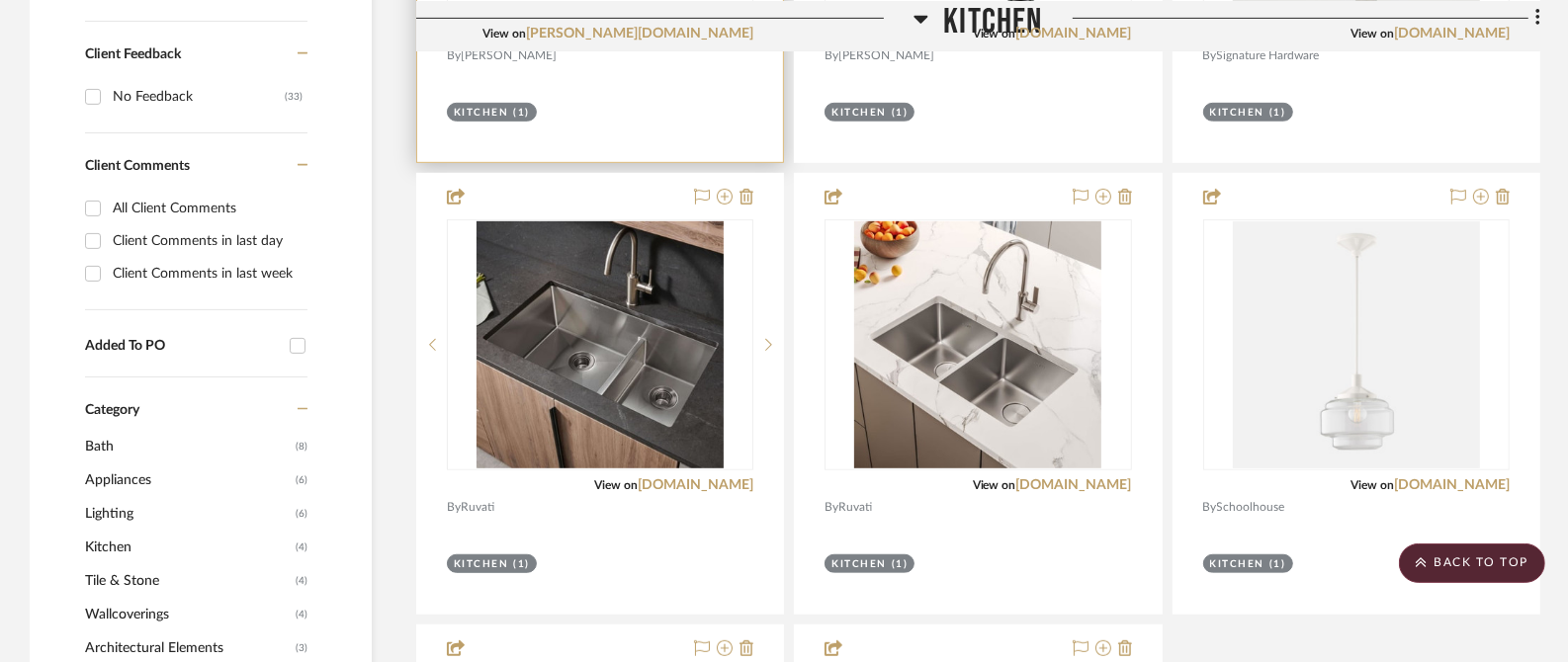 scroll, scrollTop: 864, scrollLeft: 0, axis: vertical 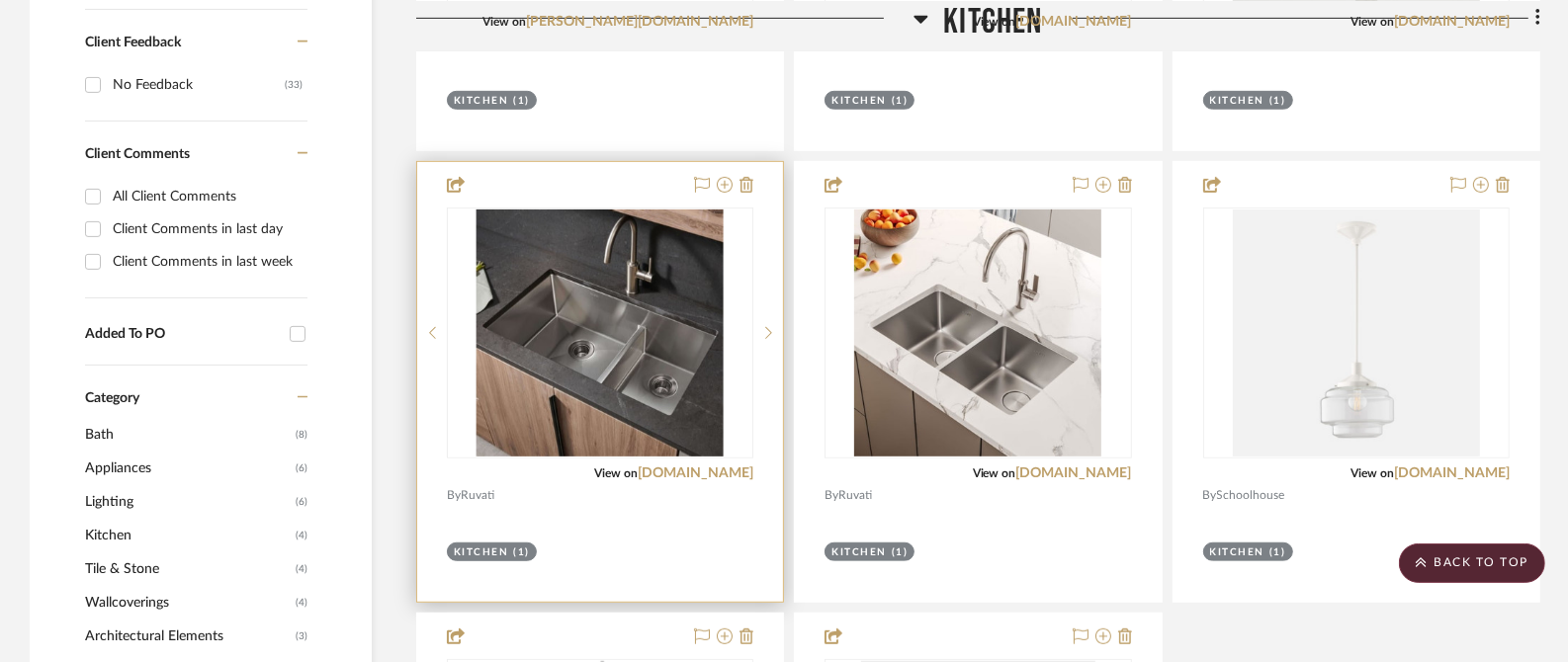 click on "Ruvati" at bounding box center [478, 495] 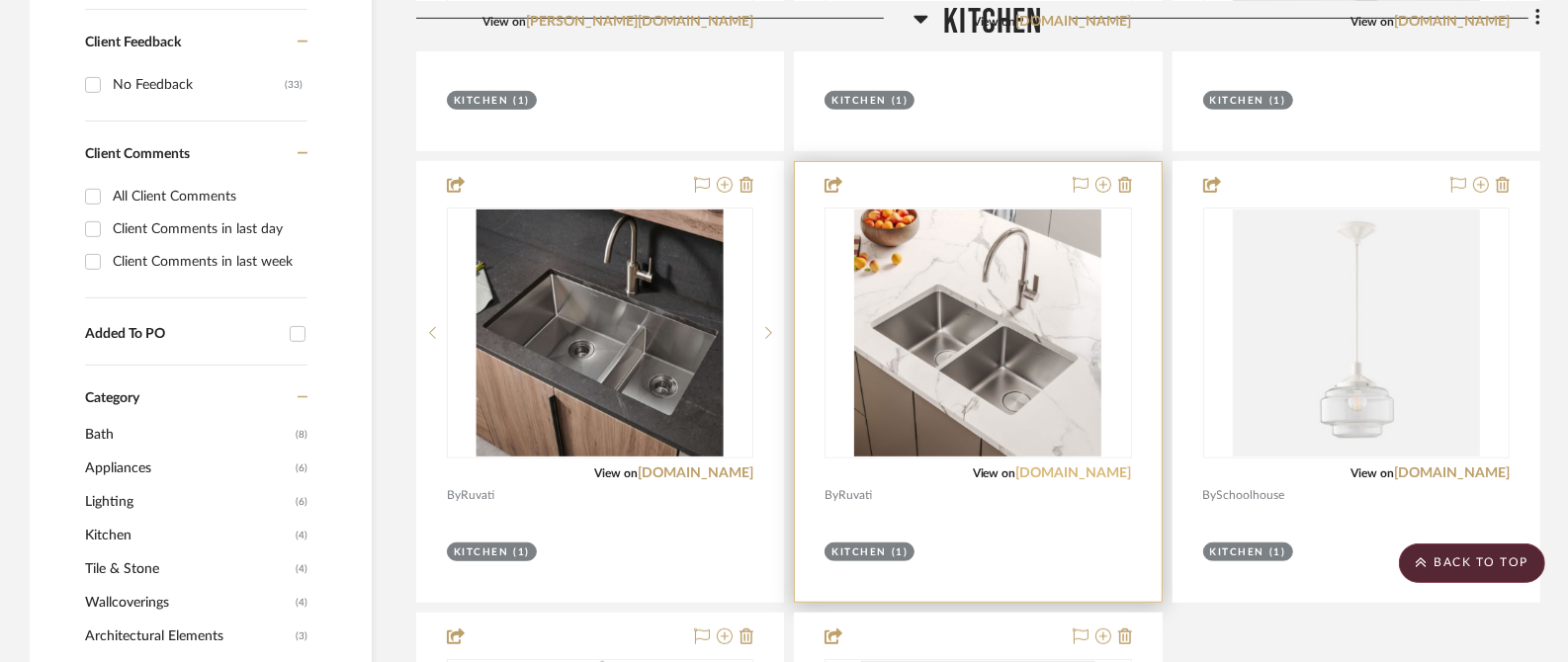 click on "build.com" at bounding box center (1074, 473) 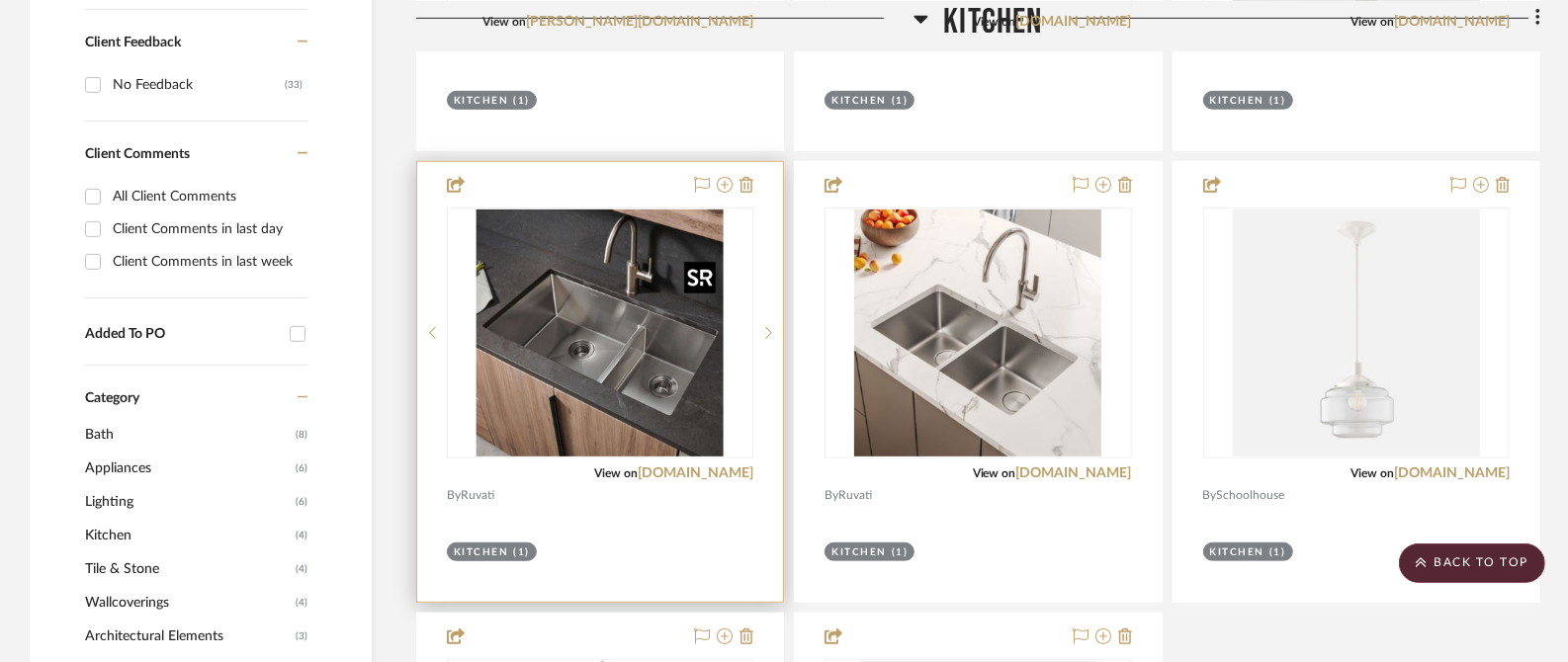 click at bounding box center [600, 333] 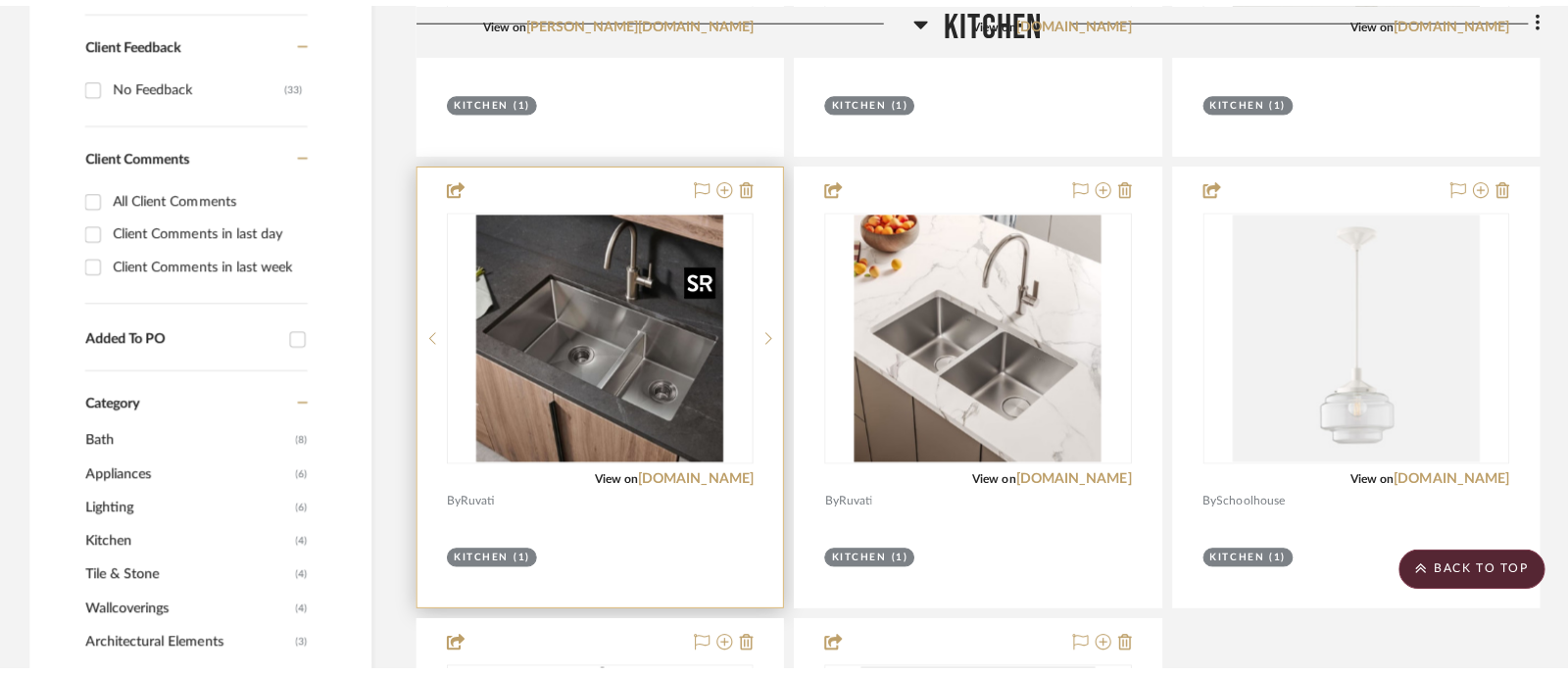 scroll, scrollTop: 0, scrollLeft: 0, axis: both 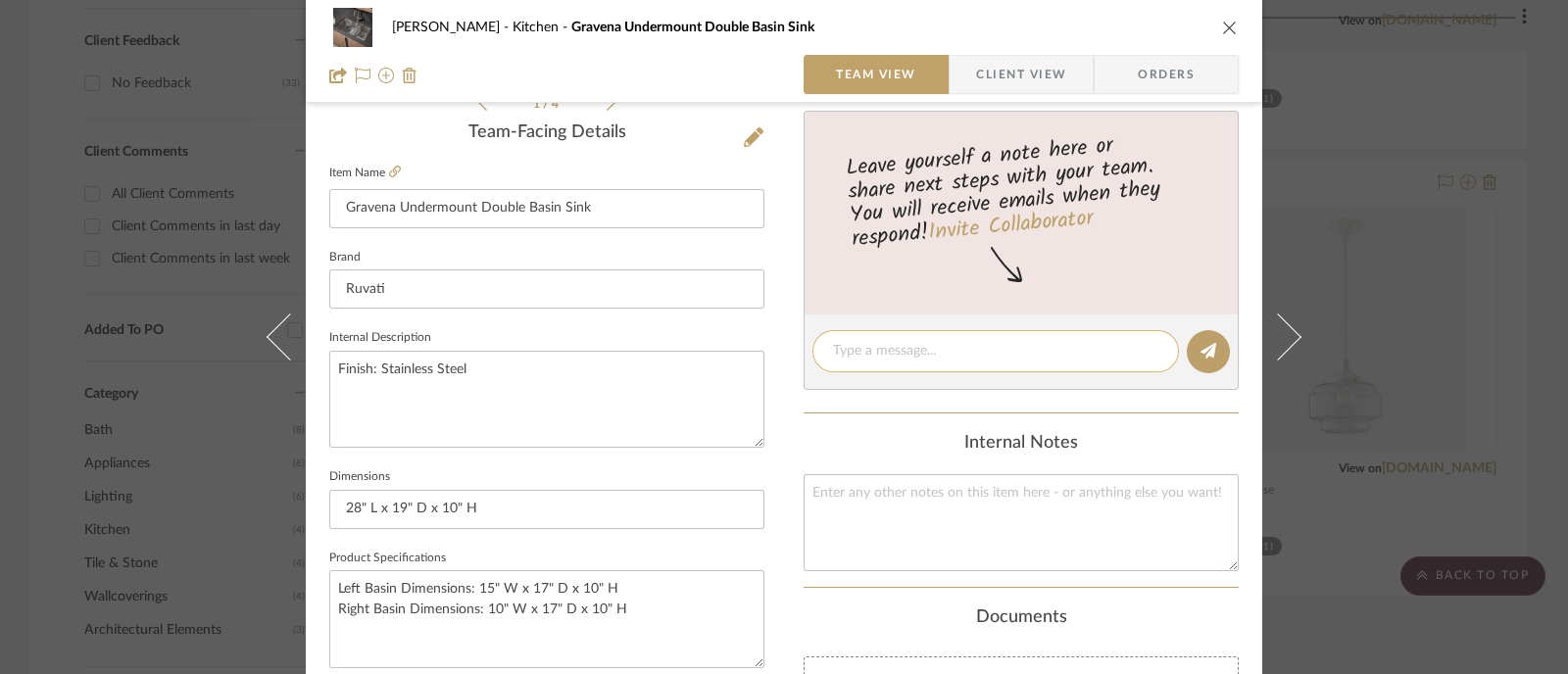 click 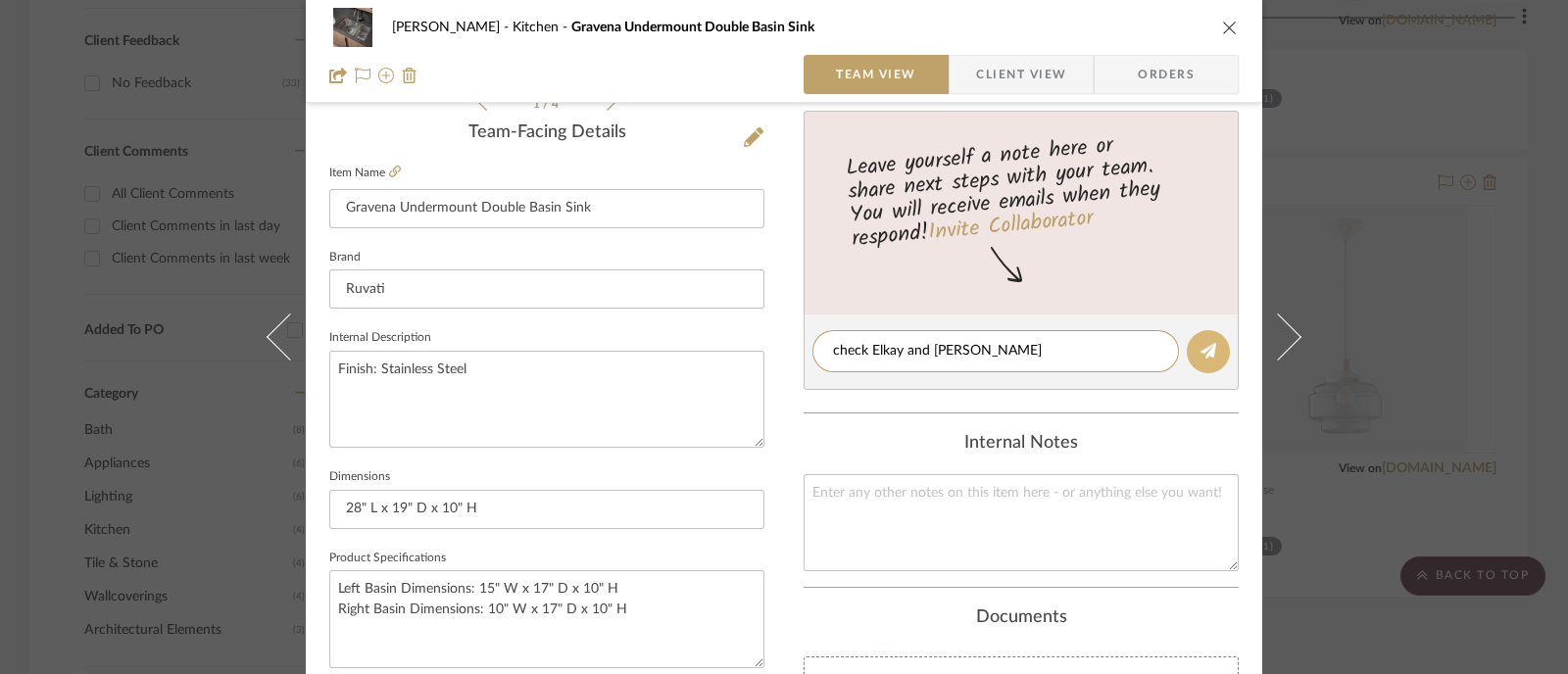 type on "check Elkay and Franke" 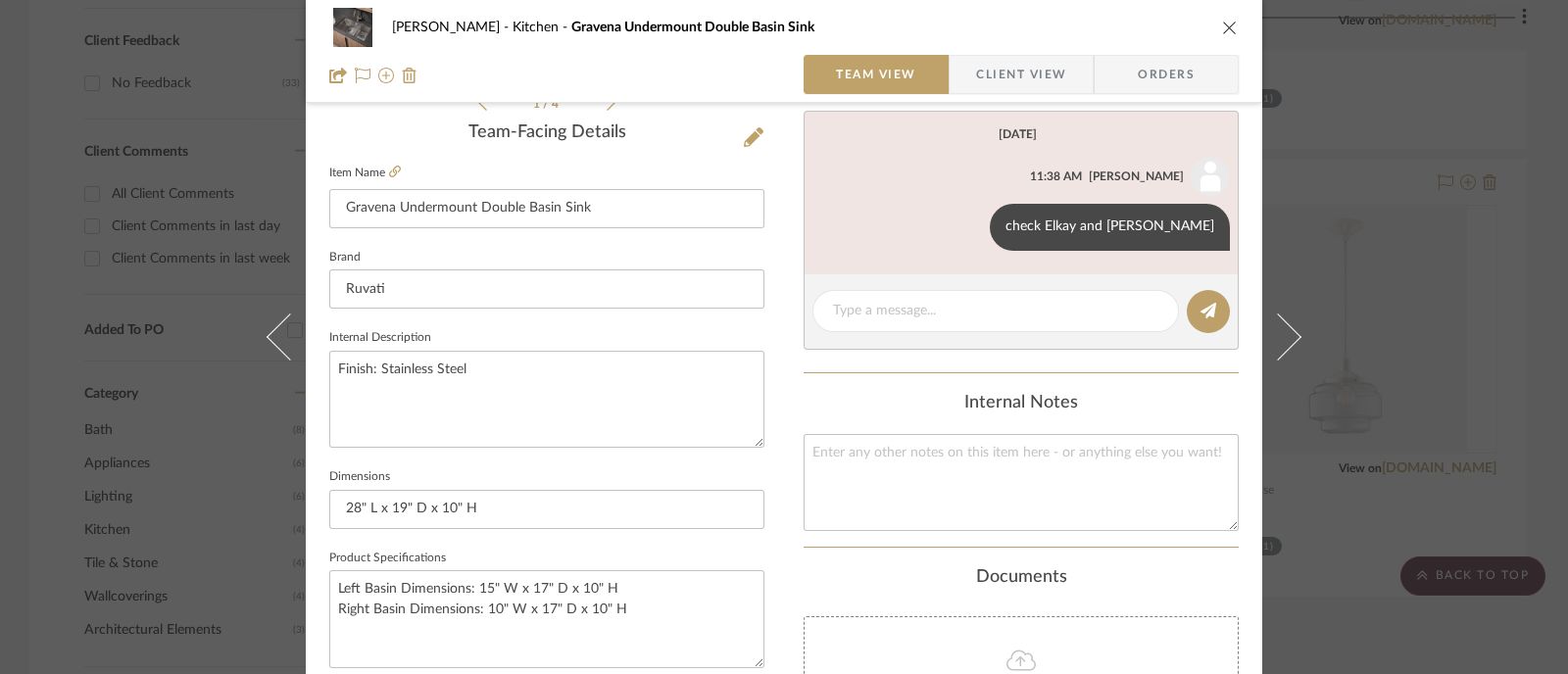 click at bounding box center (1230, 27) 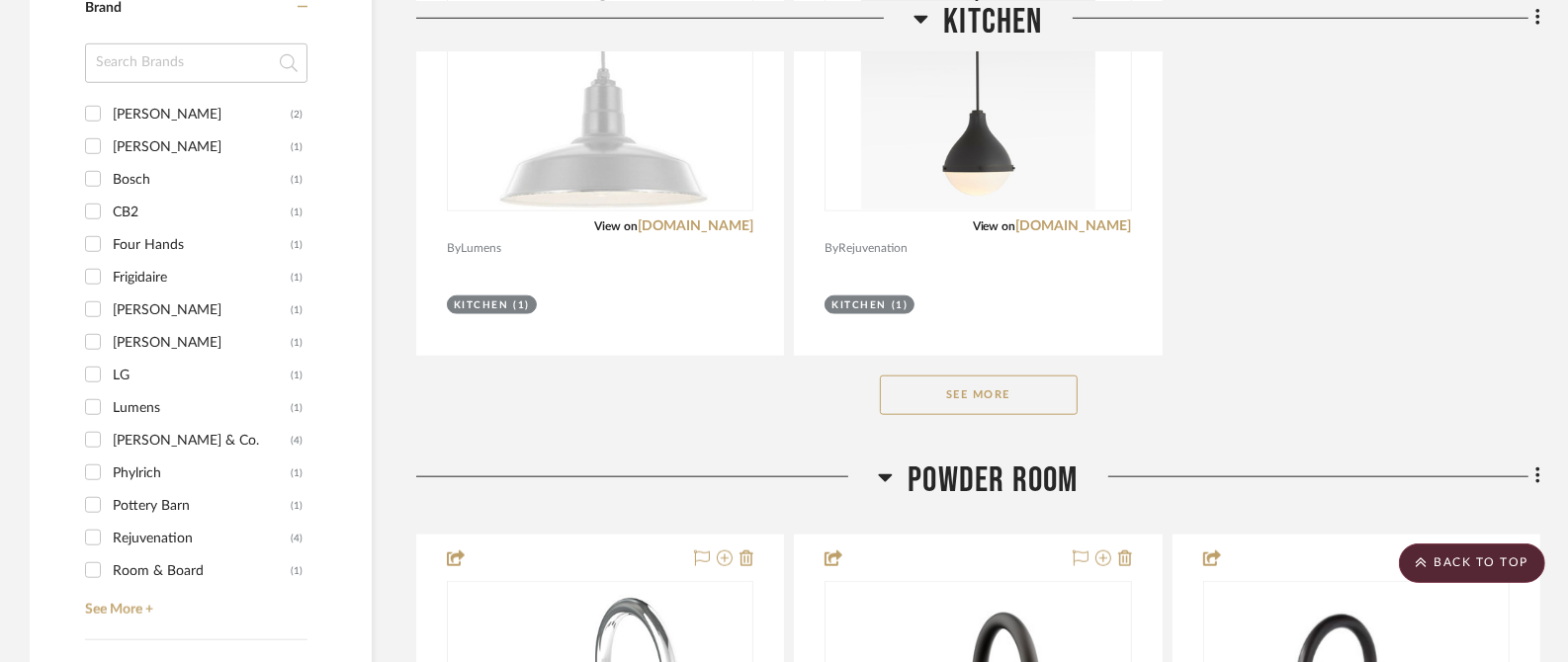 scroll, scrollTop: 1605, scrollLeft: 0, axis: vertical 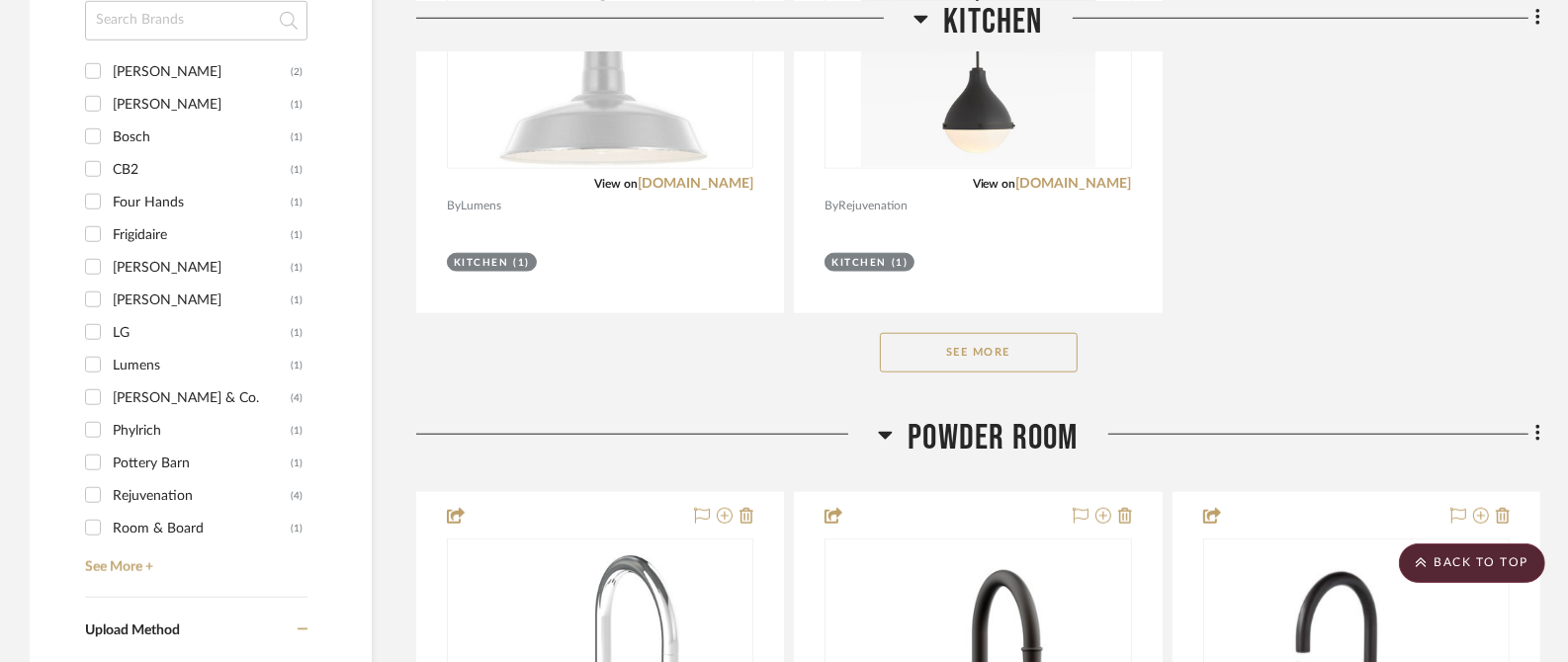 click on "See More" 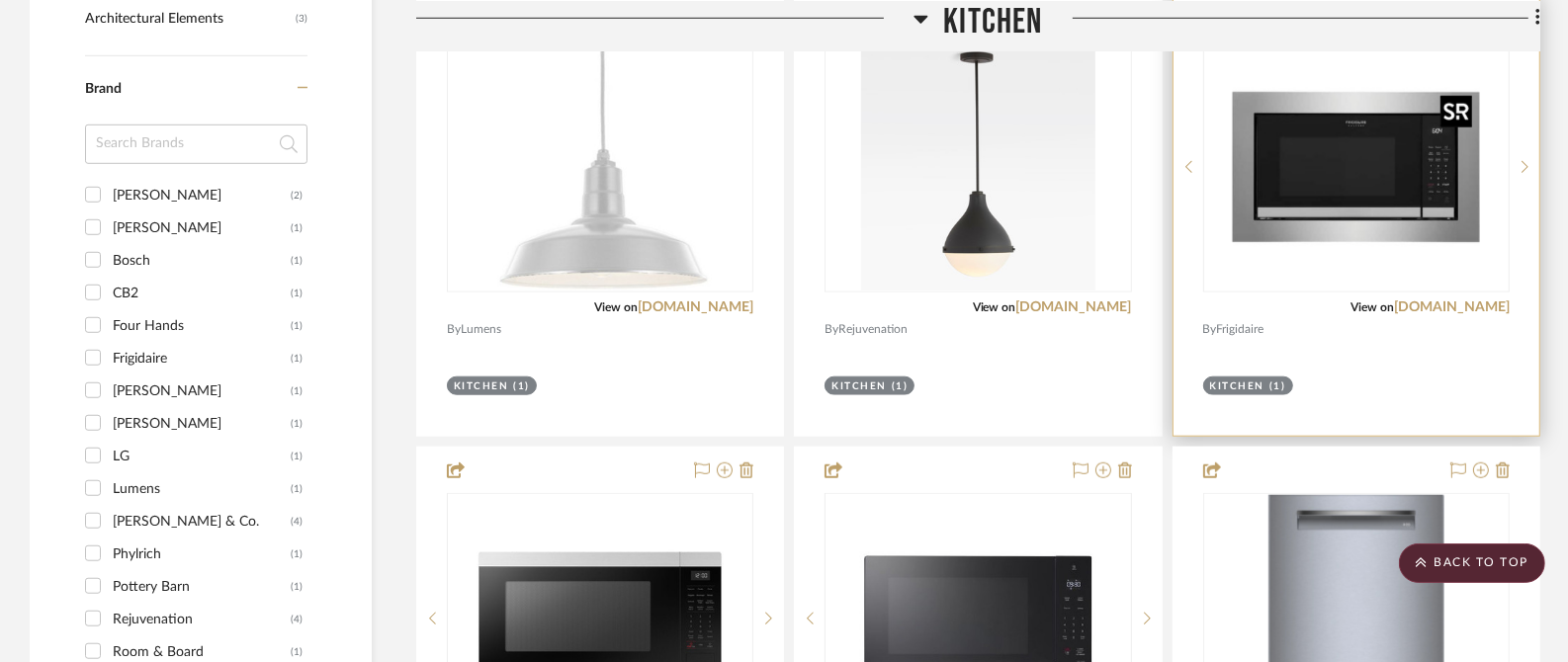 scroll, scrollTop: 1482, scrollLeft: 0, axis: vertical 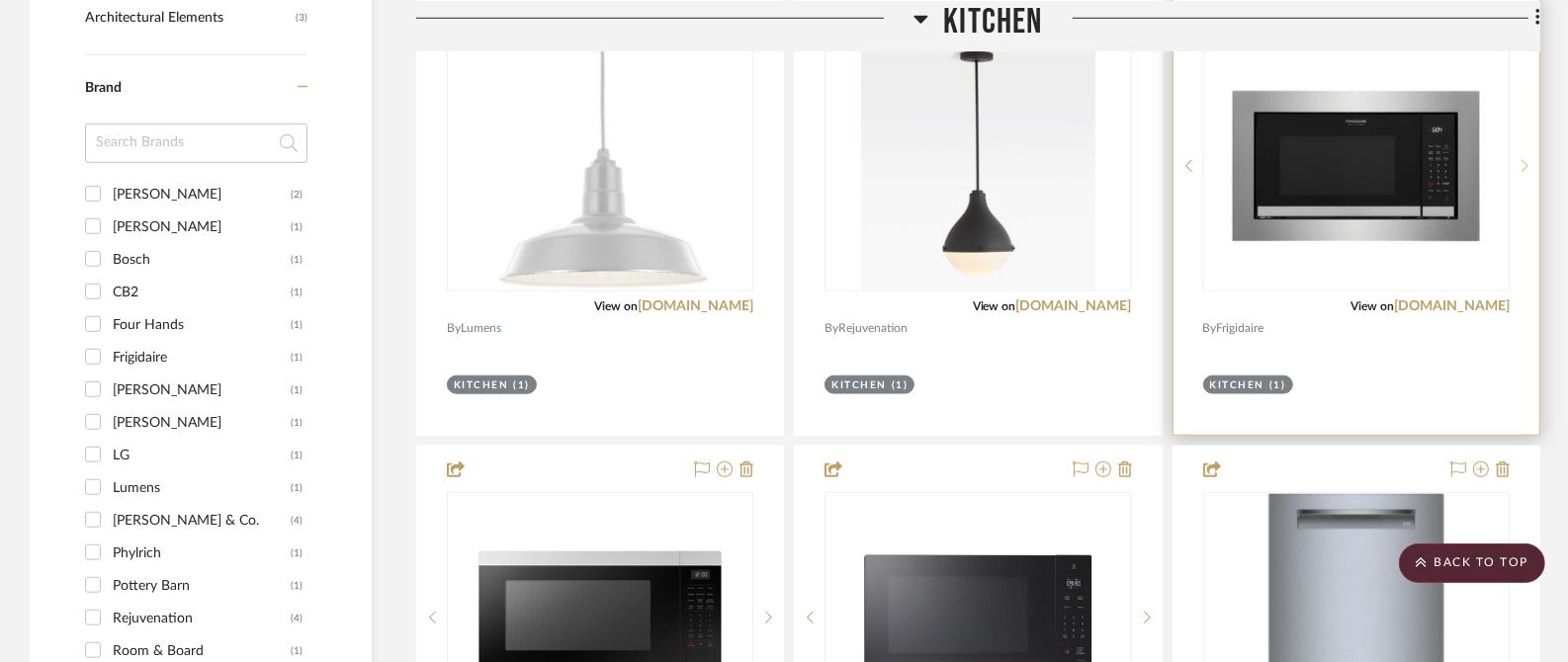 click at bounding box center (1524, 166) 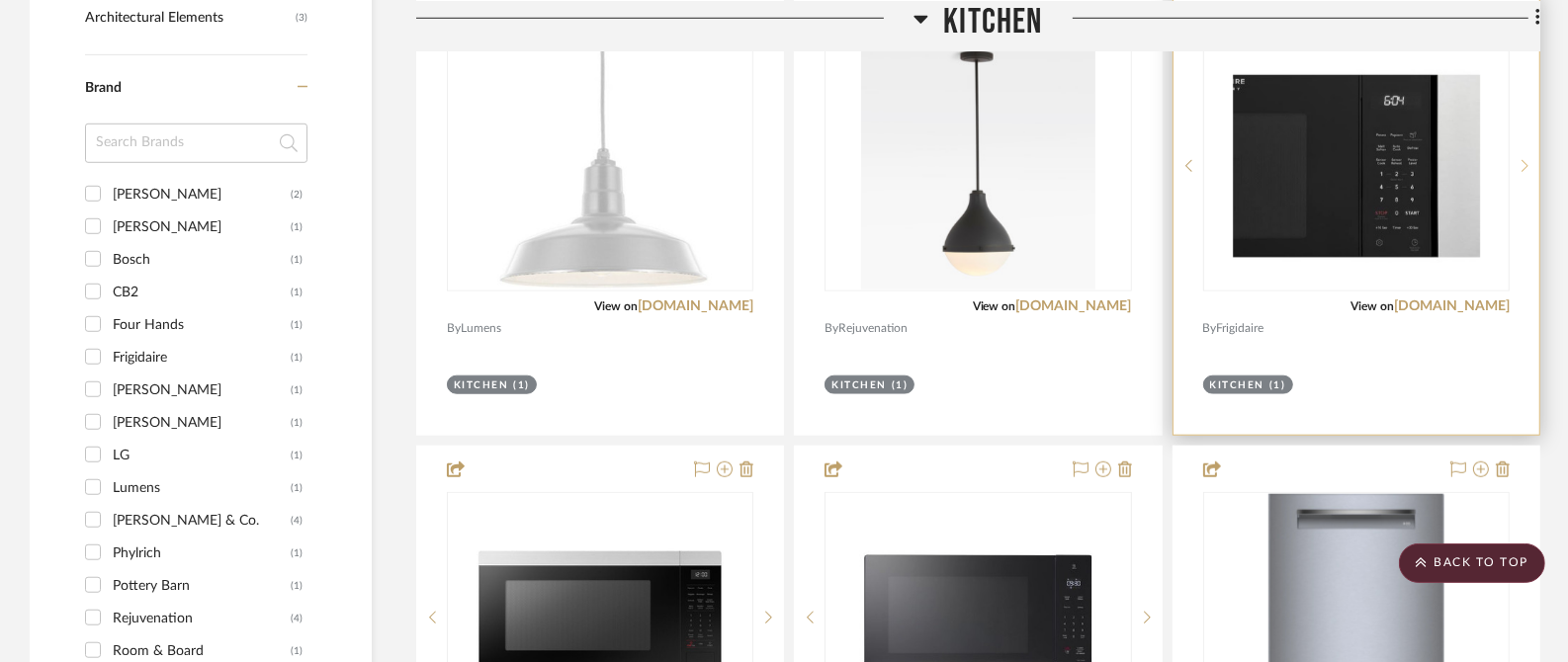 click at bounding box center (1524, 166) 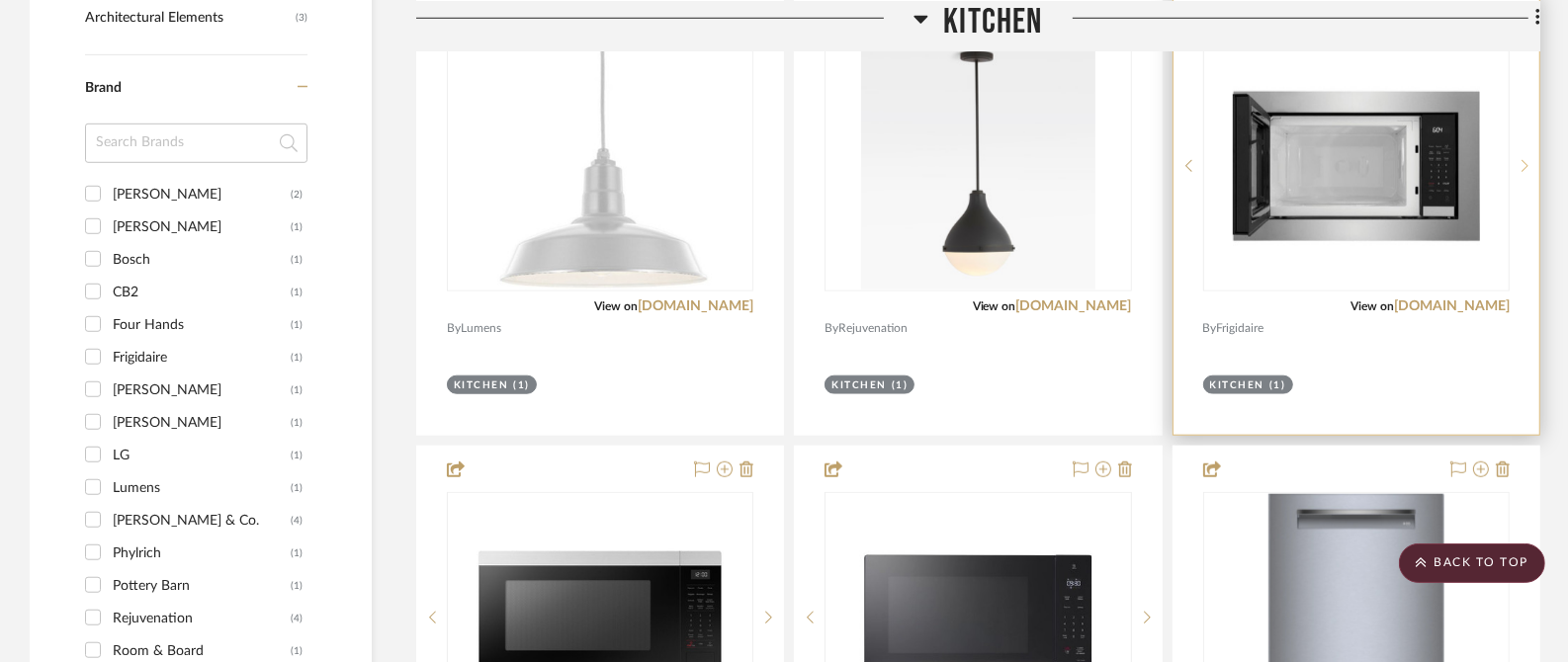 click at bounding box center [1524, 166] 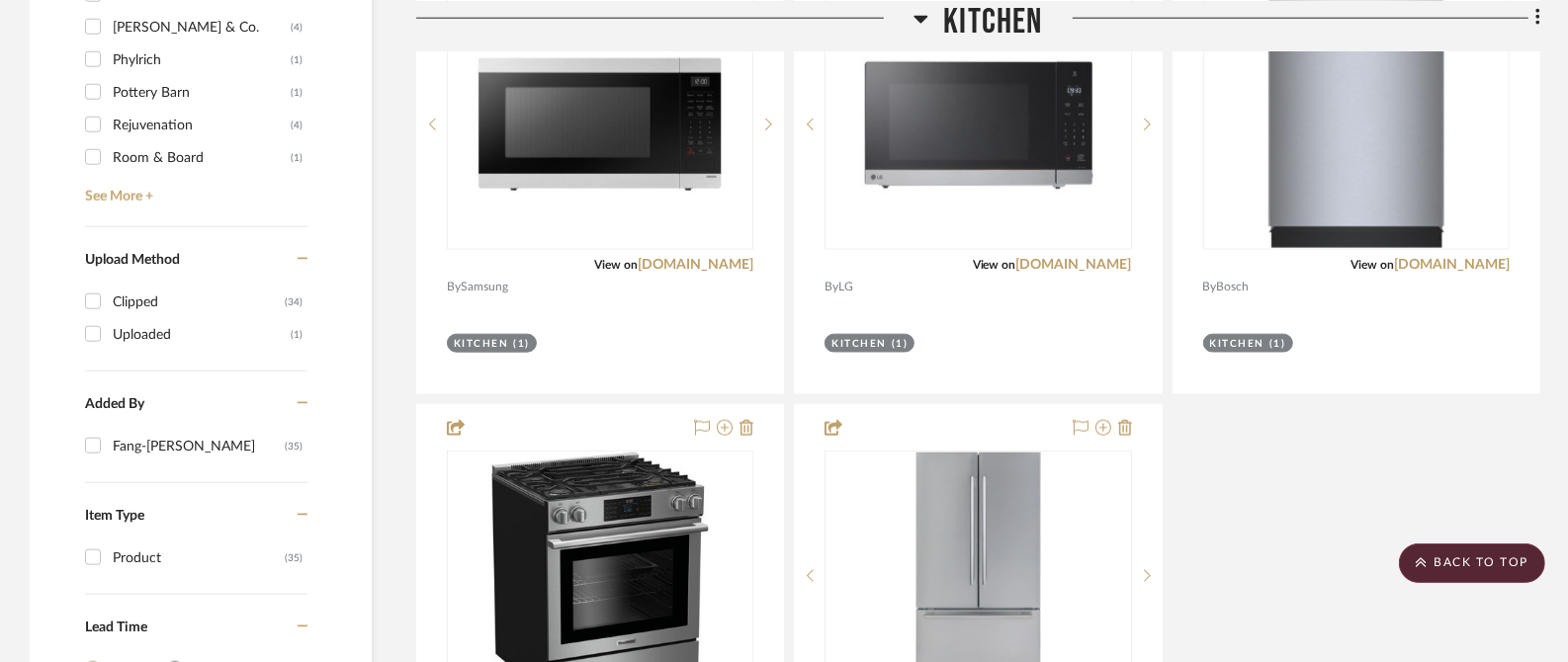 scroll, scrollTop: 2223, scrollLeft: 0, axis: vertical 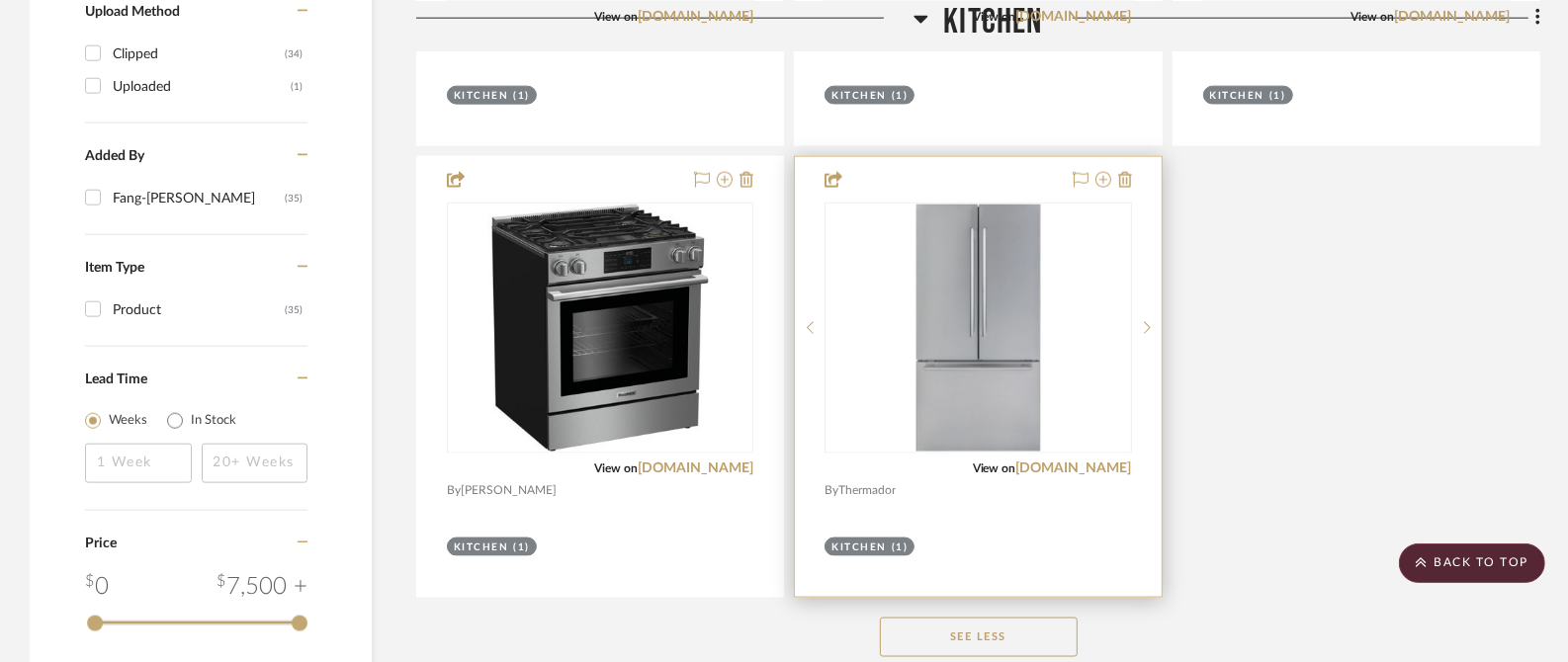 click at bounding box center (978, 328) 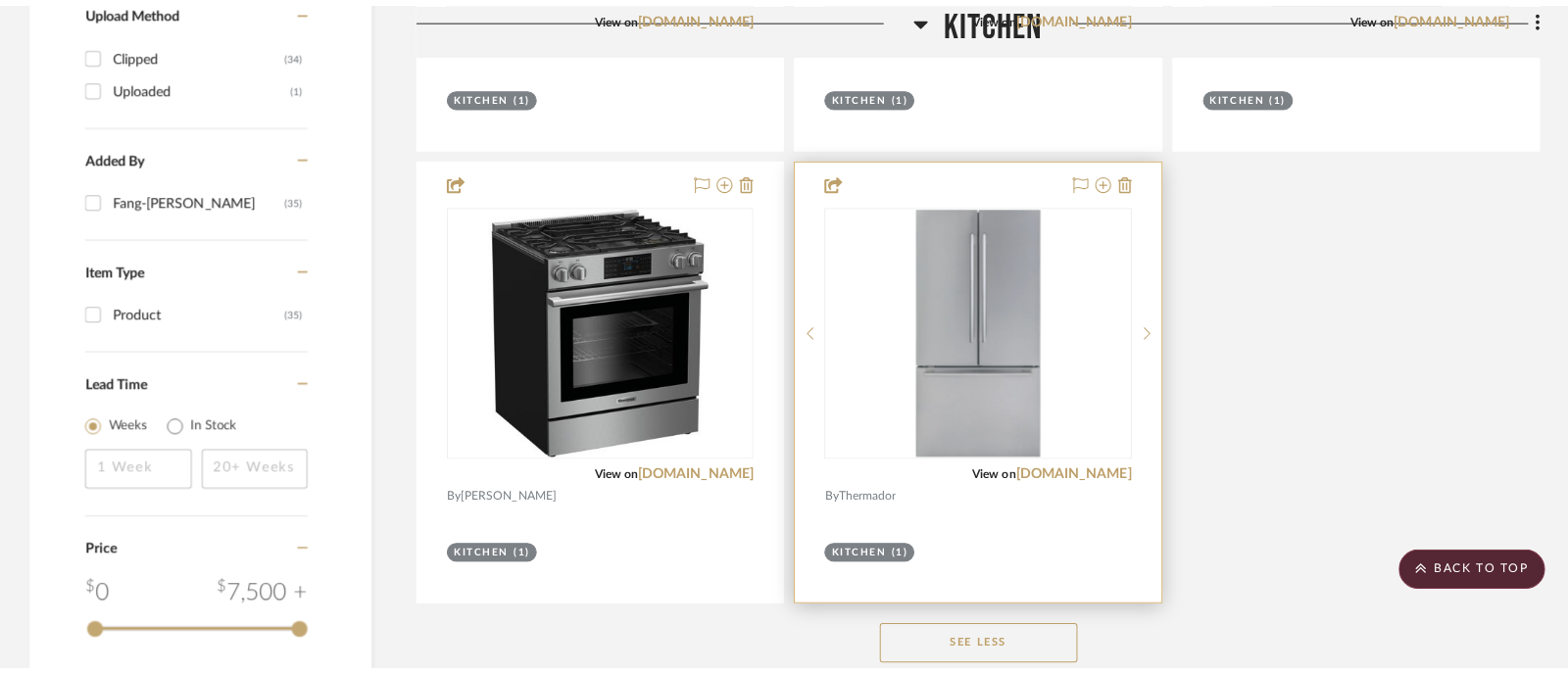 scroll, scrollTop: 0, scrollLeft: 0, axis: both 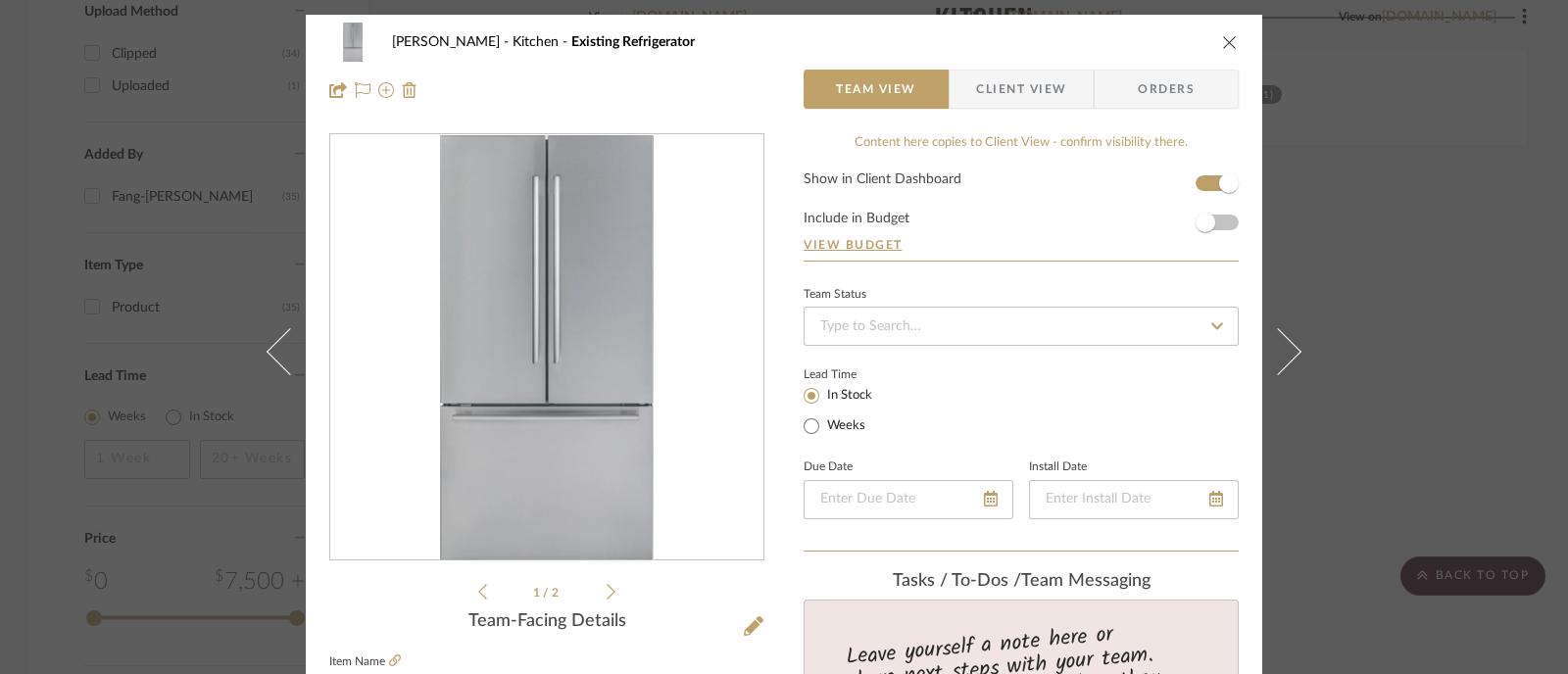 click on "Braswell-Mathews Kitchen Existing Refrigerator Team View Client View Orders 1 / 2  Team-Facing Details   Item Name  Existing Refrigerator  Brand  Thermador  Internal Description  Finish: Stainless Steel  Dimensions  72 " H x 35 5/8 " W x 27 13/16" D  Product Specifications  Stainless steel  Item Costs   View Budget   Markup %  30%  Unit Cost  $5,299.00  Cost Type  DNET  Client Unit Price   $6,888.70   Quantity  1  Unit Type  Each  Subtotal   $6,888.70   Tax %  8.875%  Total Tax   $611.37   Shipping Cost  $0.00  Ship. Markup %  0% Taxable  Total Shipping   $0.00  Total Client Price  $7,500.07  Your Cost  $5,769.29  Your Margin  $1,589.70  Content here copies to Client View - confirm visibility there.  Show in Client Dashboard   Include in Budget   View Budget  Team Status  Lead Time  In Stock Weeks  Due Date   Install Date  Tasks / To-Dos /  team Messaging  Leave yourself a note here or share next steps with your team. You will receive emails when they
respond!  Invite Collaborator Internal Notes (1)" at bounding box center [784, 337] 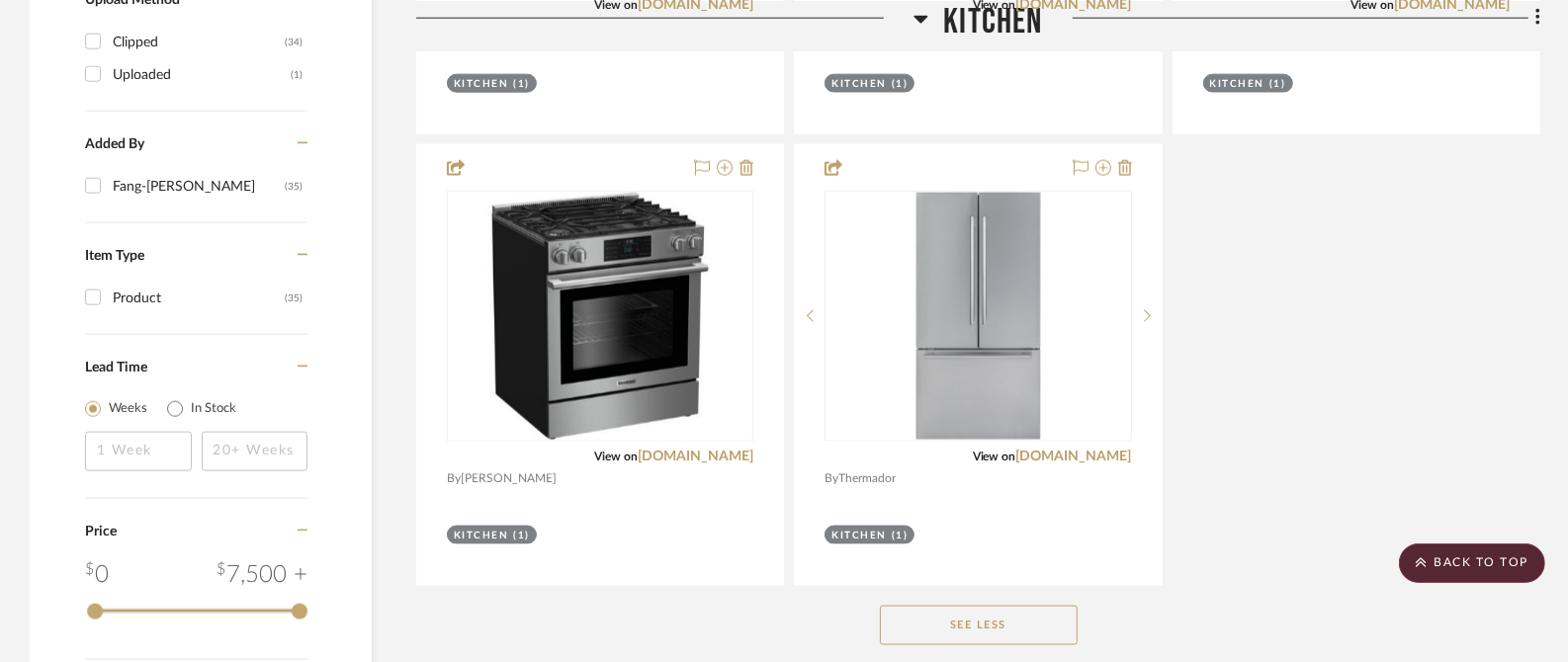 scroll, scrollTop: 2223, scrollLeft: 0, axis: vertical 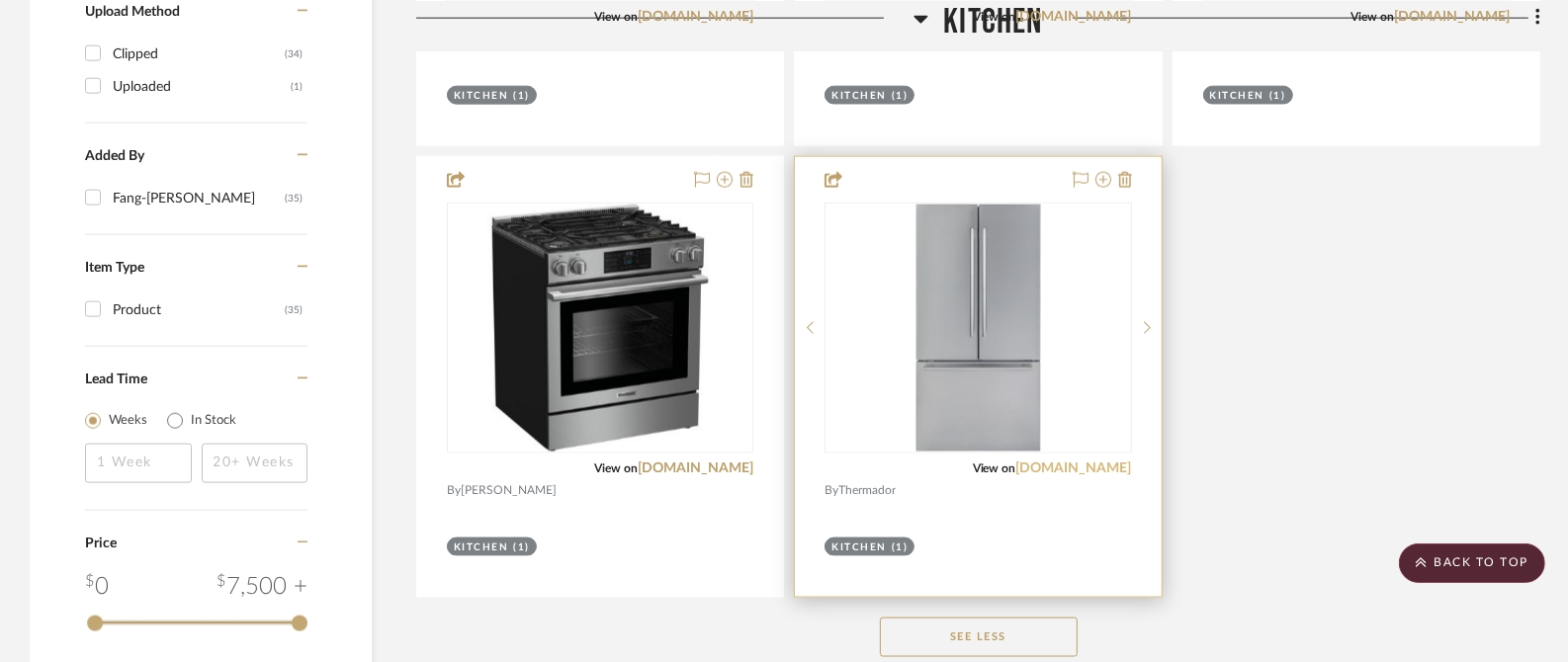 click on "thermador.com" at bounding box center (1074, 468) 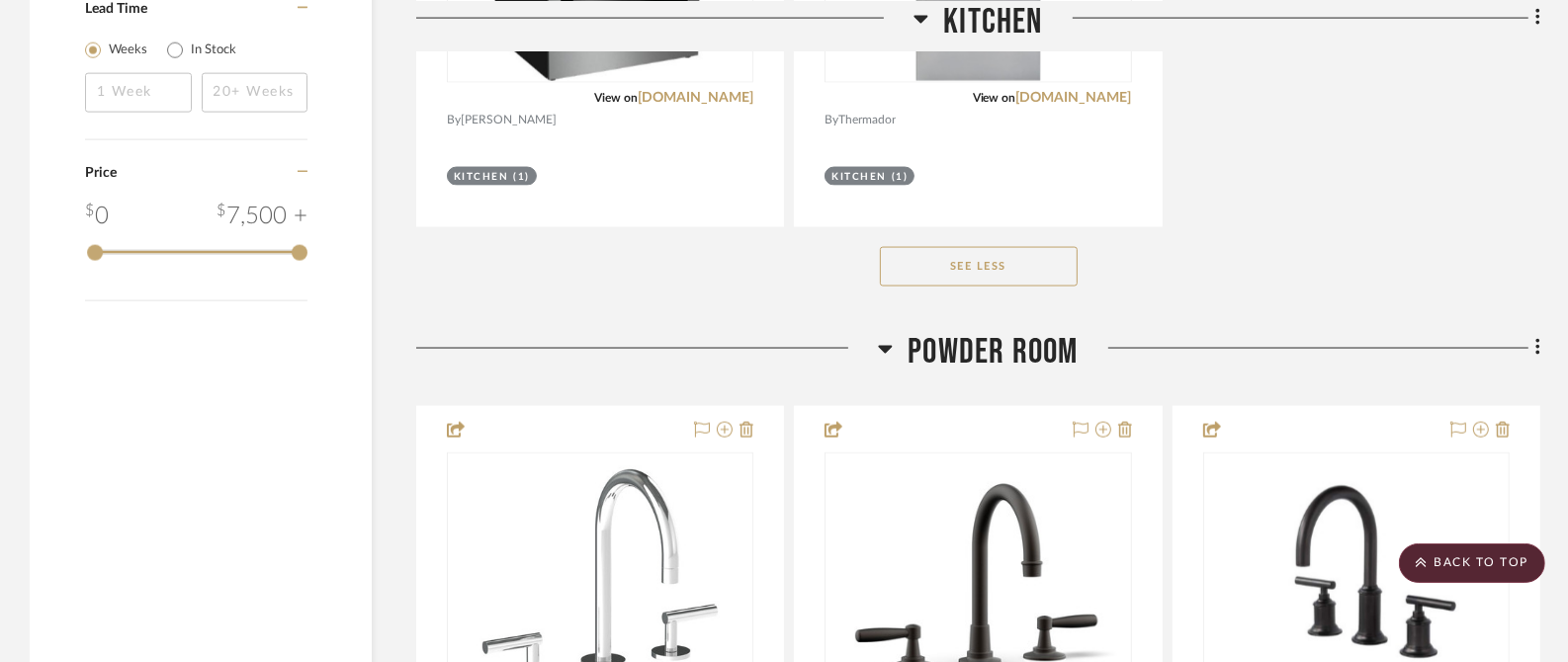 scroll, scrollTop: 2841, scrollLeft: 0, axis: vertical 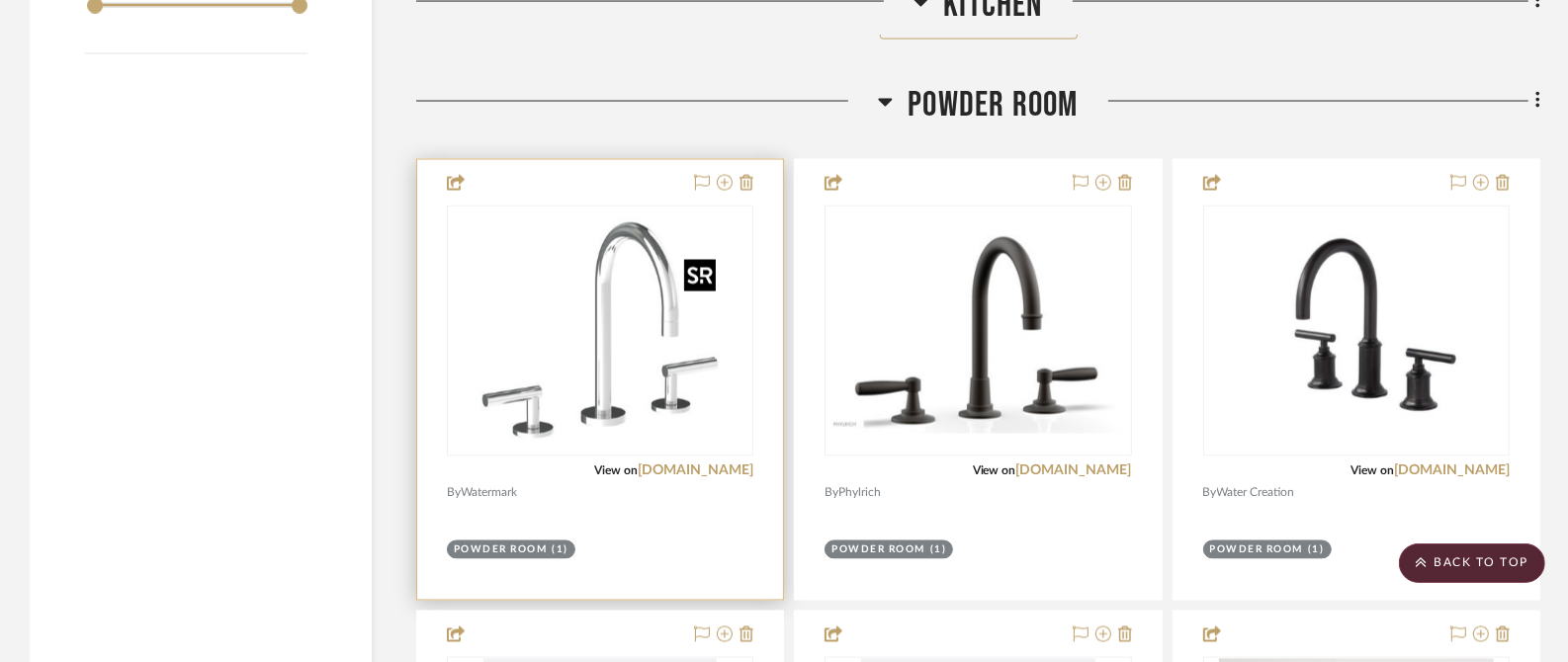 click at bounding box center (600, 331) 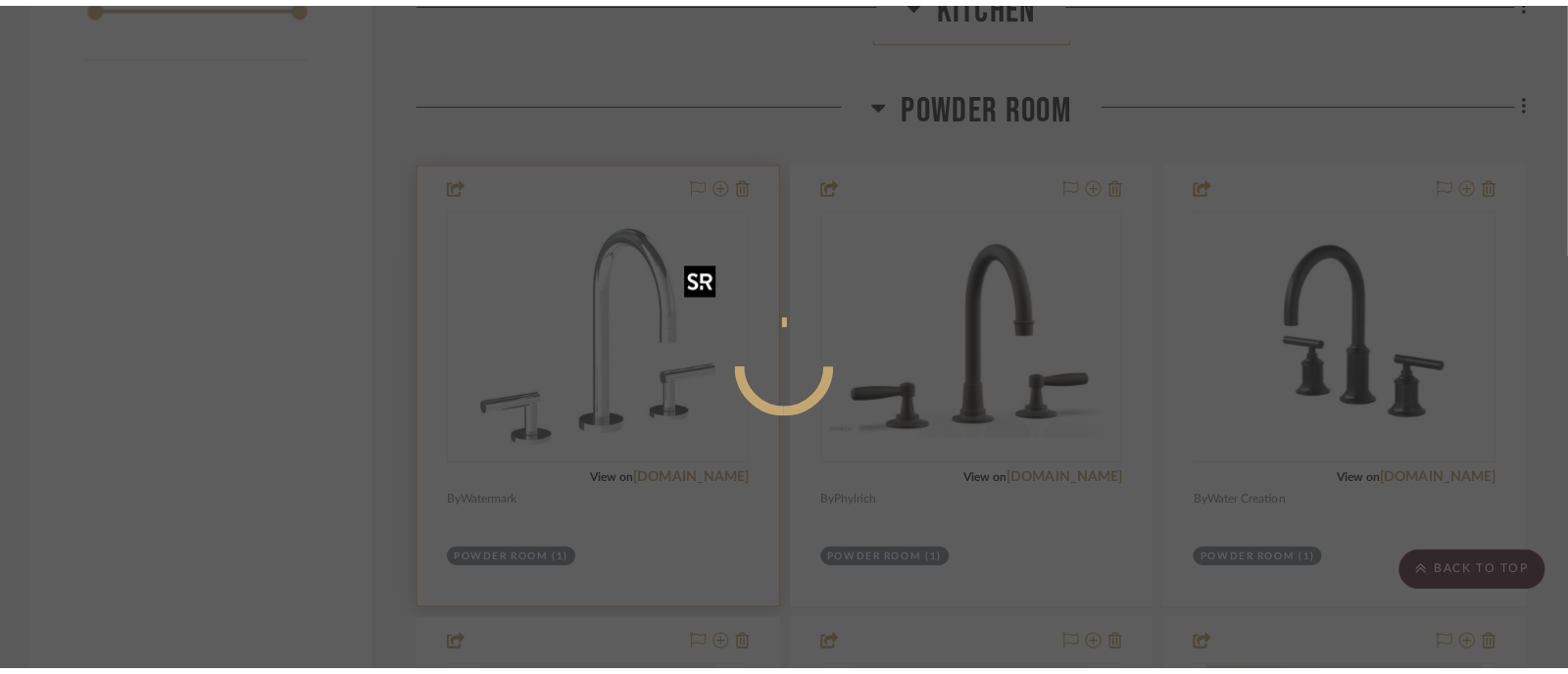 scroll, scrollTop: 0, scrollLeft: 0, axis: both 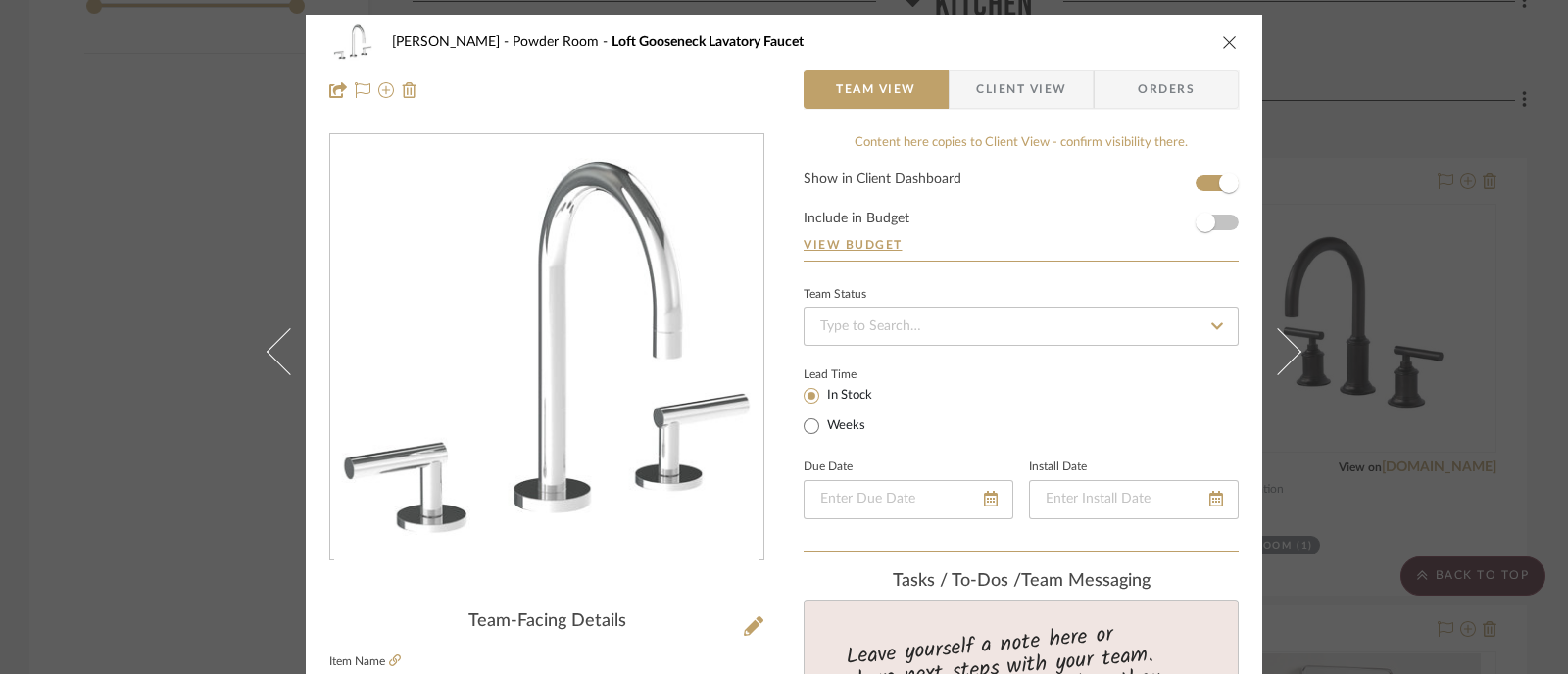 click on "Braswell-Mathews Powder Room Loft Gooseneck Lavatory Faucet" at bounding box center [784, 42] 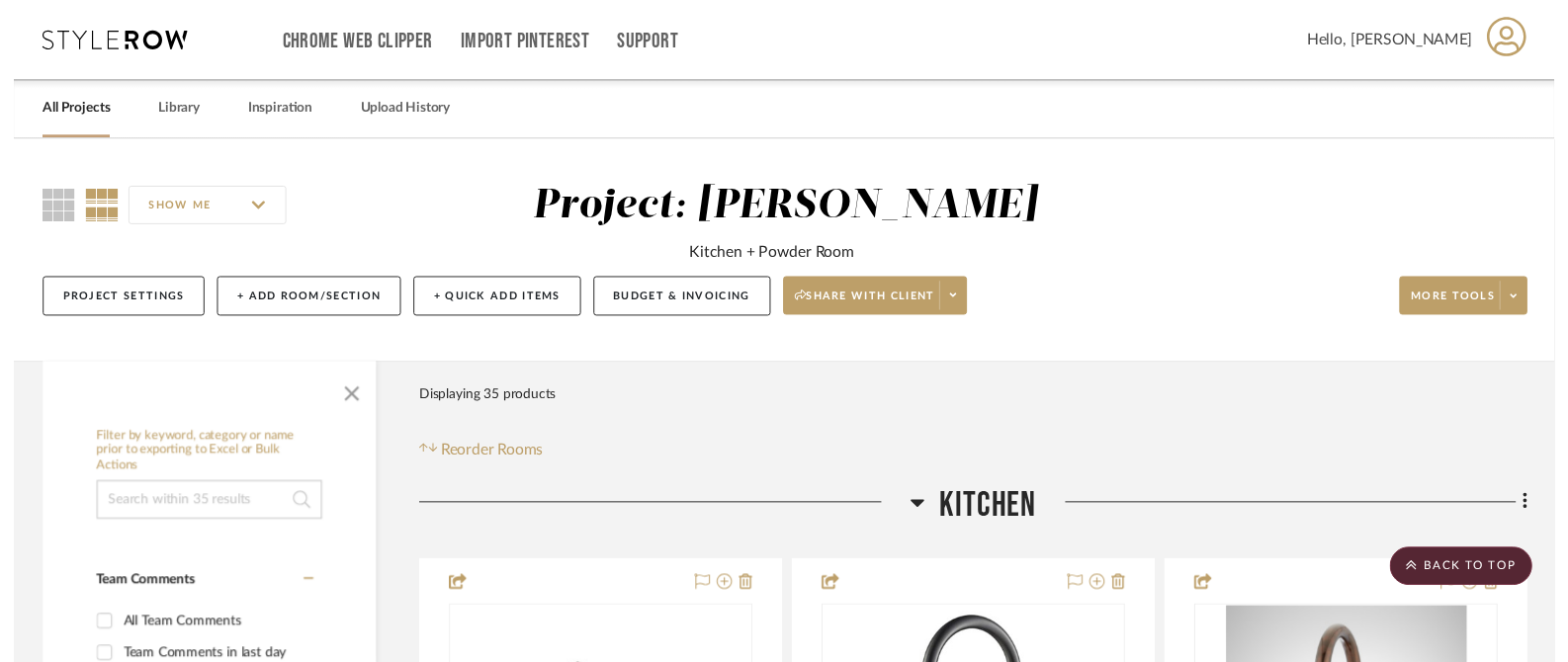 scroll, scrollTop: 2841, scrollLeft: 0, axis: vertical 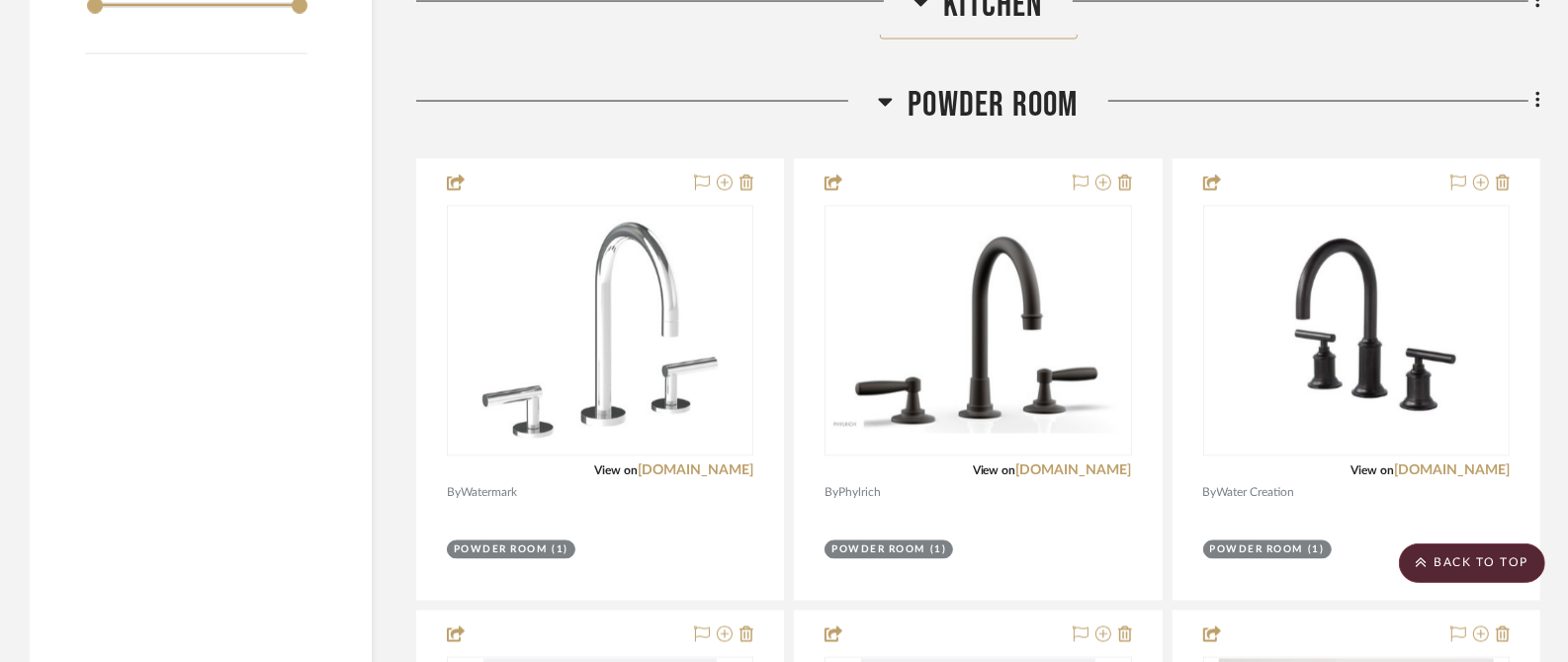 click on "Powder Room" 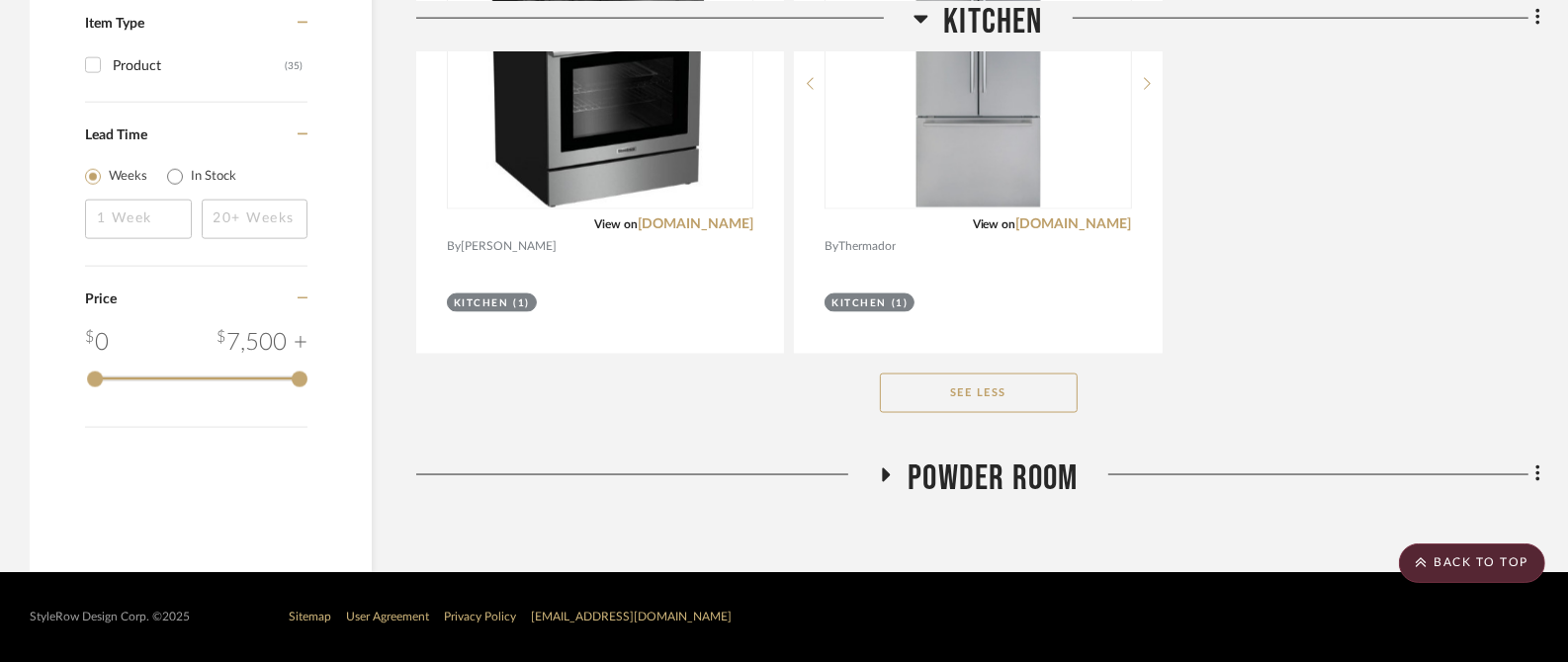 click on "Powder Room" 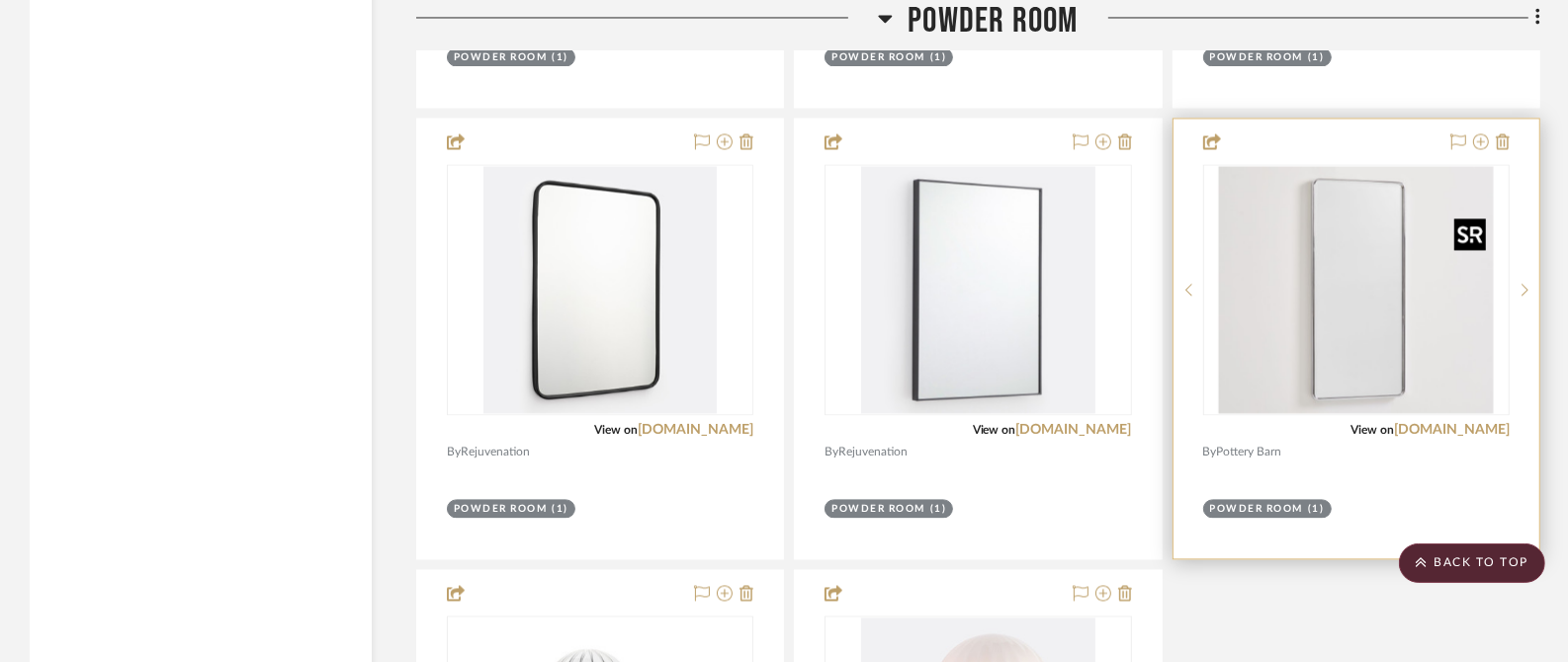 scroll, scrollTop: 3457, scrollLeft: 0, axis: vertical 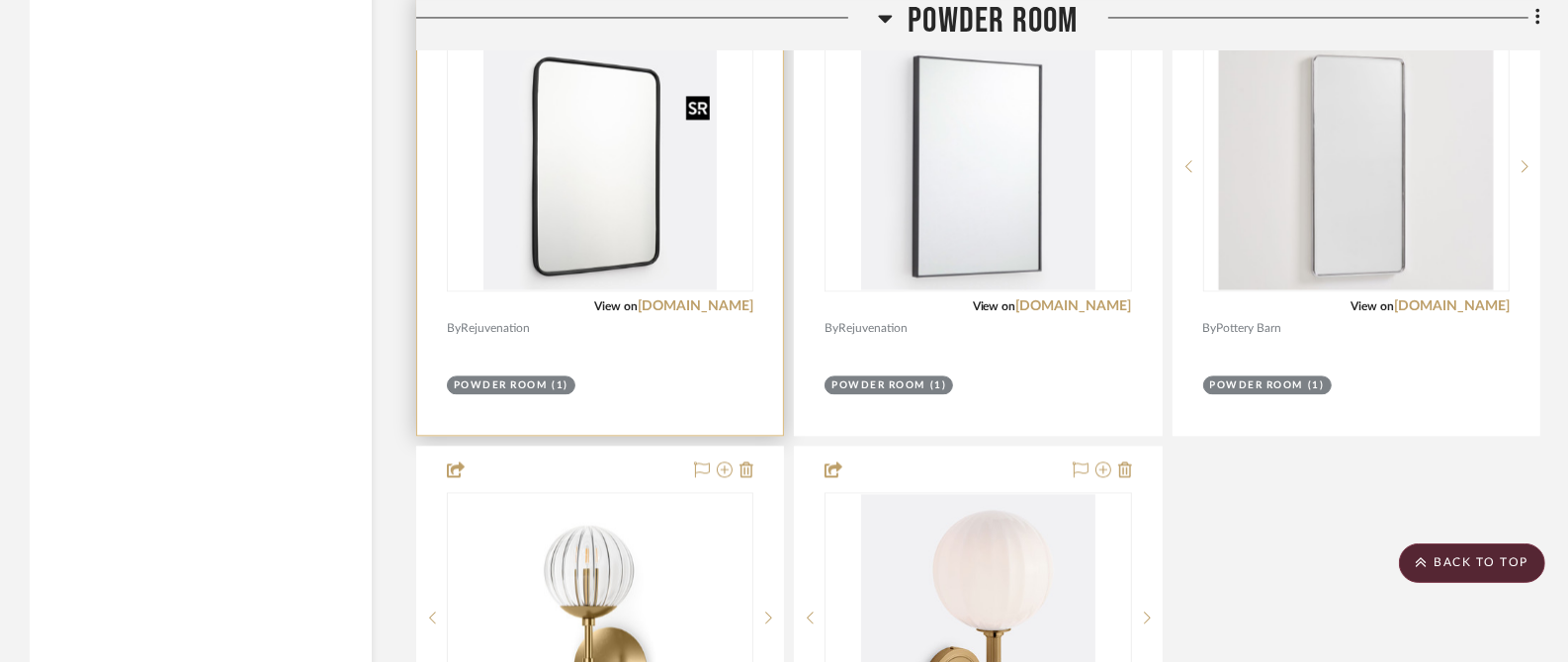 click at bounding box center [600, 166] 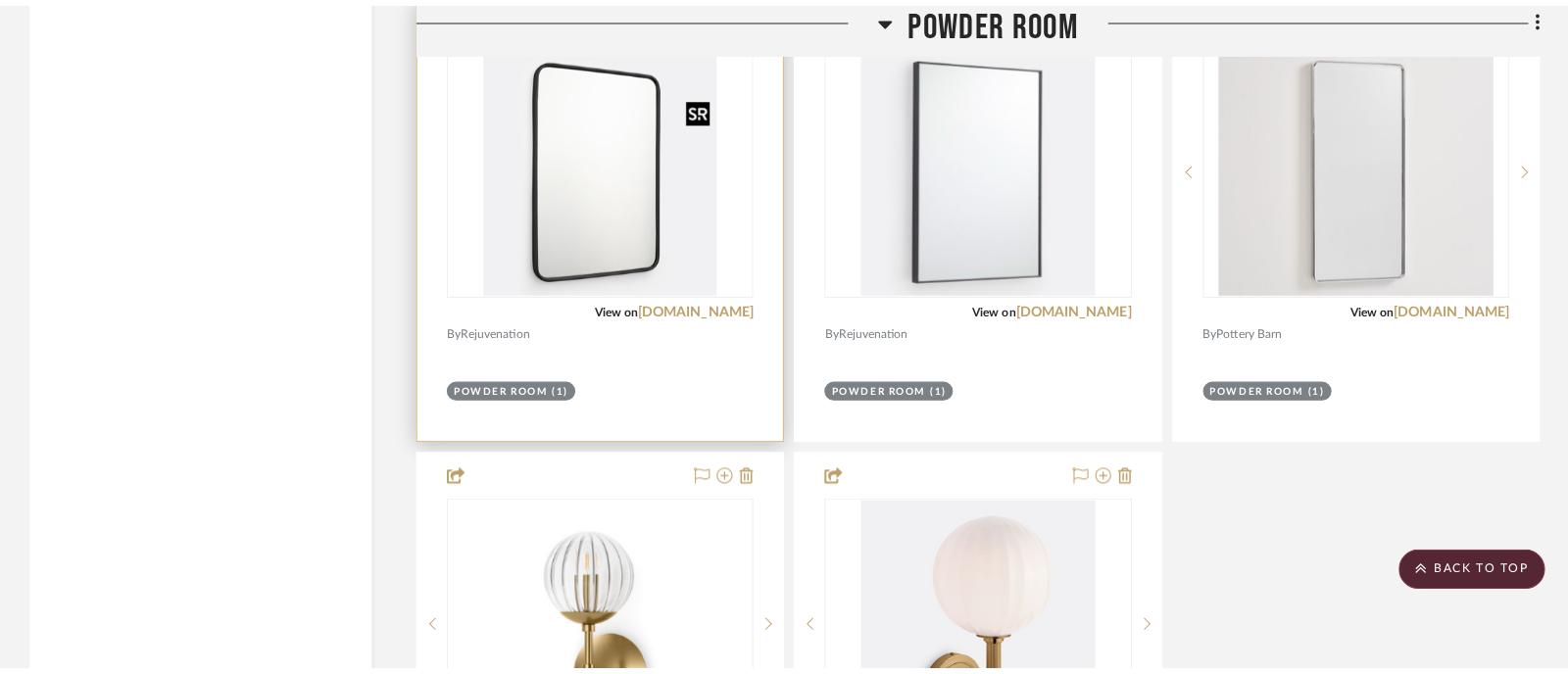 scroll, scrollTop: 0, scrollLeft: 0, axis: both 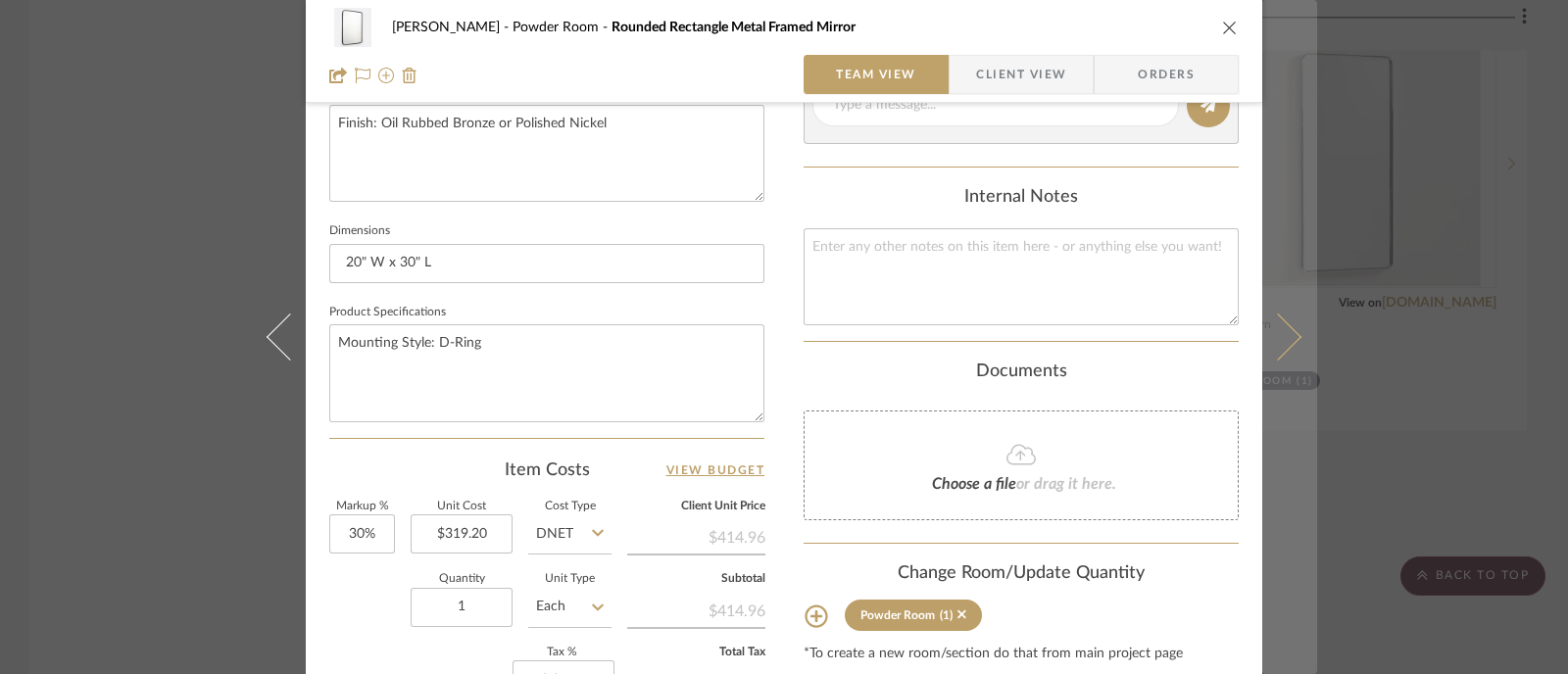 click at bounding box center [1278, 337] 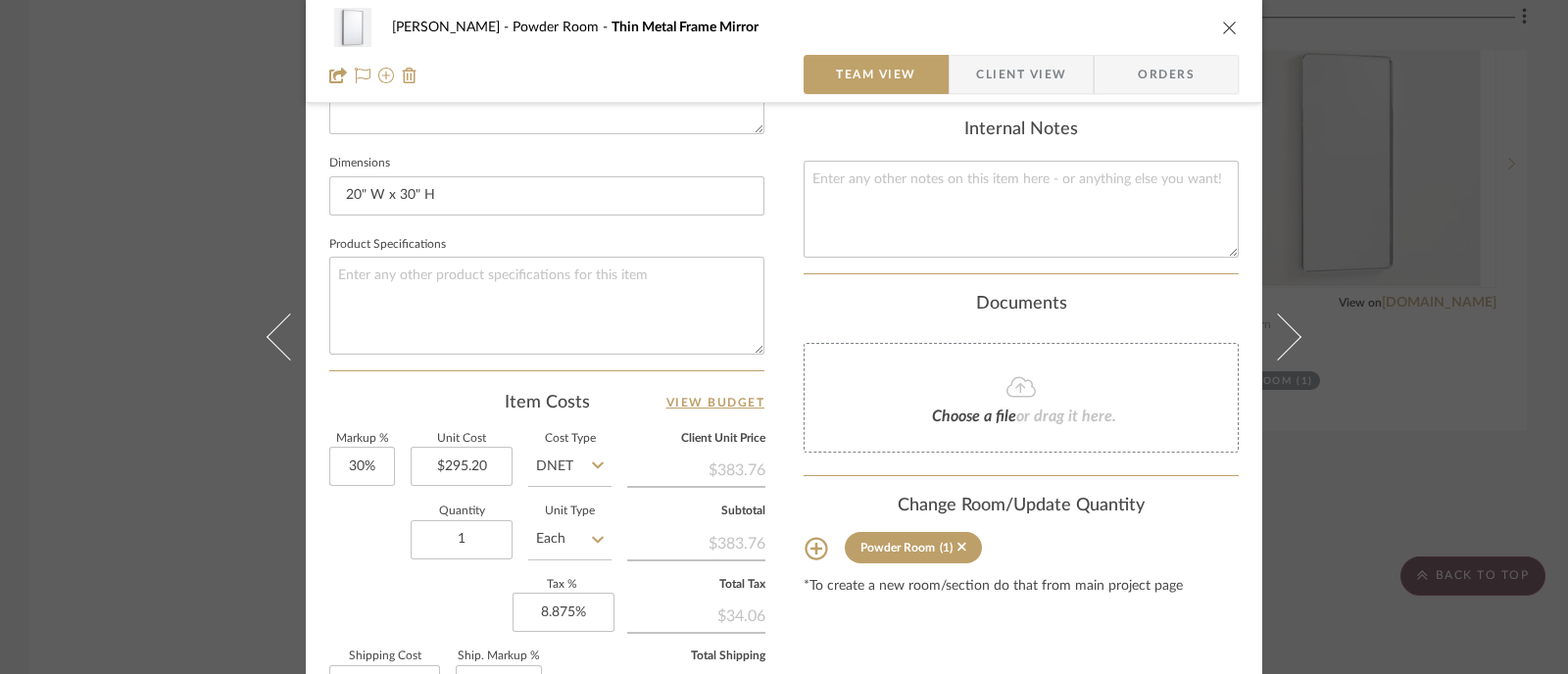 scroll, scrollTop: 558, scrollLeft: 0, axis: vertical 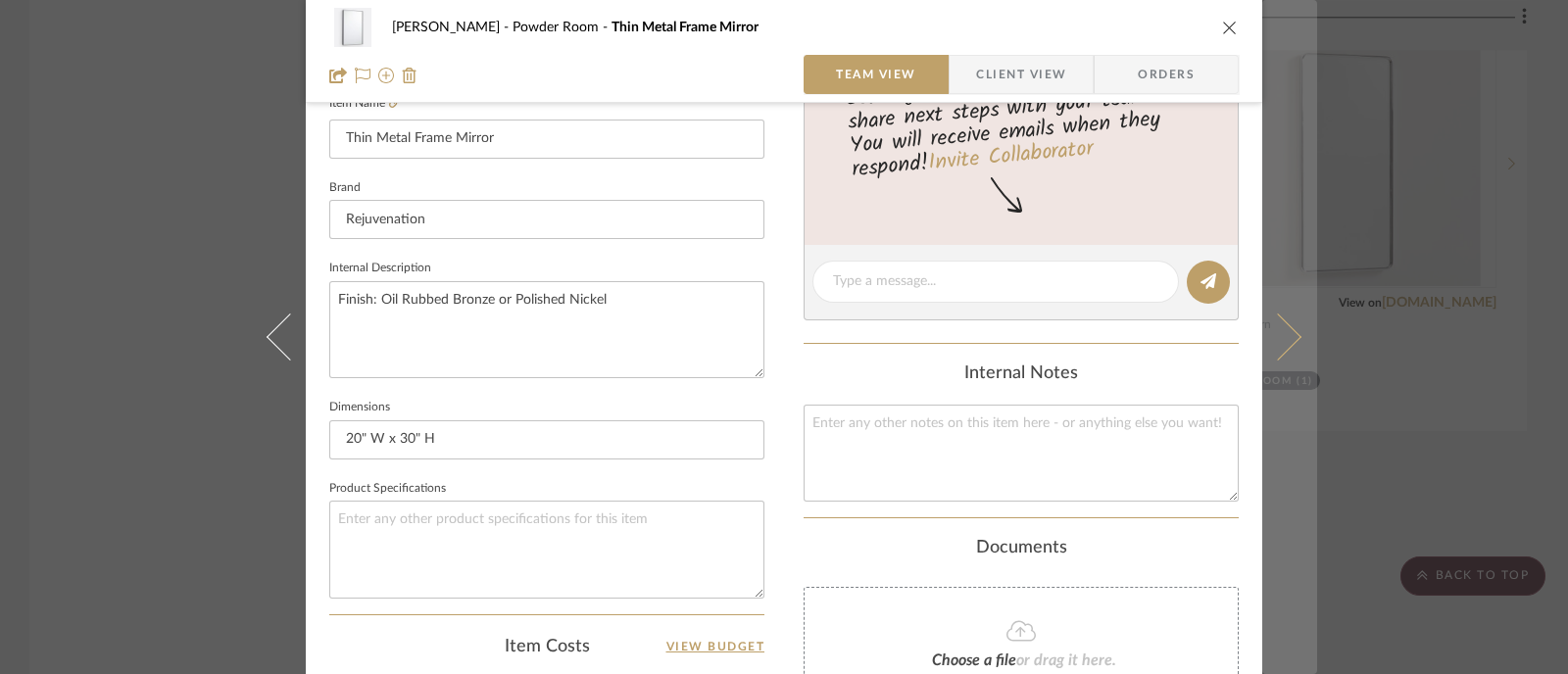 click at bounding box center [1278, 337] 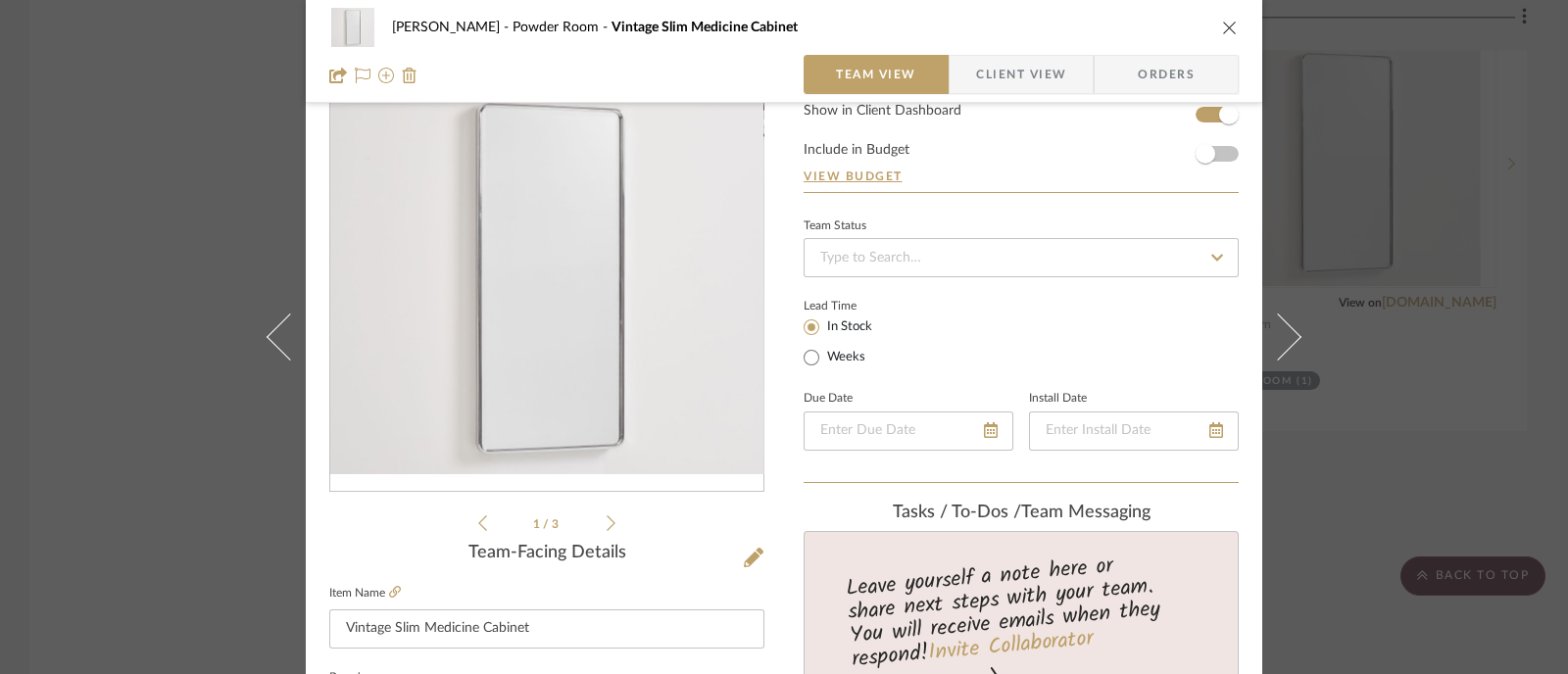 scroll, scrollTop: 0, scrollLeft: 0, axis: both 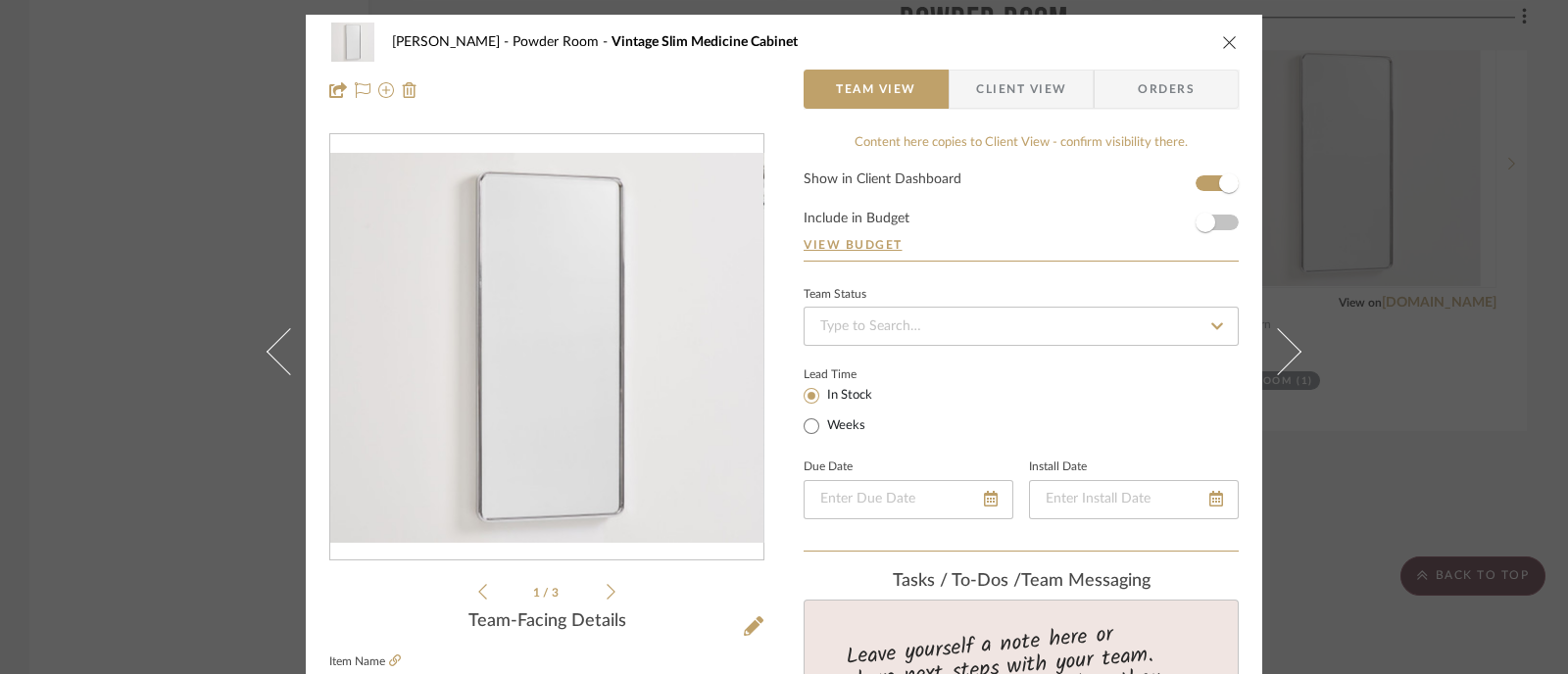 click on "1 / 3" at bounding box center (547, 592) 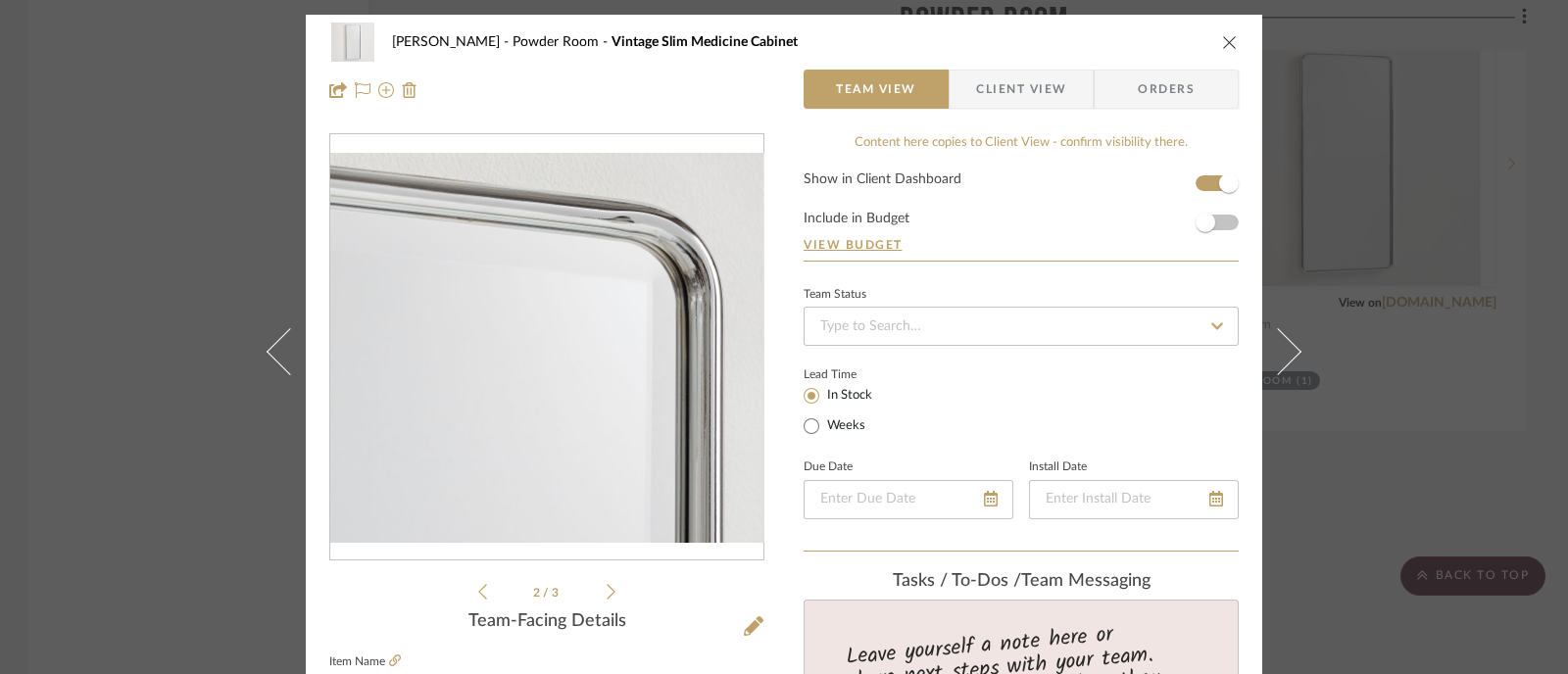 click 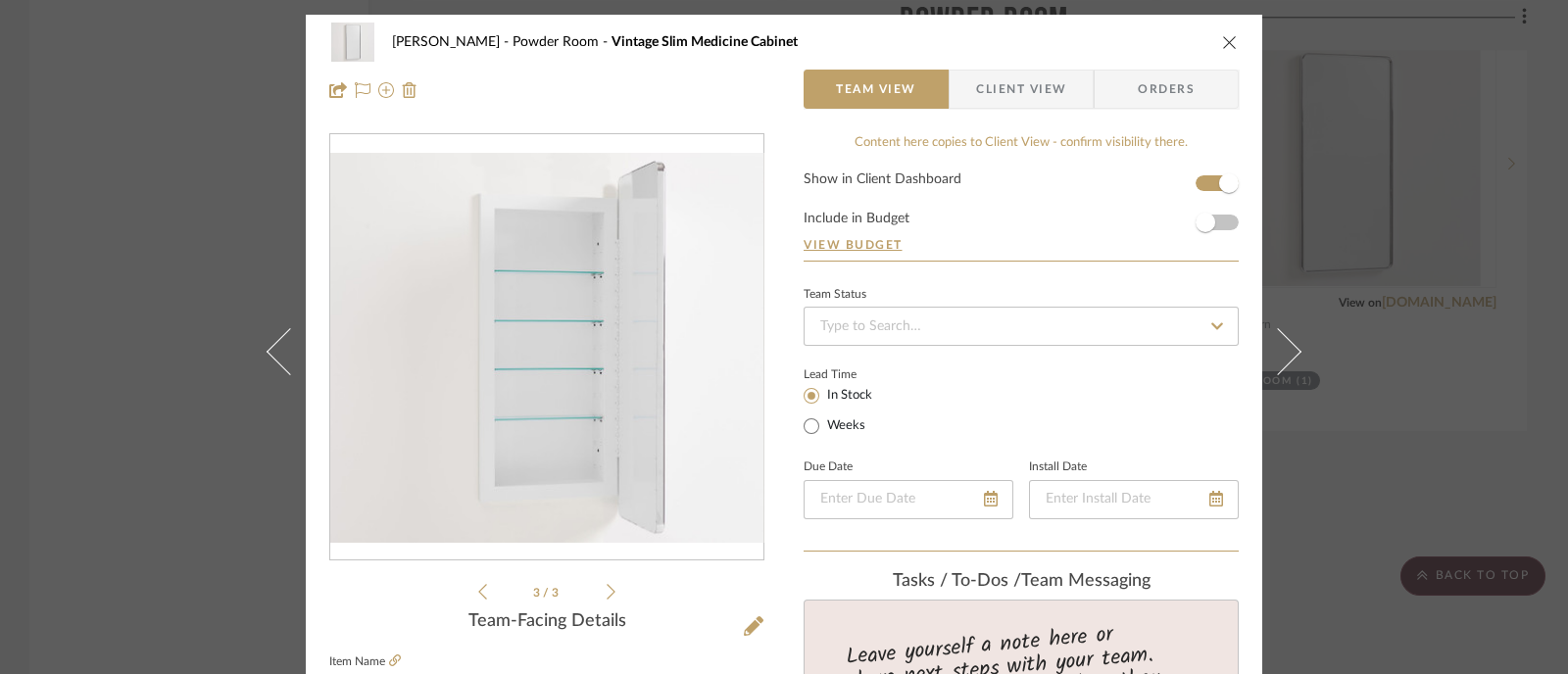 click 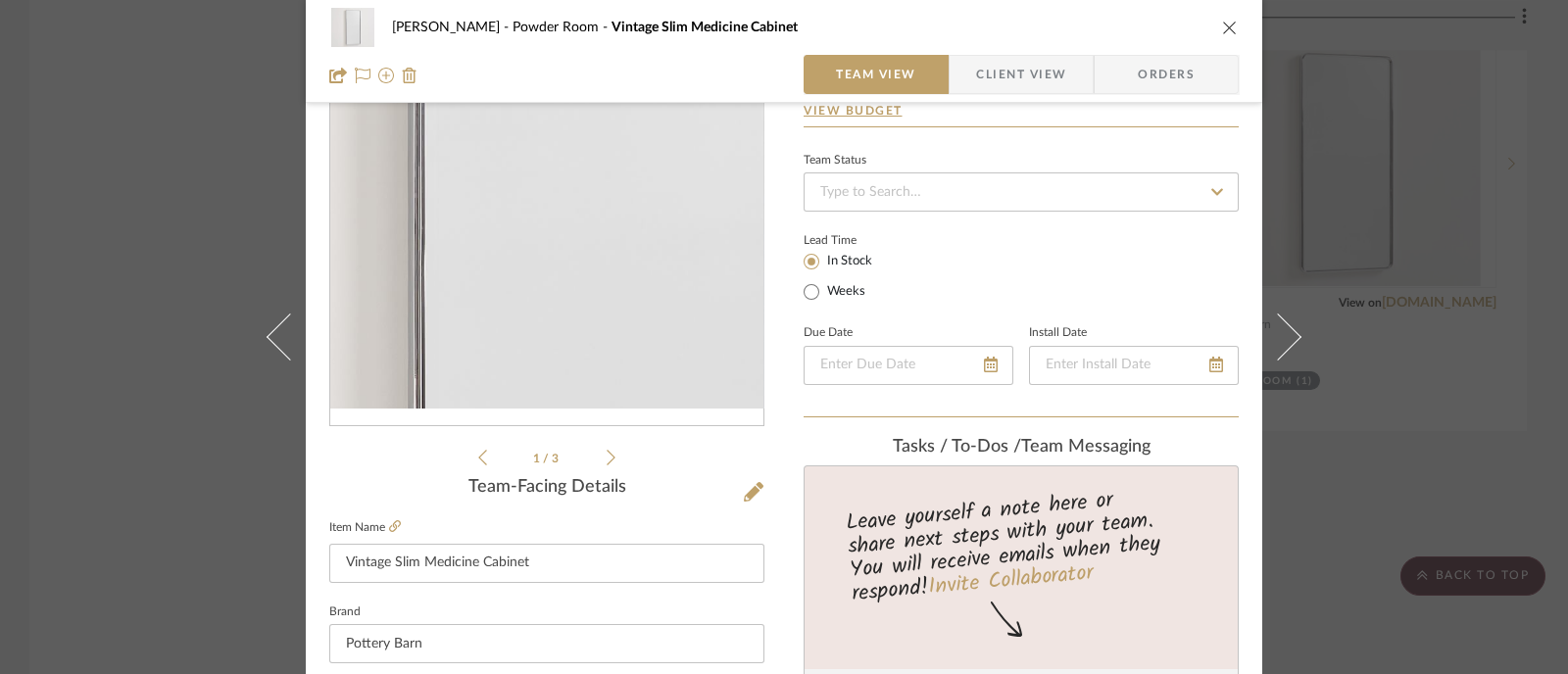 scroll, scrollTop: 367, scrollLeft: 0, axis: vertical 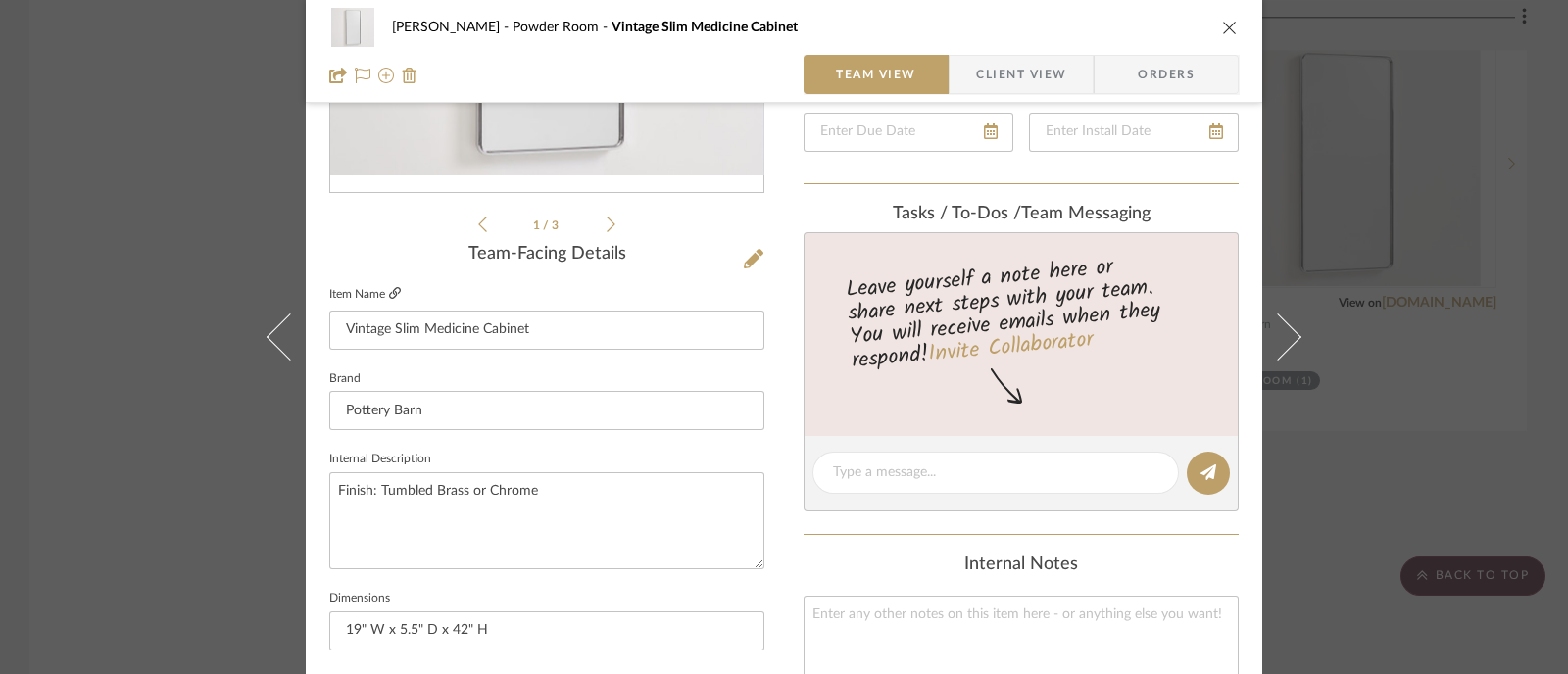 click 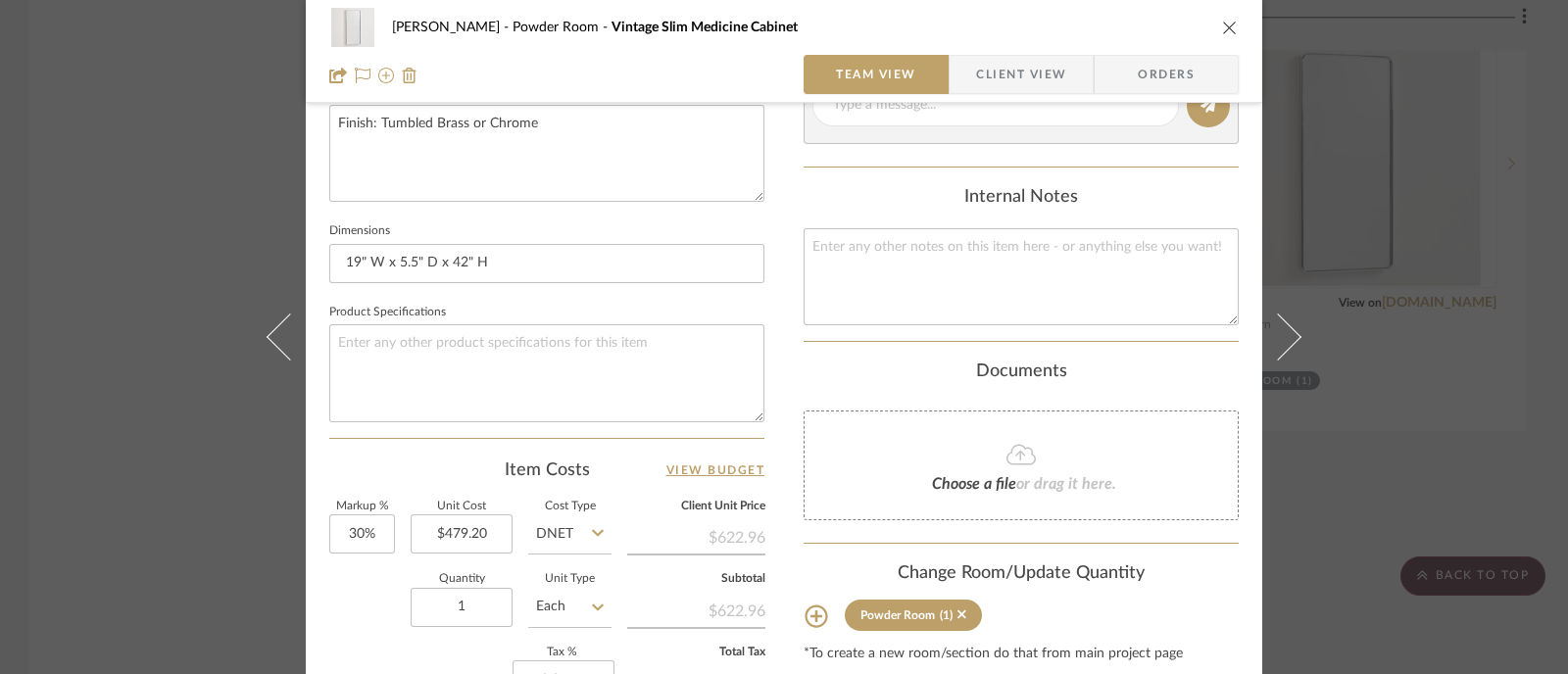 scroll, scrollTop: 0, scrollLeft: 0, axis: both 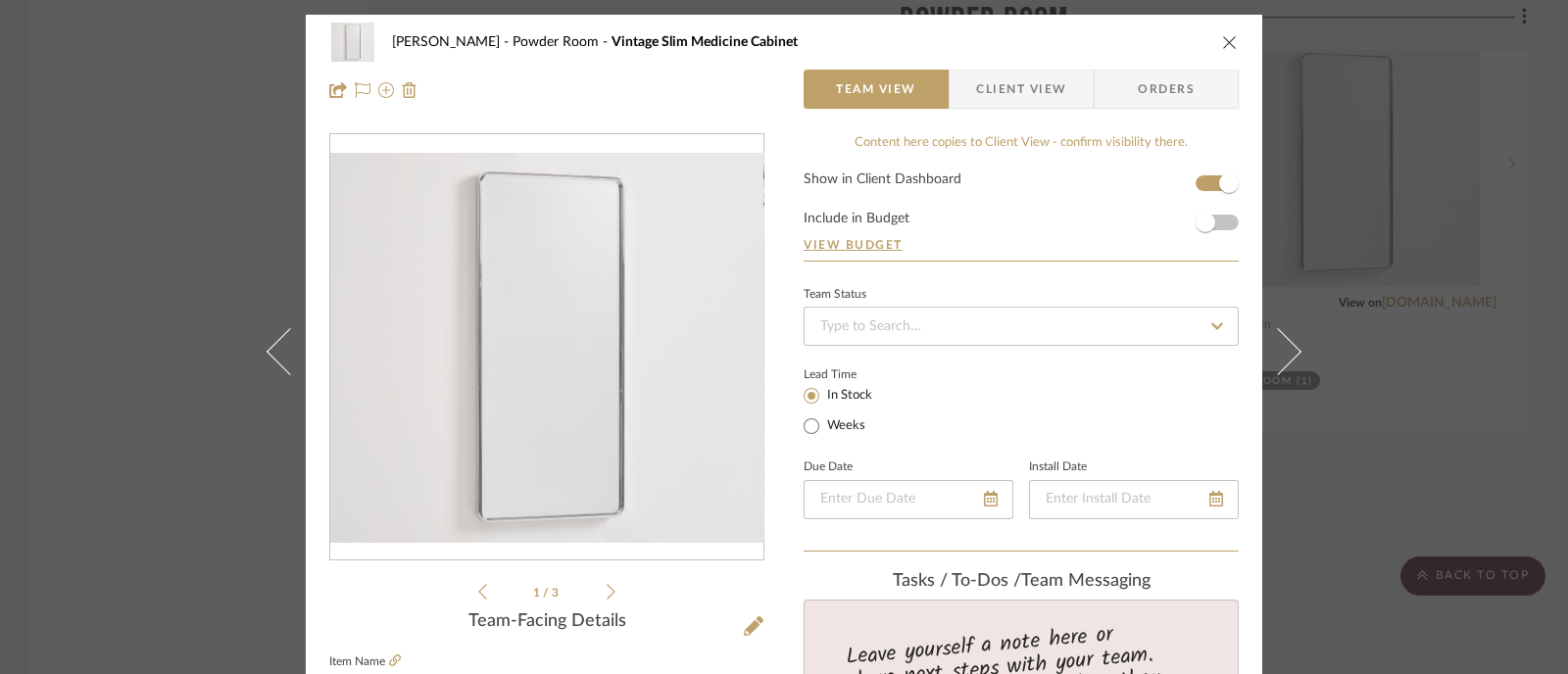 click at bounding box center (1230, 42) 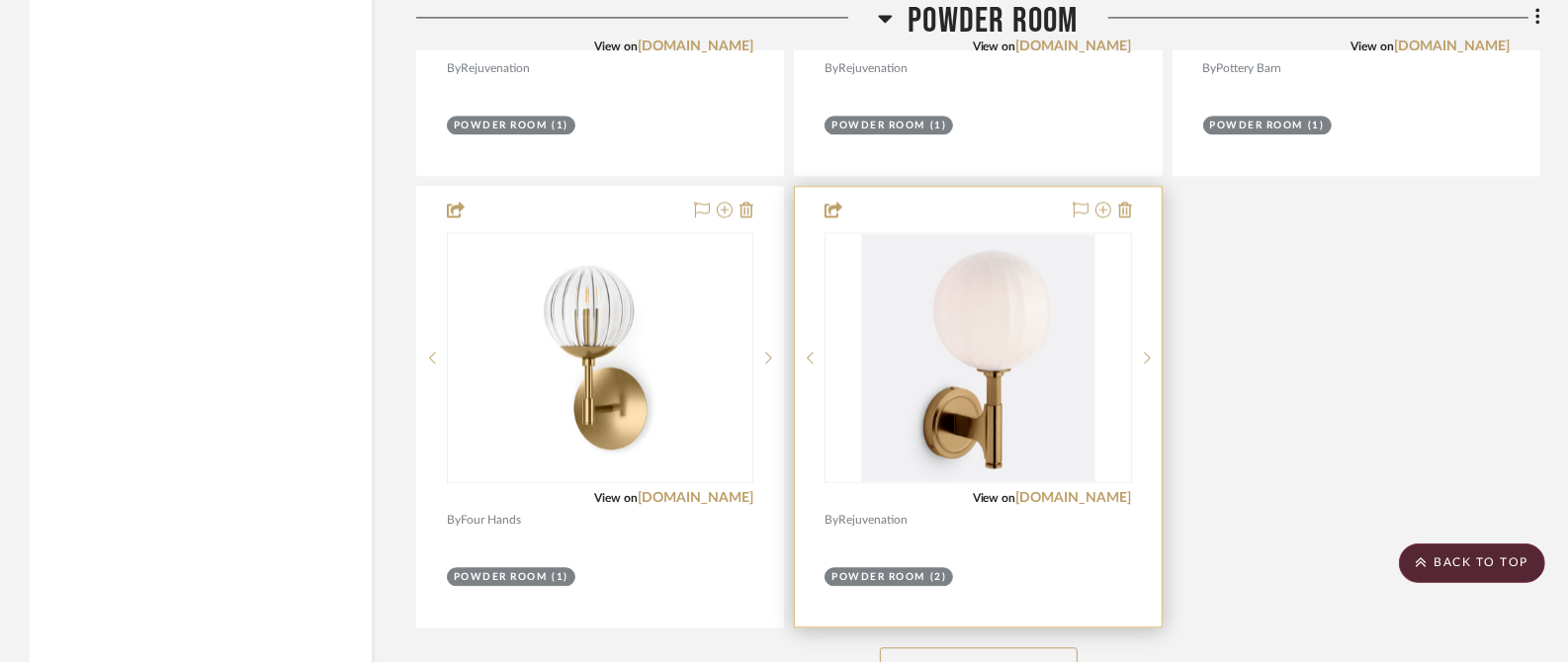 scroll, scrollTop: 3891, scrollLeft: 0, axis: vertical 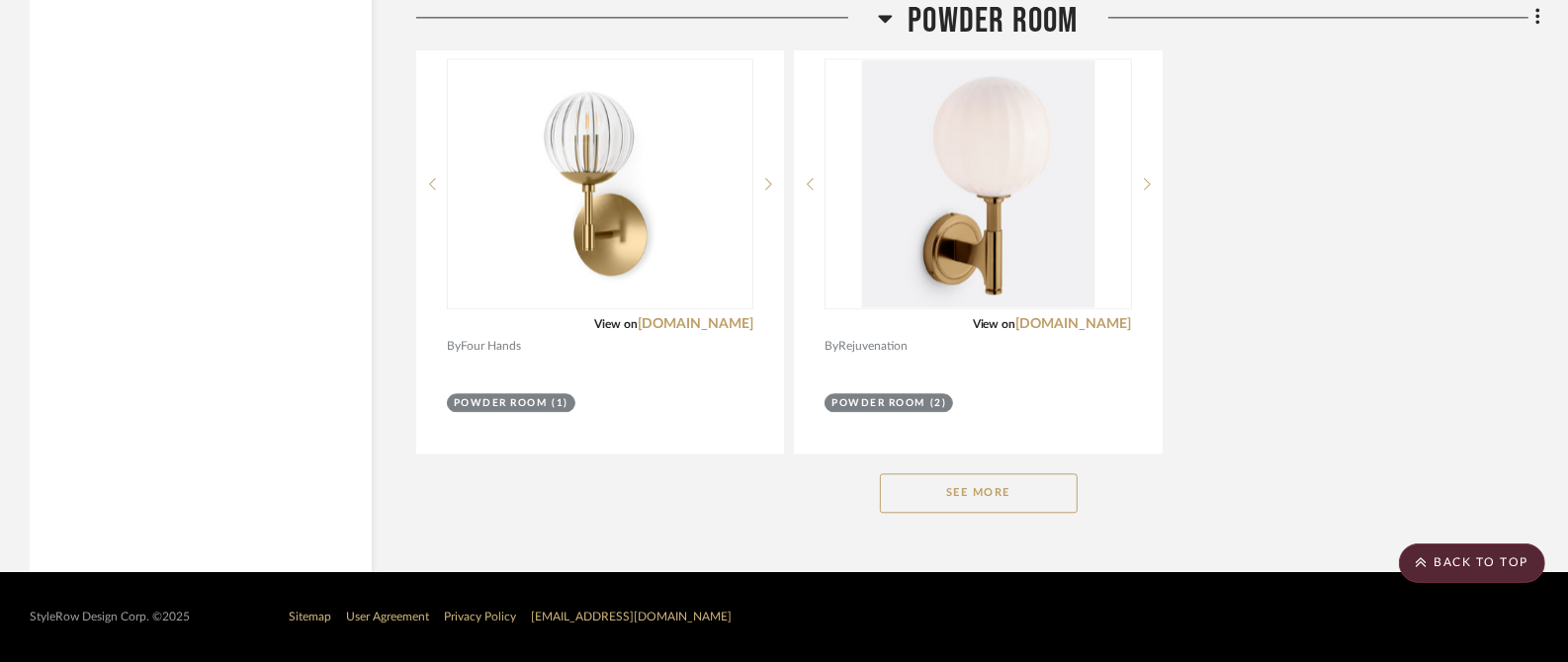 click on "See More" 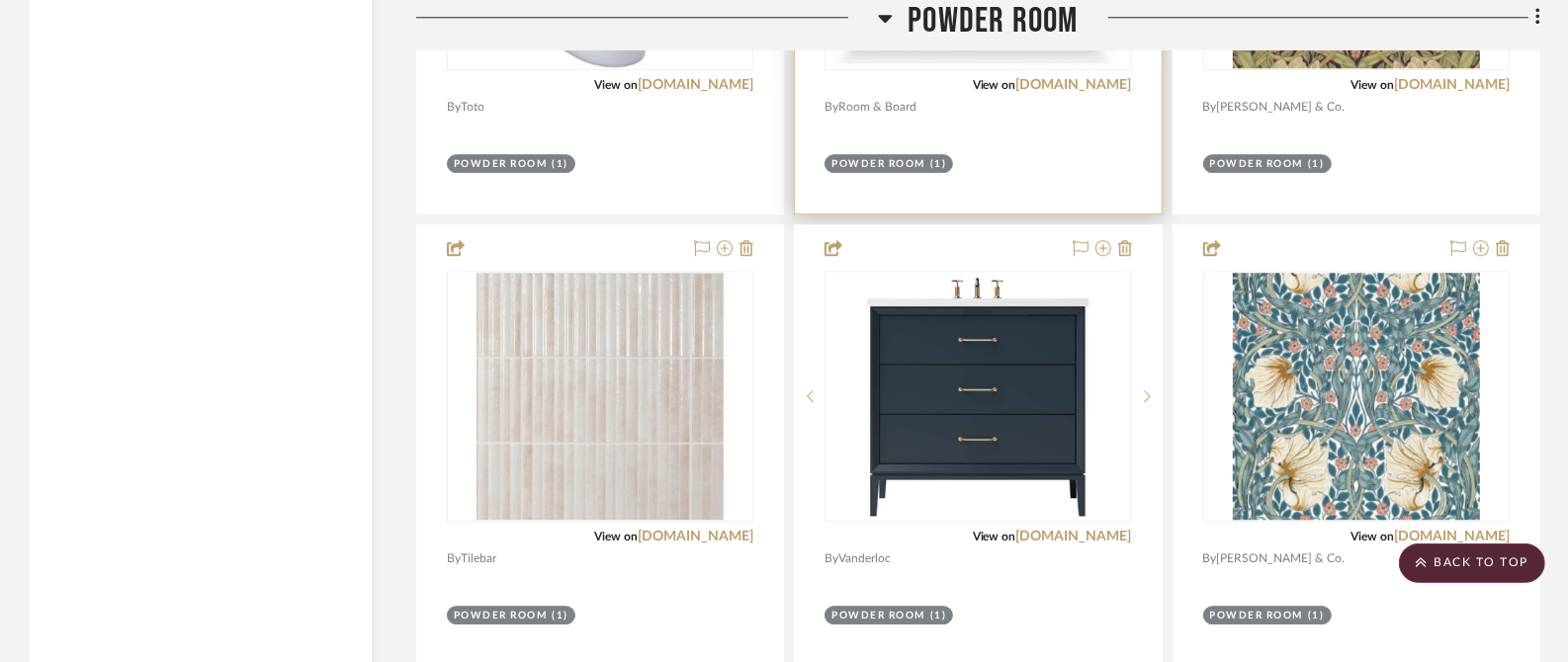 scroll, scrollTop: 4709, scrollLeft: 0, axis: vertical 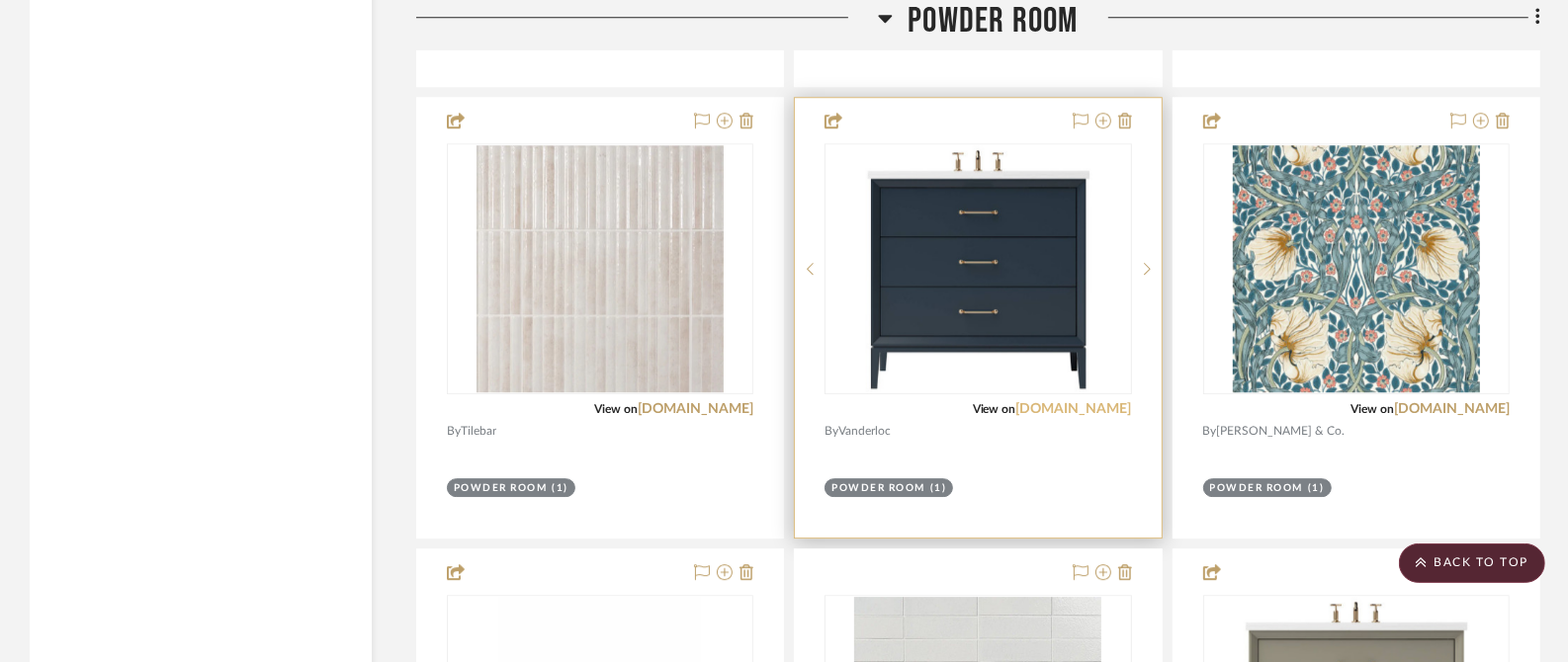 click on "vanderloc.com" at bounding box center (1074, 409) 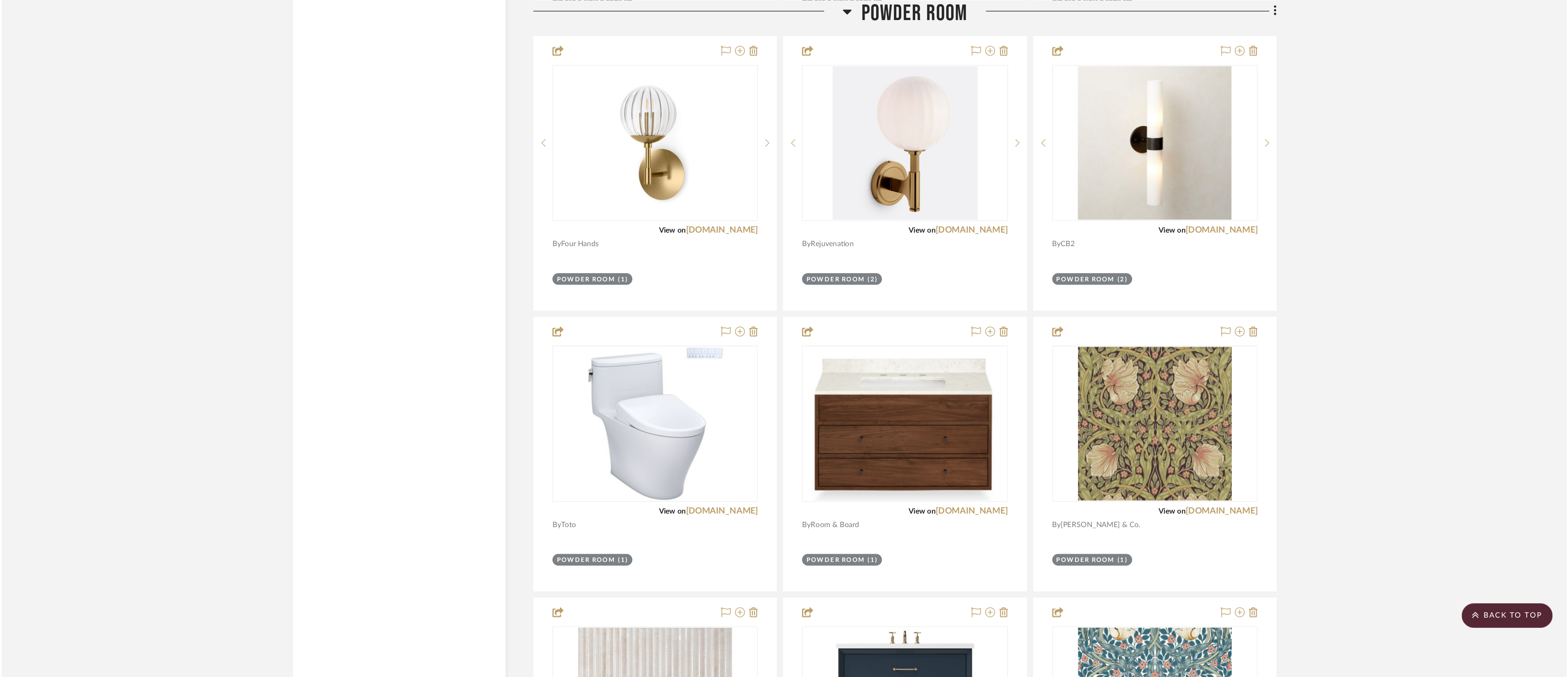 scroll, scrollTop: 1594, scrollLeft: 0, axis: vertical 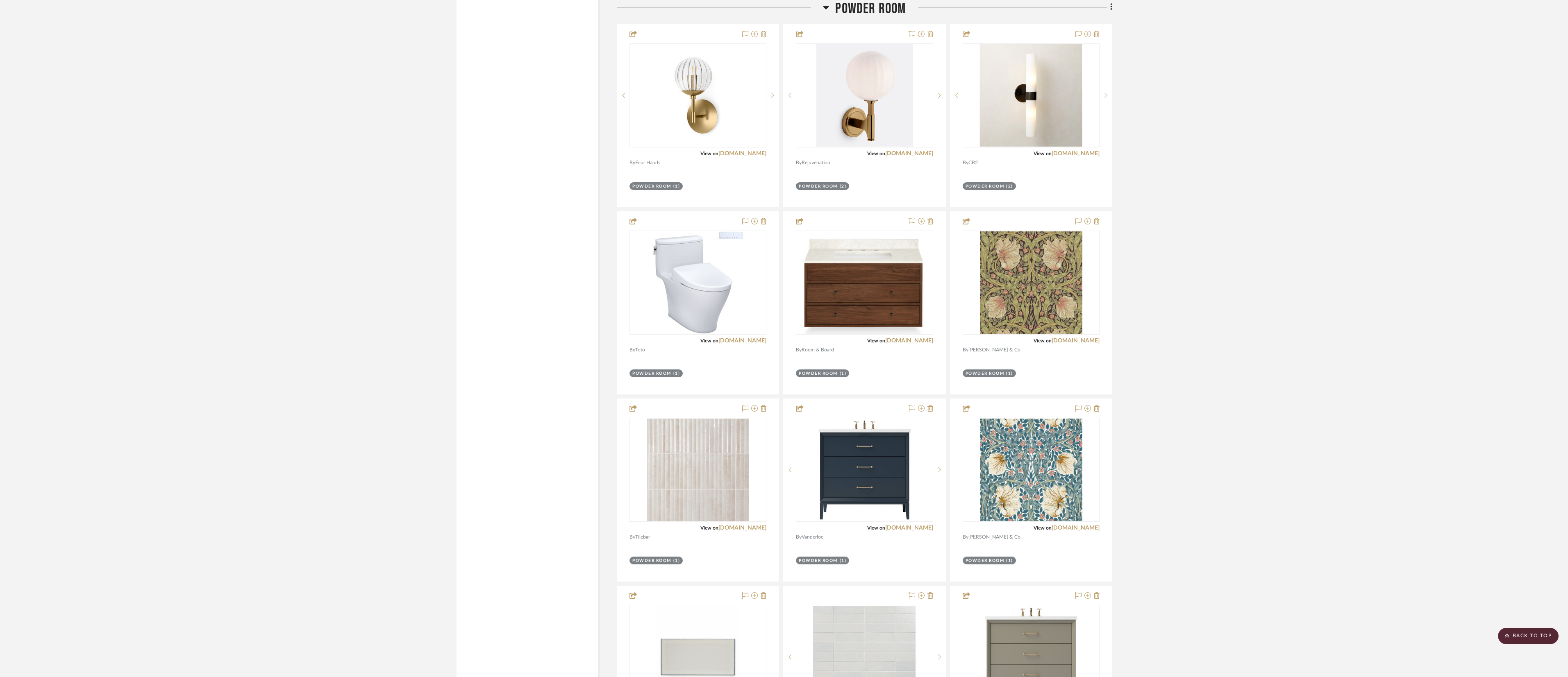 drag, startPoint x: 406, startPoint y: 3, endPoint x: 395, endPoint y: 326, distance: 323.18725 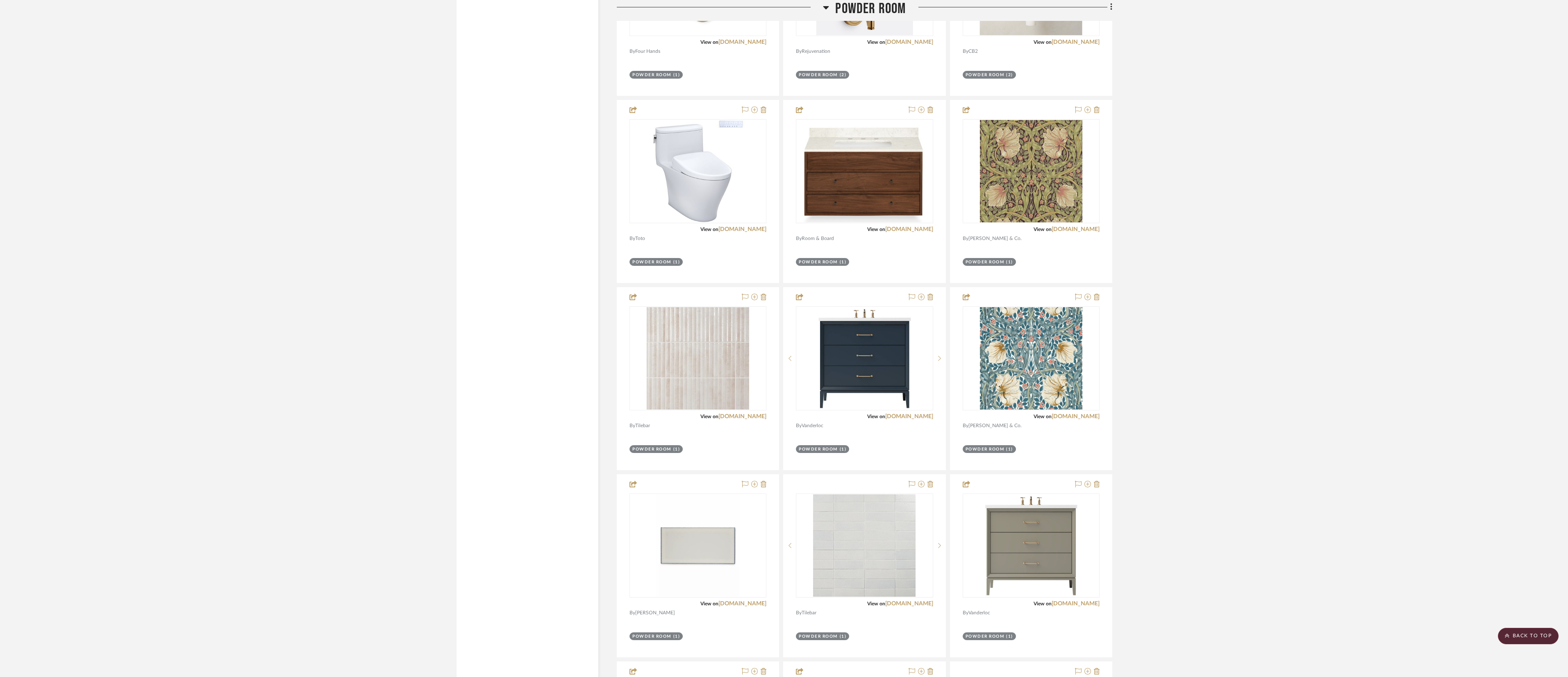 scroll, scrollTop: 1716, scrollLeft: 0, axis: vertical 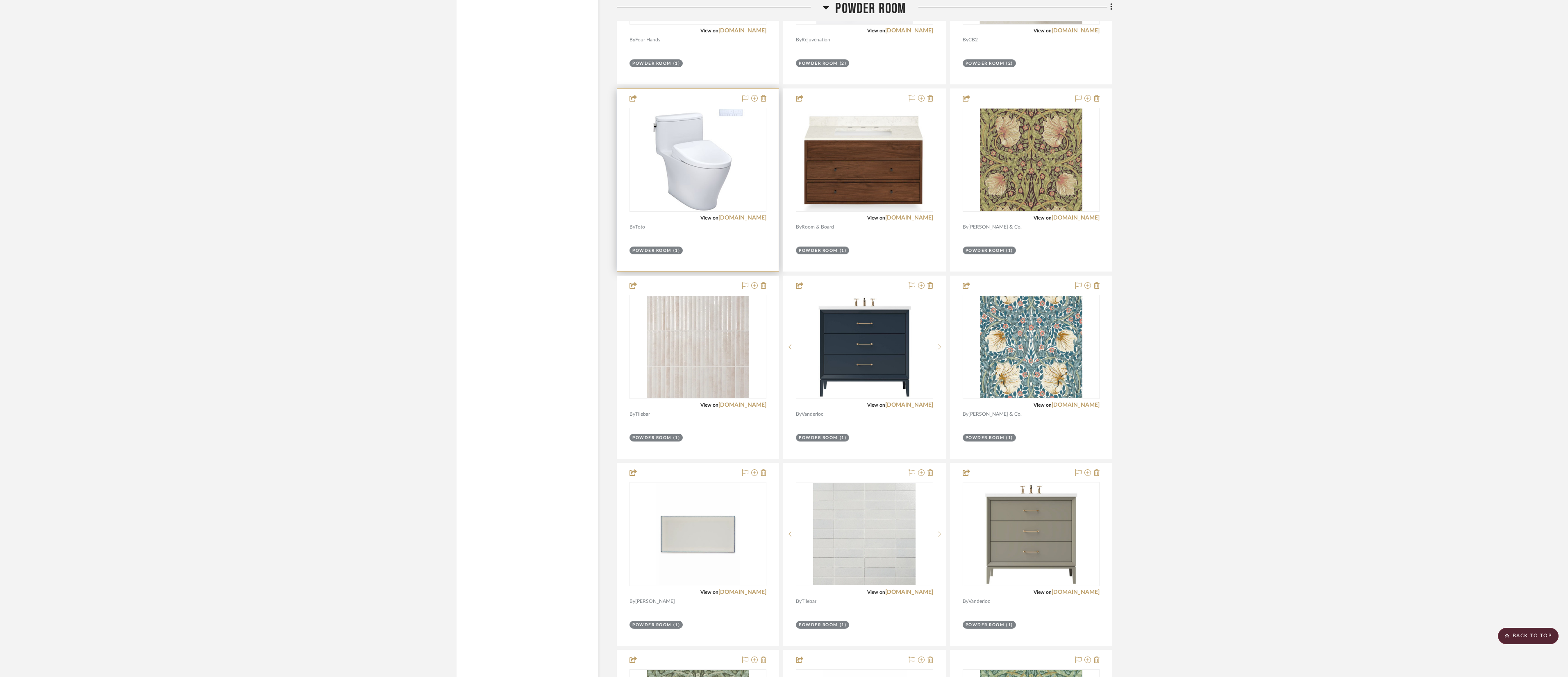 type 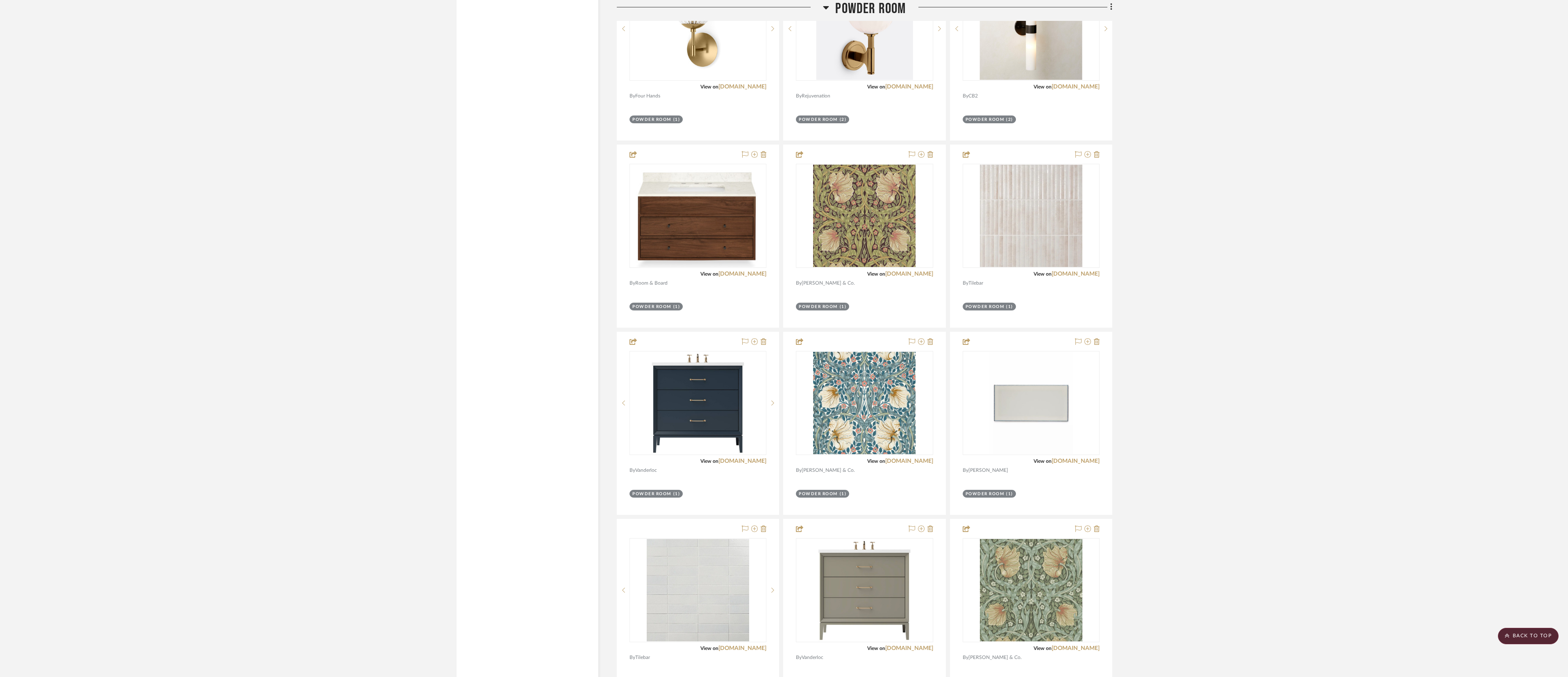 scroll, scrollTop: 1706, scrollLeft: 0, axis: vertical 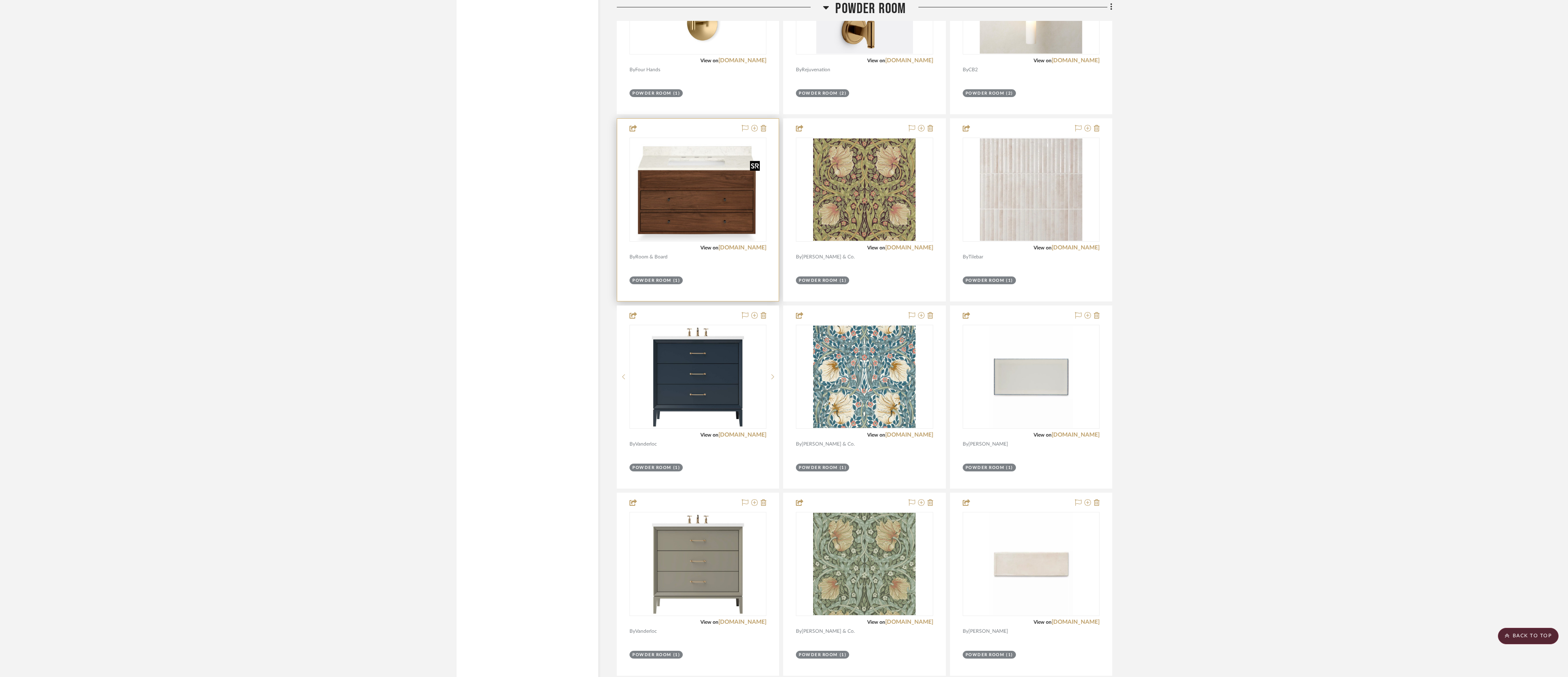 click at bounding box center (698, 190) 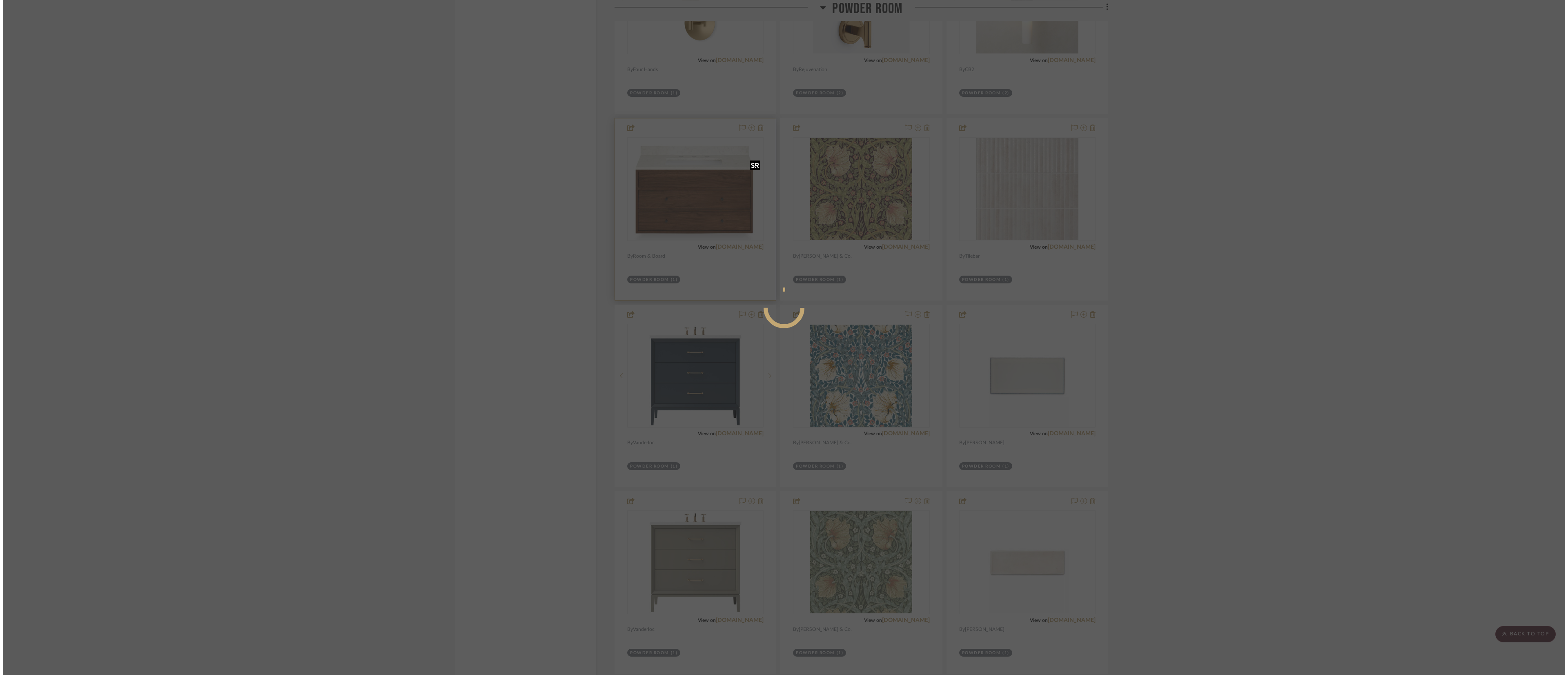 scroll, scrollTop: 0, scrollLeft: 0, axis: both 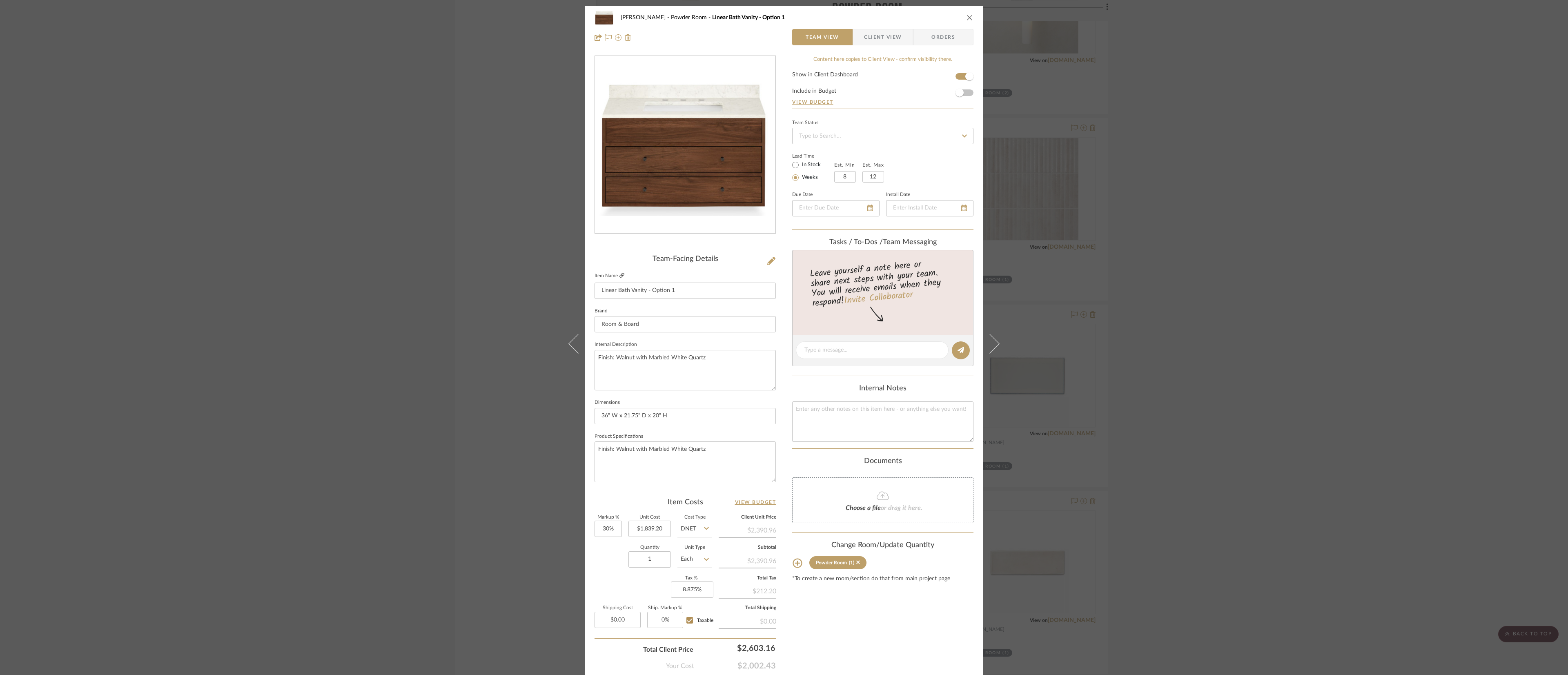 click 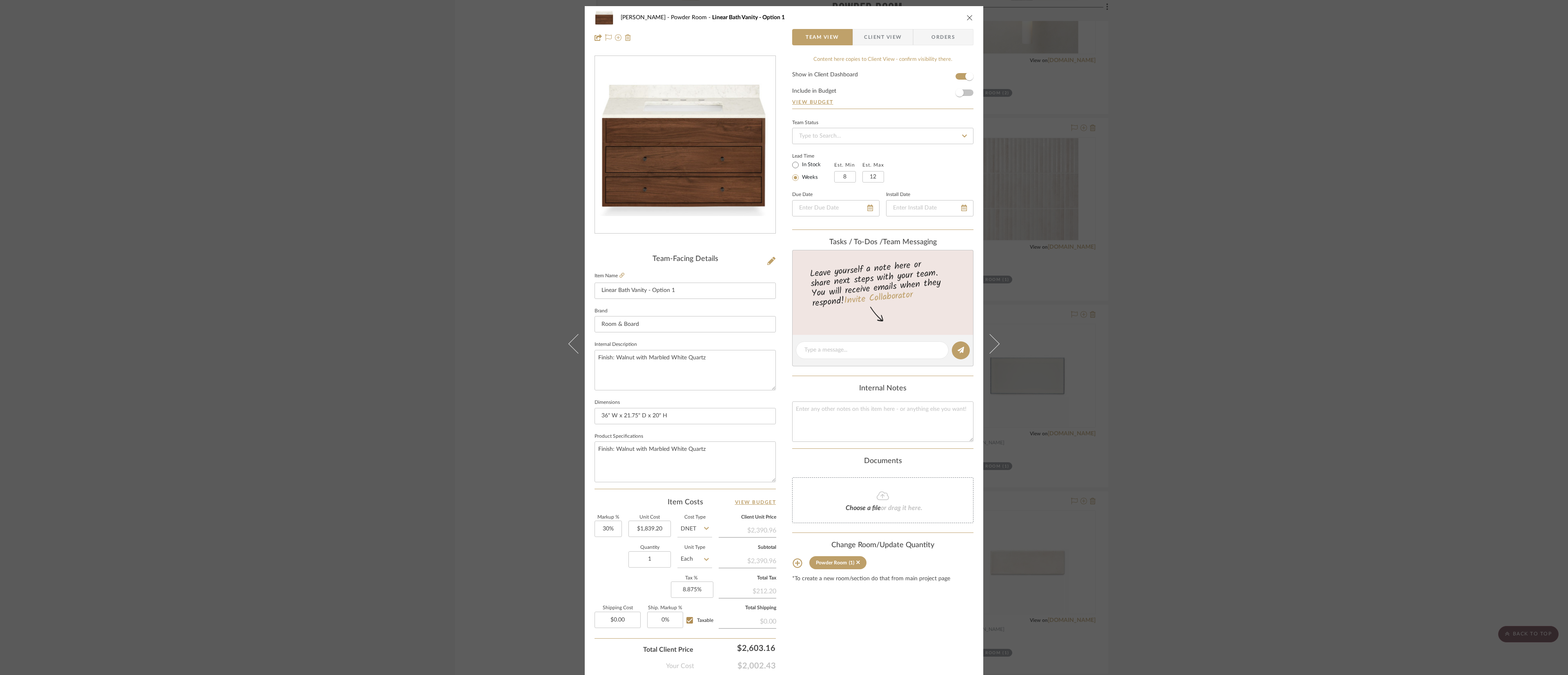 click at bounding box center (970, 18) 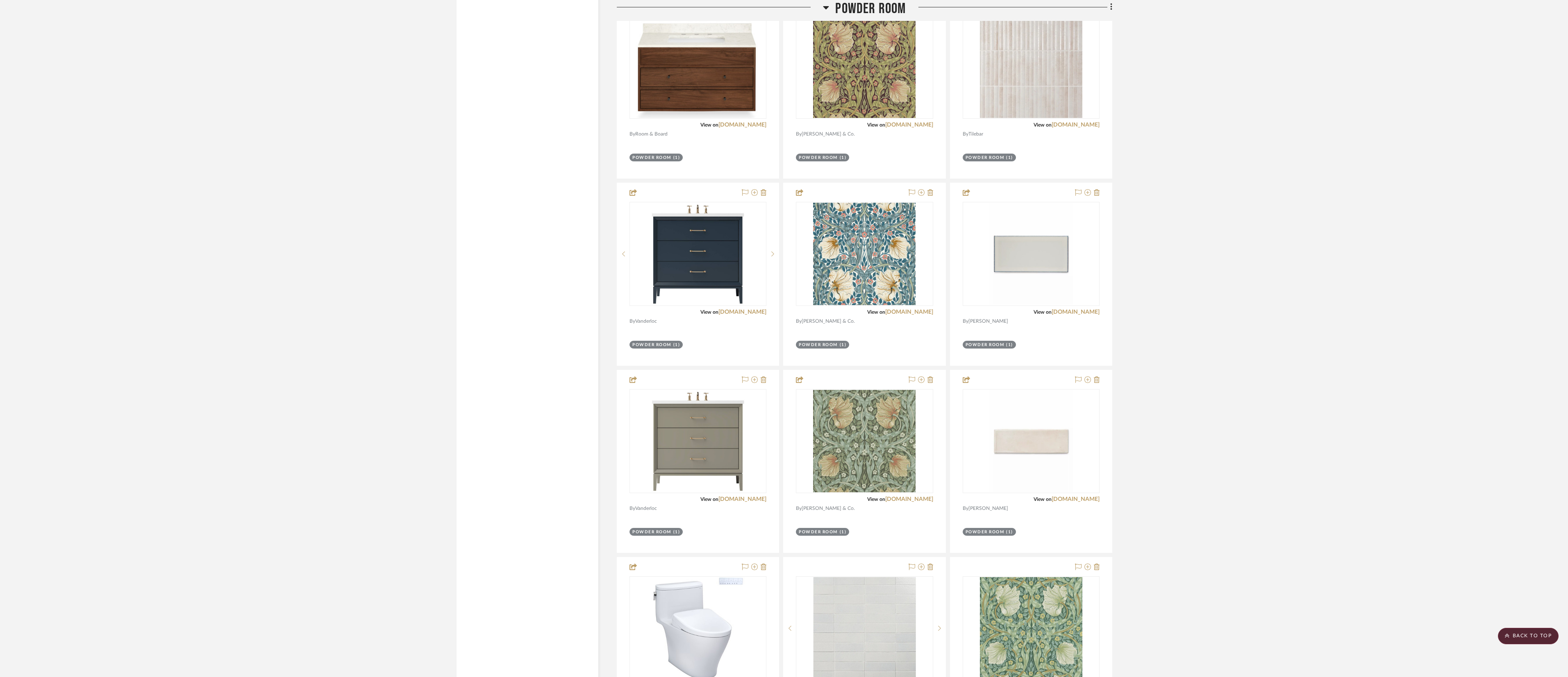 scroll, scrollTop: 1687, scrollLeft: 0, axis: vertical 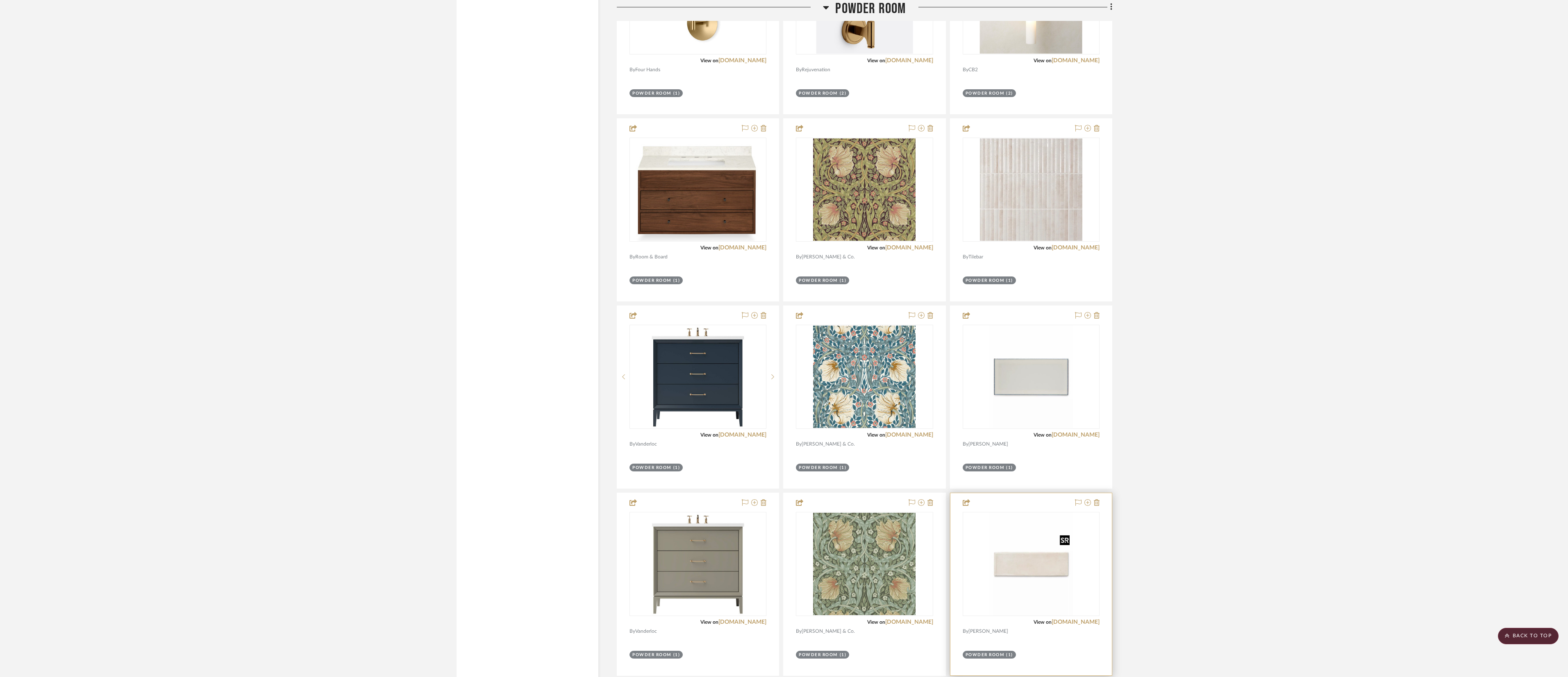 click at bounding box center [1031, 564] 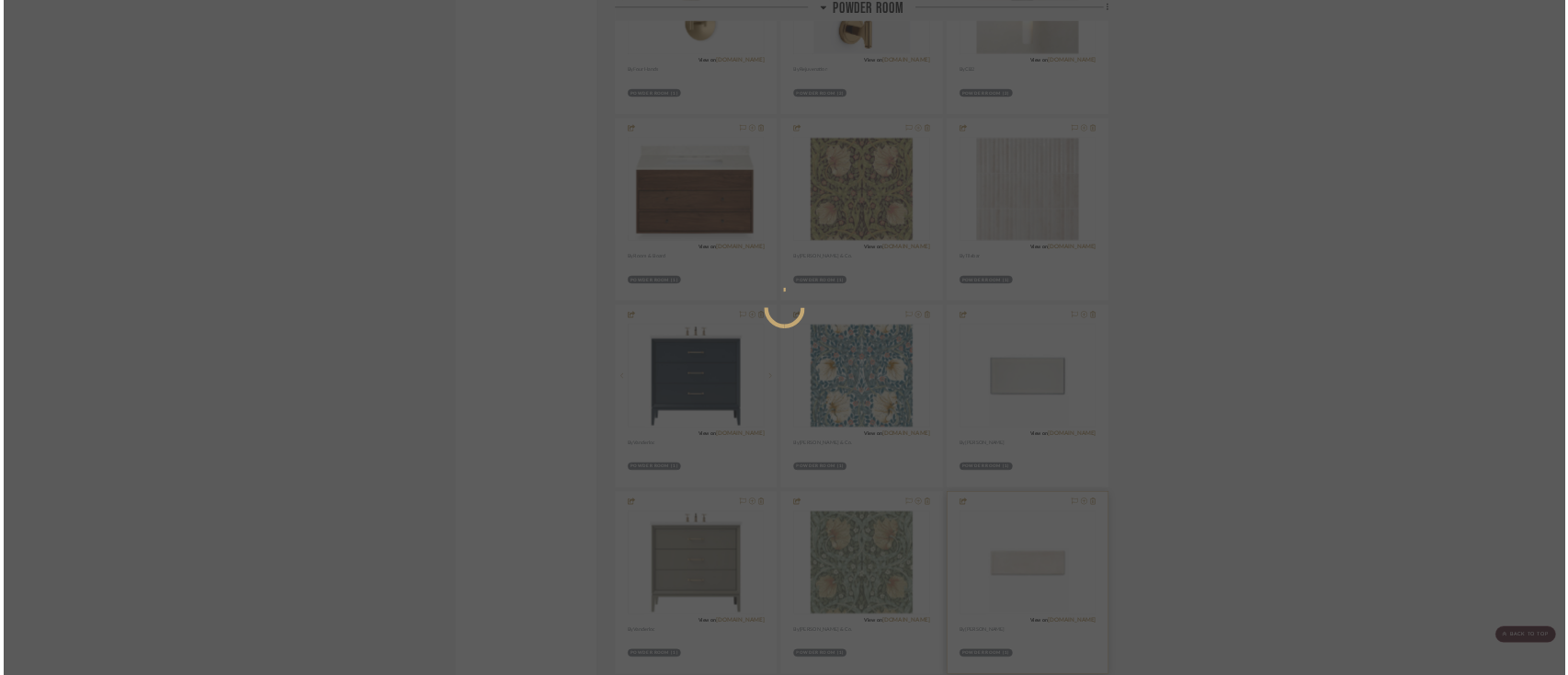 scroll, scrollTop: 0, scrollLeft: 0, axis: both 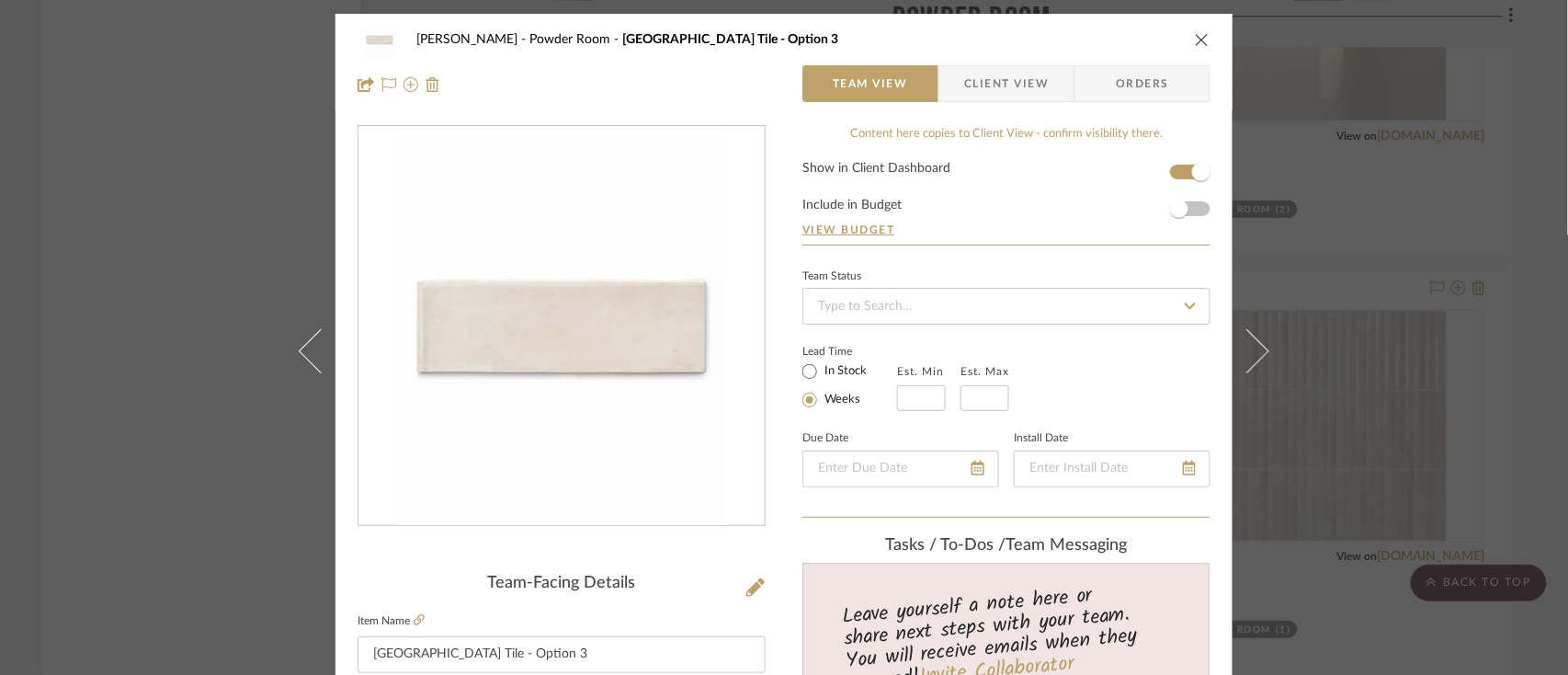 click at bounding box center (1202, 40) 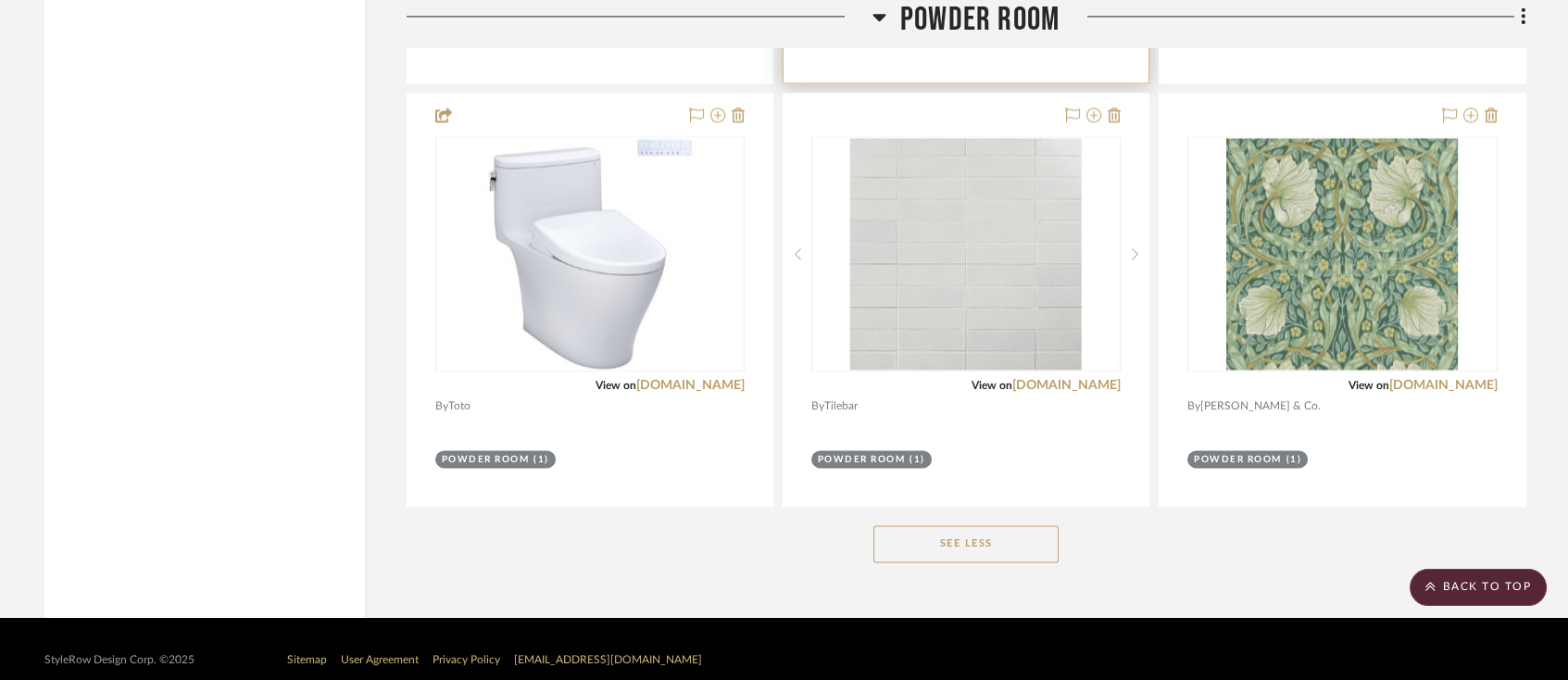 scroll, scrollTop: 5281, scrollLeft: 0, axis: vertical 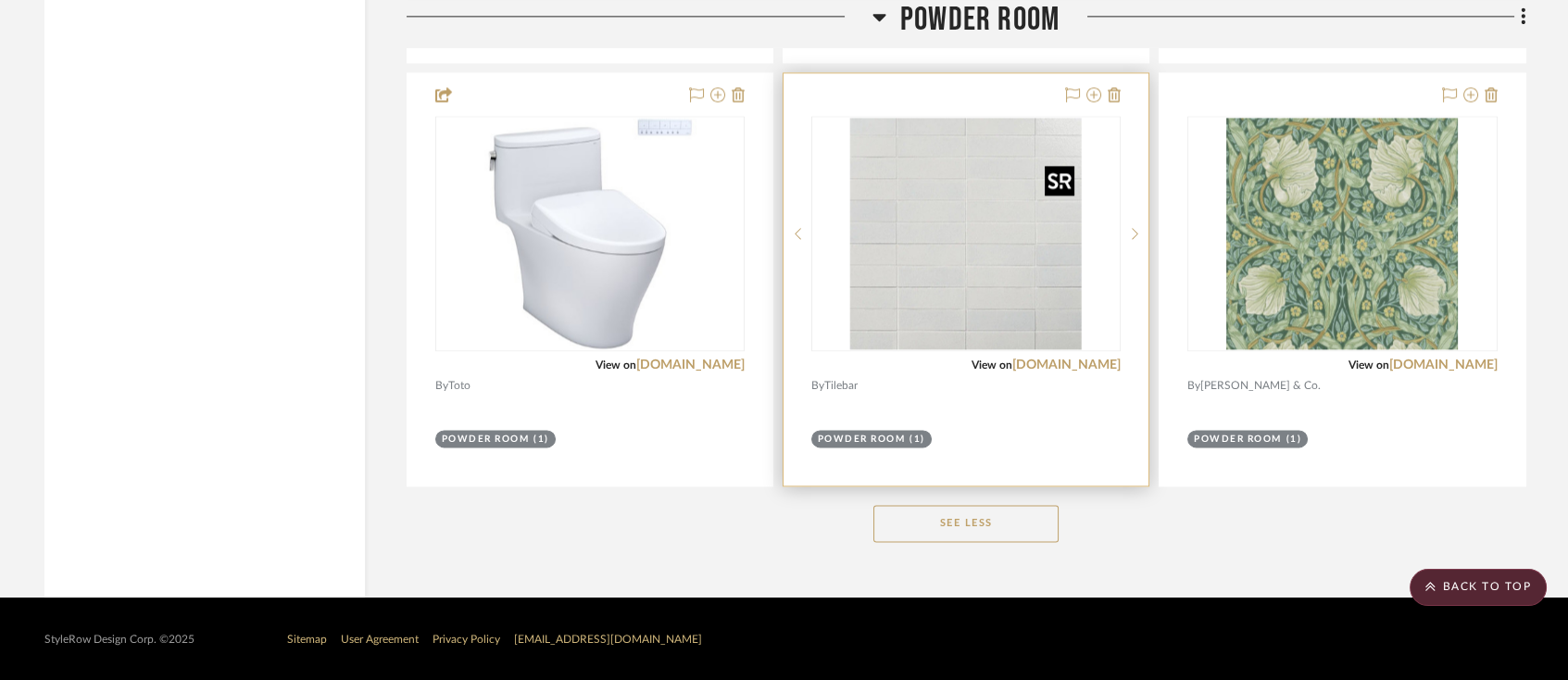 click at bounding box center (966, 233) 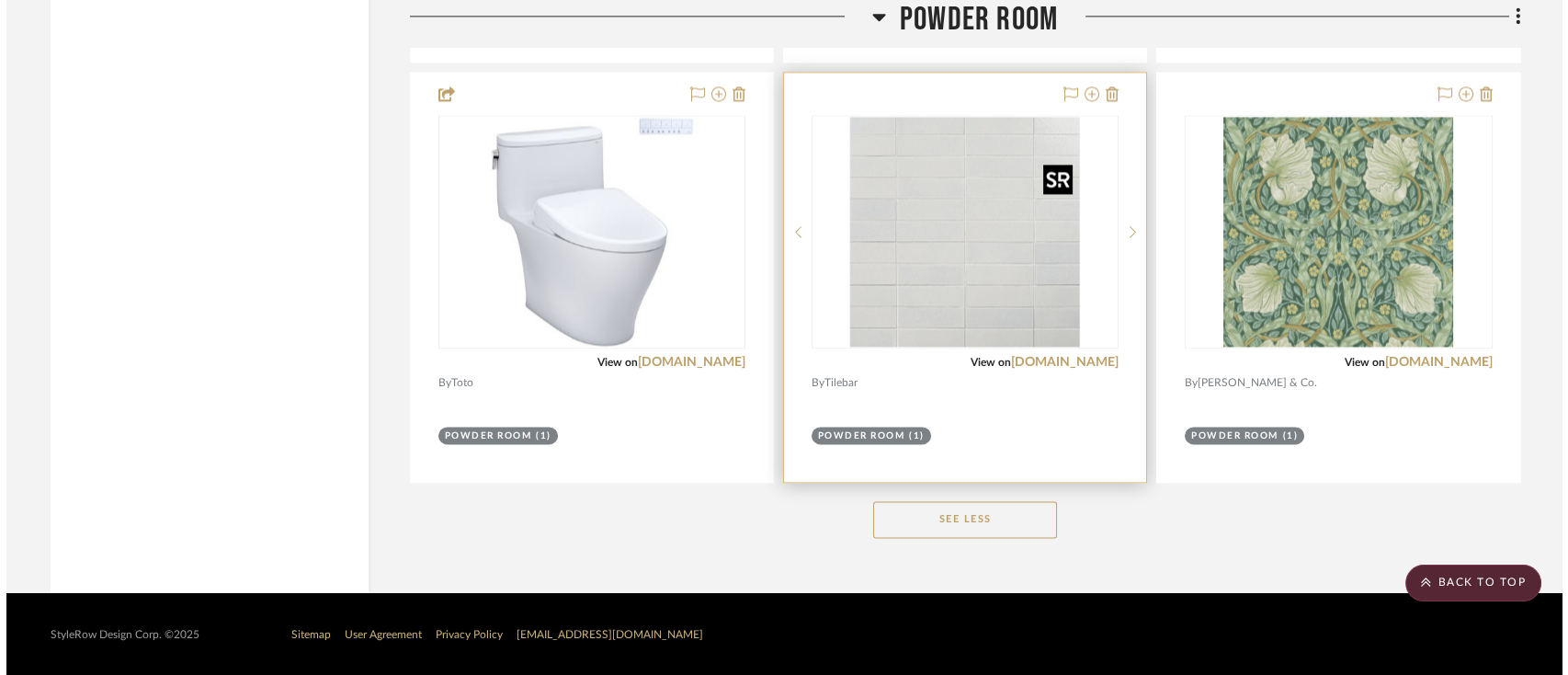 scroll, scrollTop: 0, scrollLeft: 0, axis: both 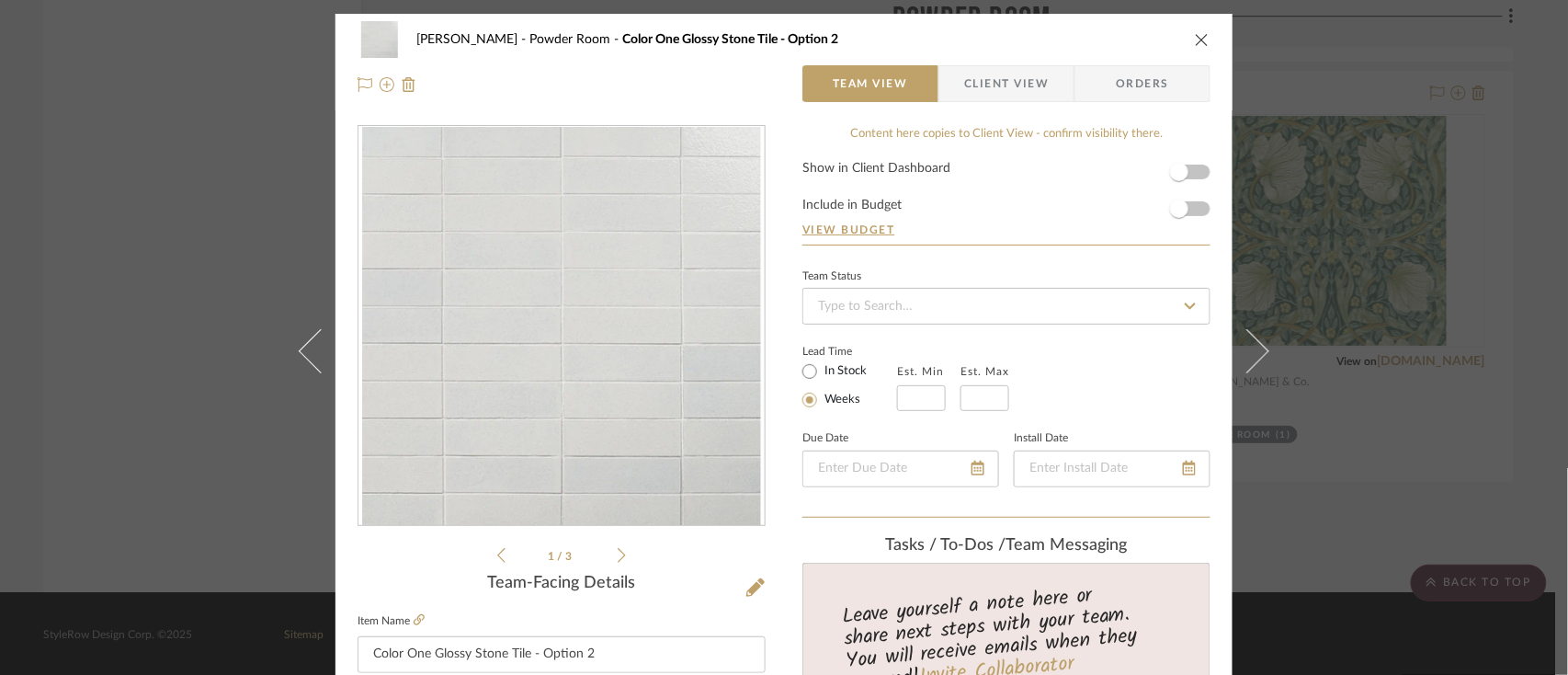 click 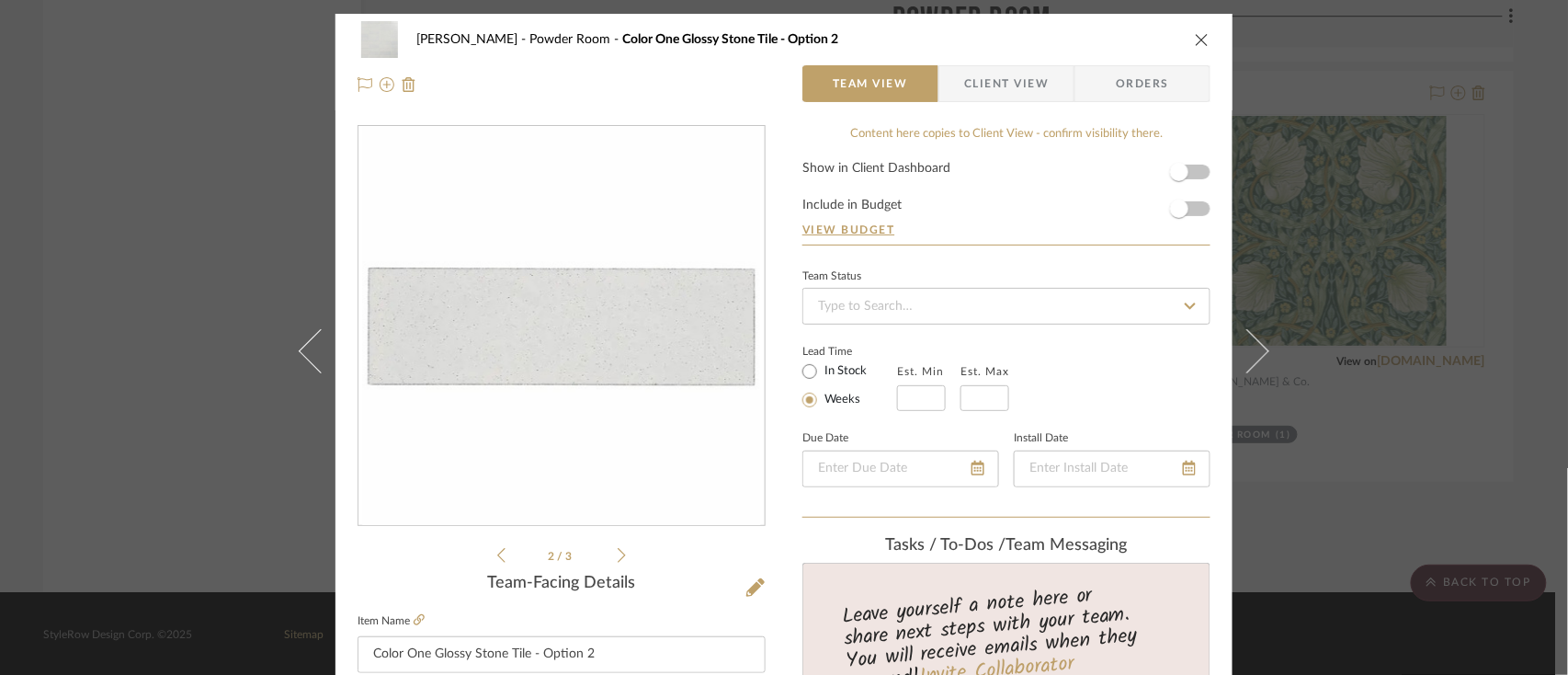 click 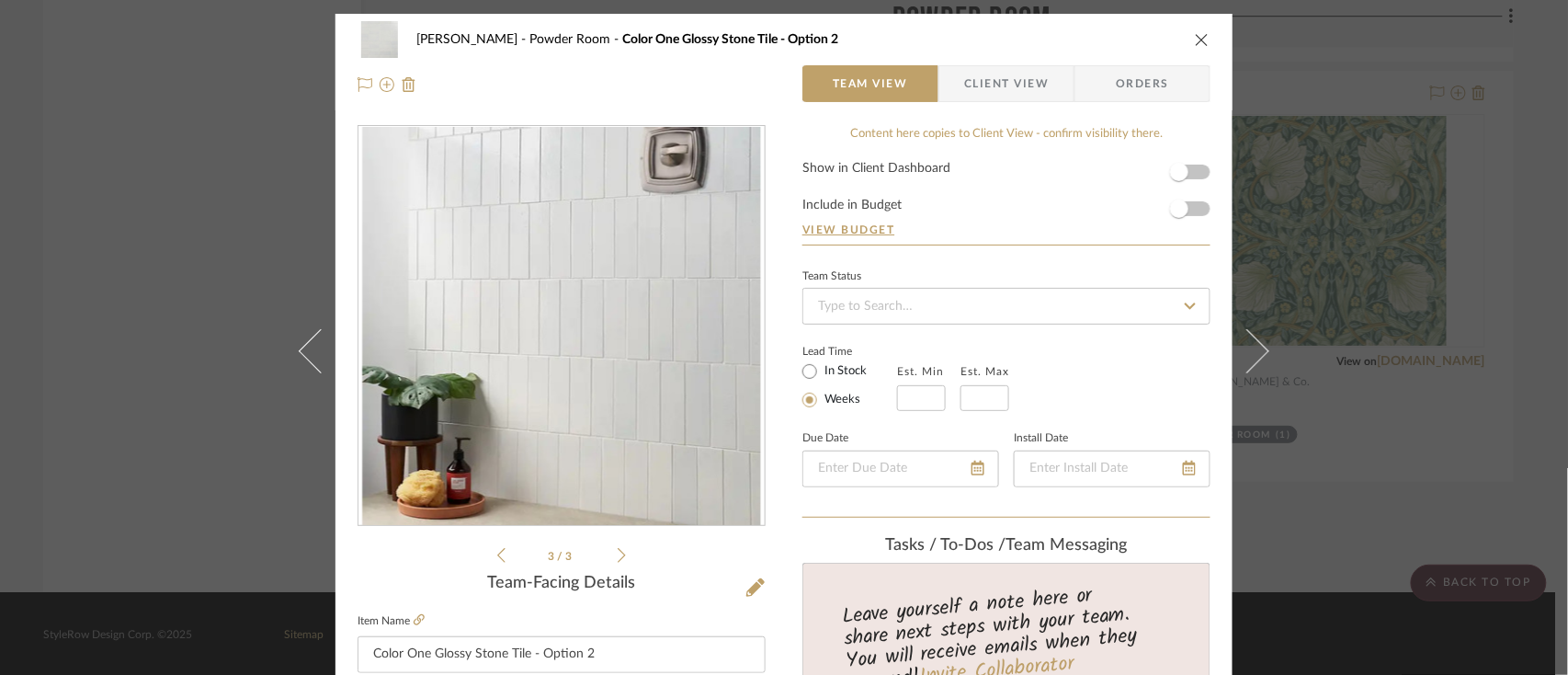 click 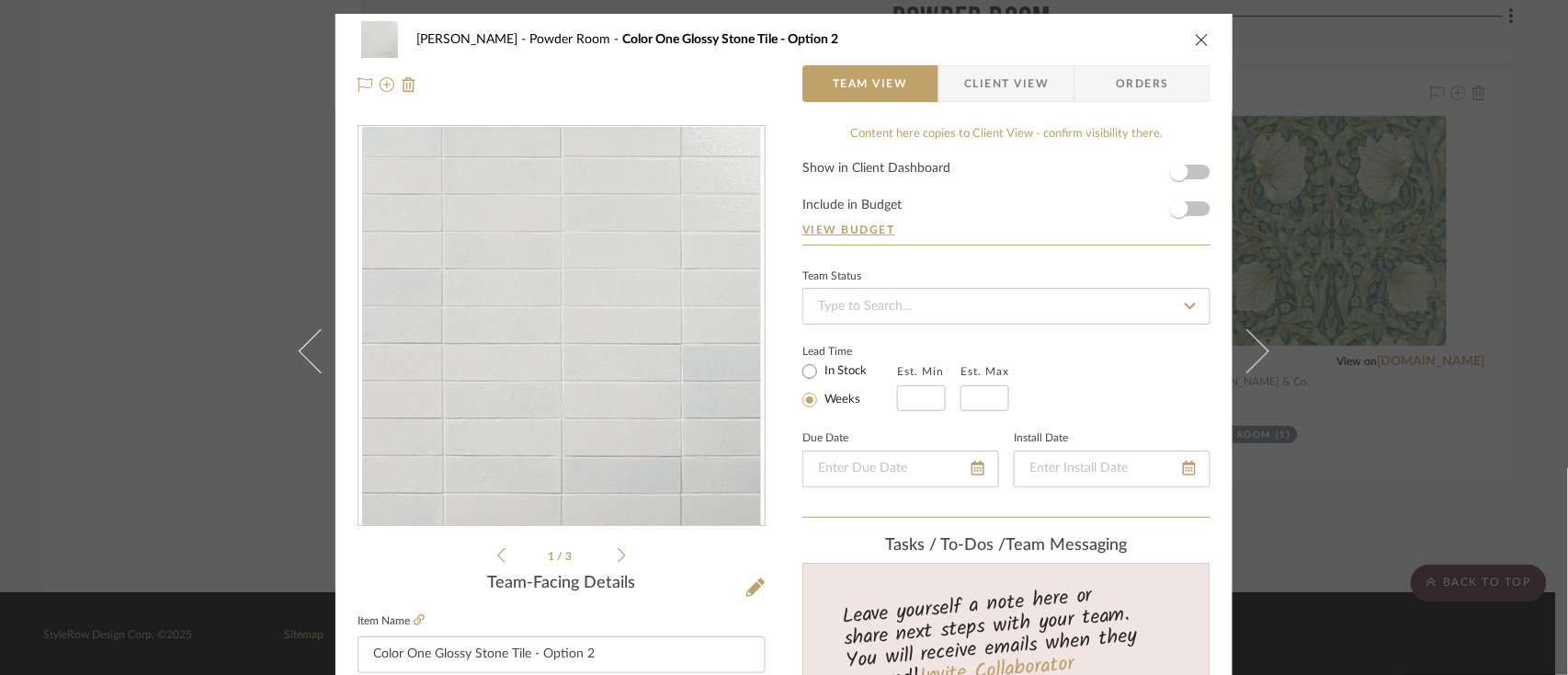 click on "1 / 3" at bounding box center [562, 555] 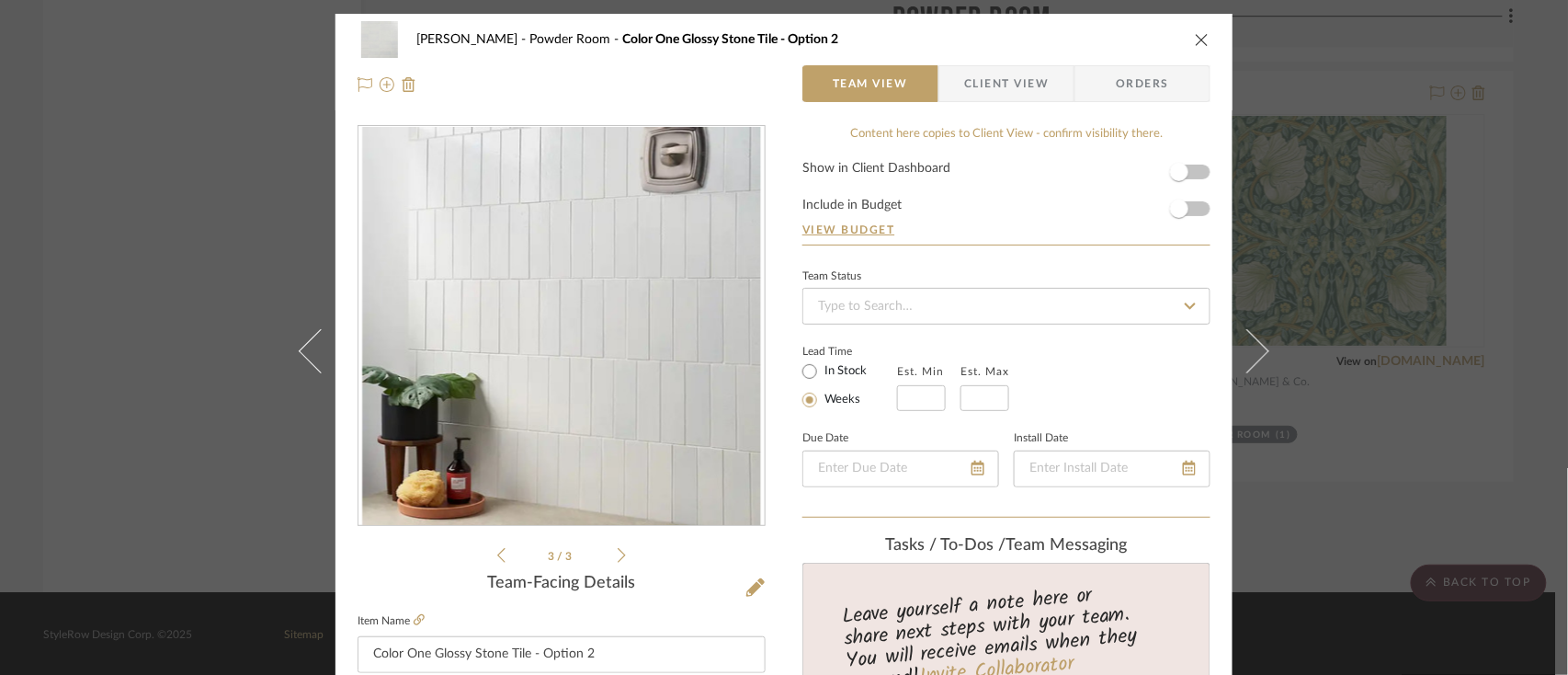 click at bounding box center [562, 326] 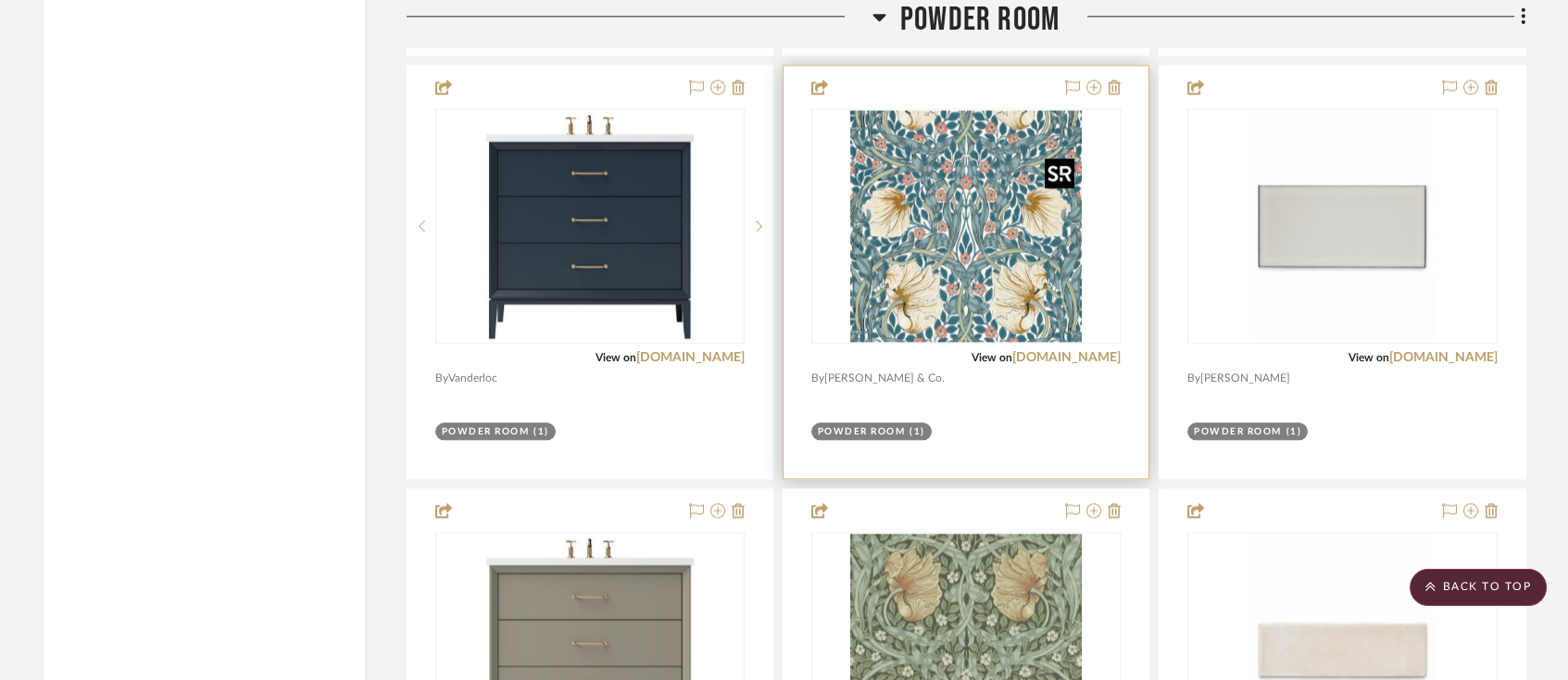 scroll, scrollTop: 4540, scrollLeft: 0, axis: vertical 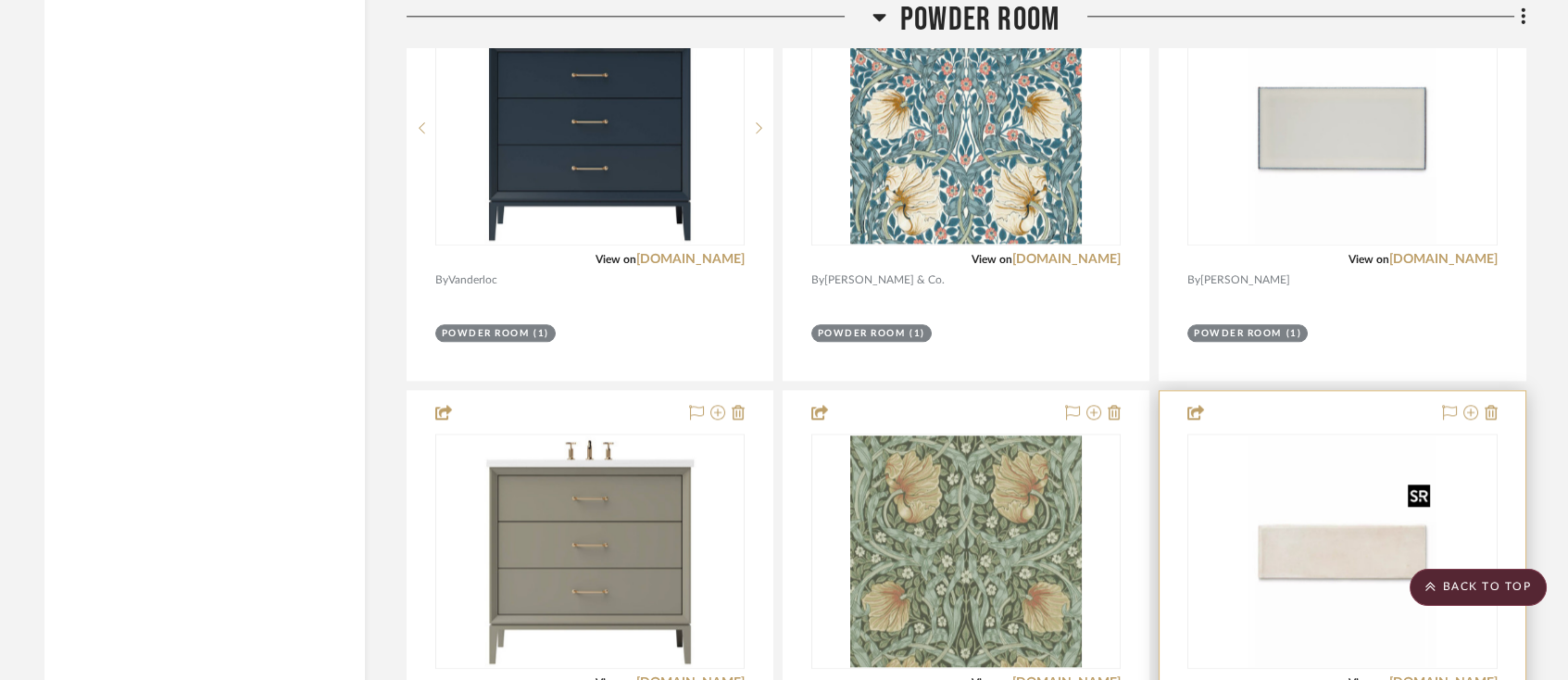 click at bounding box center (1342, 551) 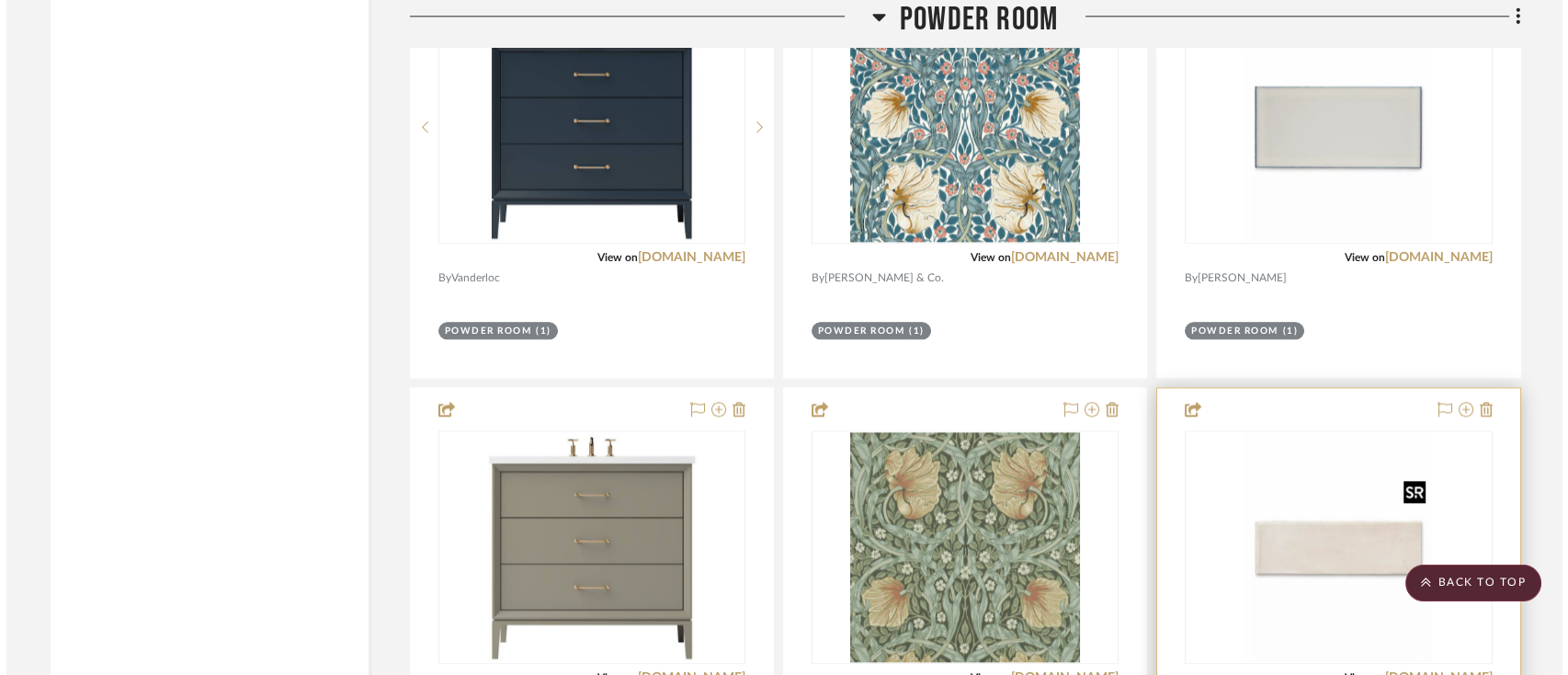scroll, scrollTop: 0, scrollLeft: 0, axis: both 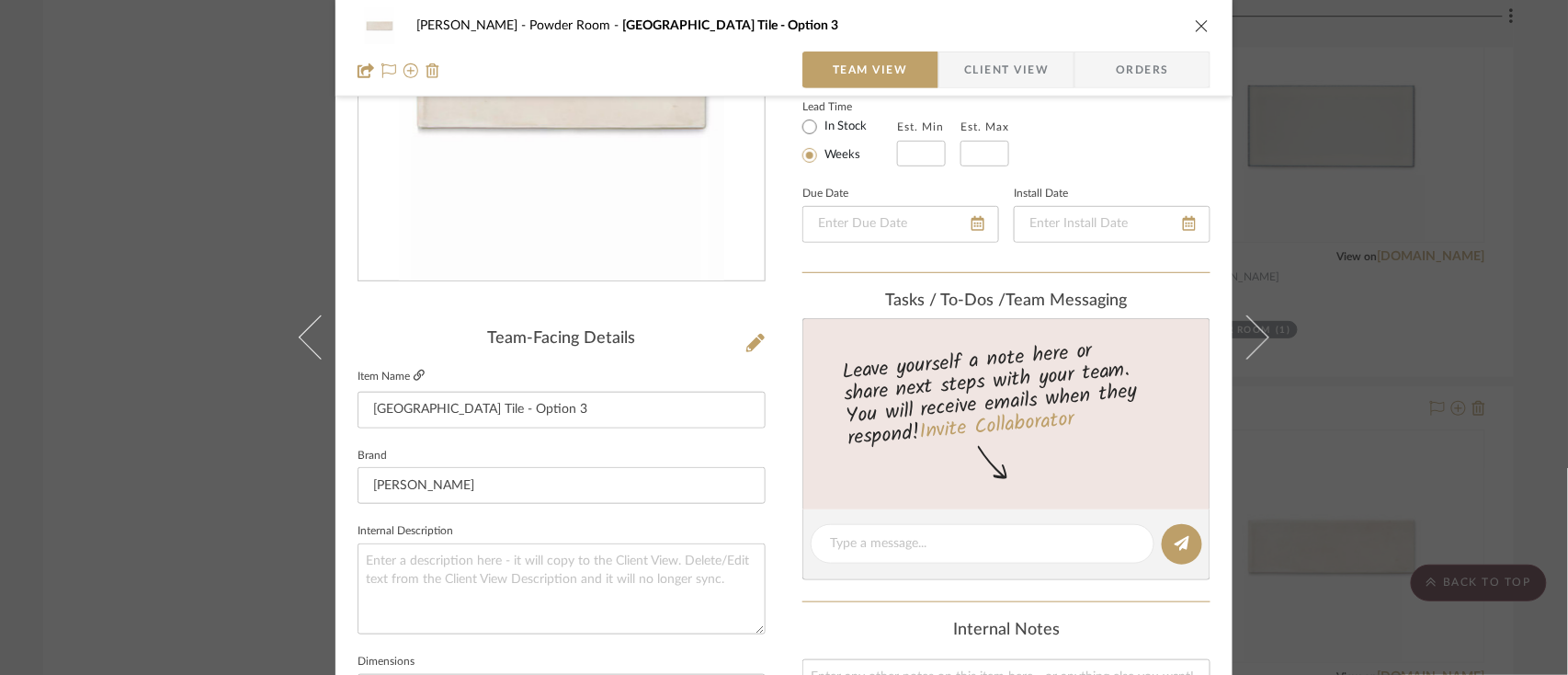 click 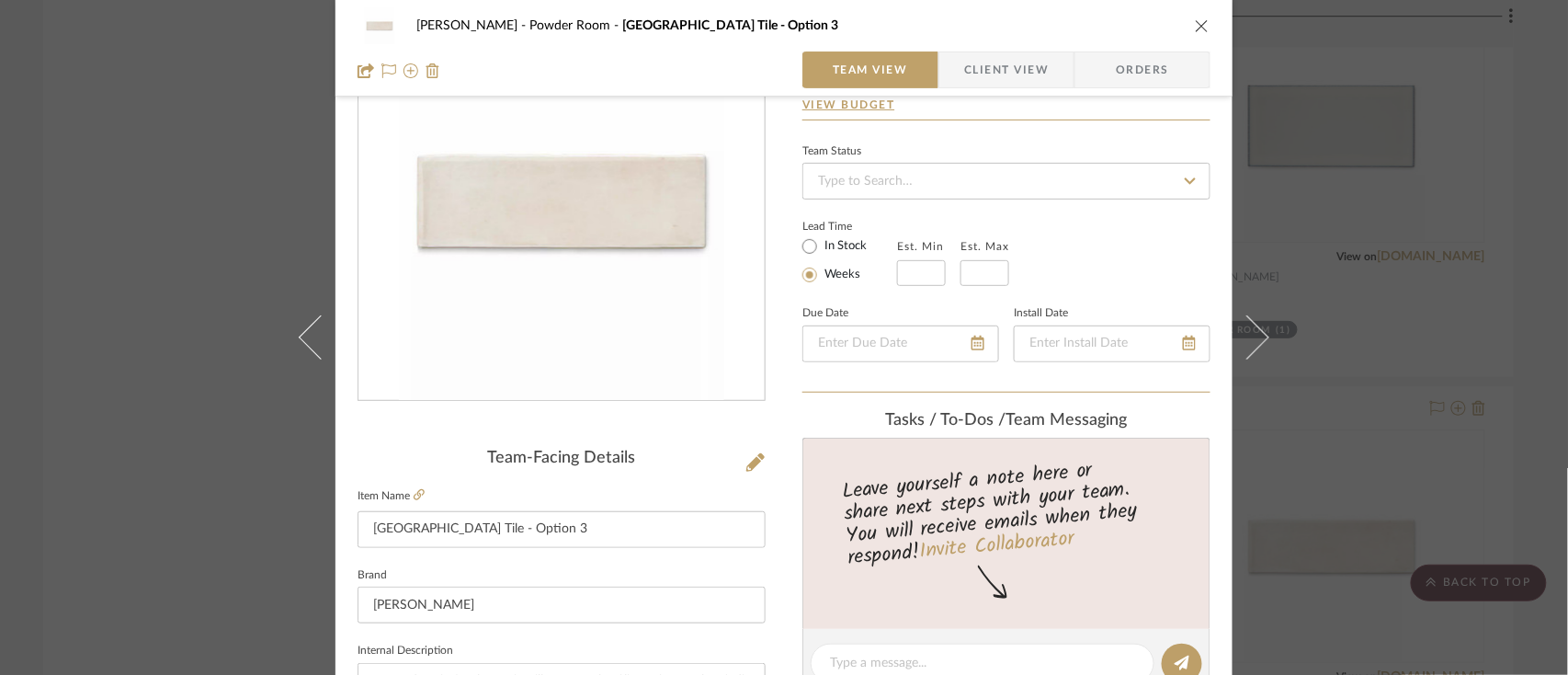 scroll, scrollTop: 122, scrollLeft: 0, axis: vertical 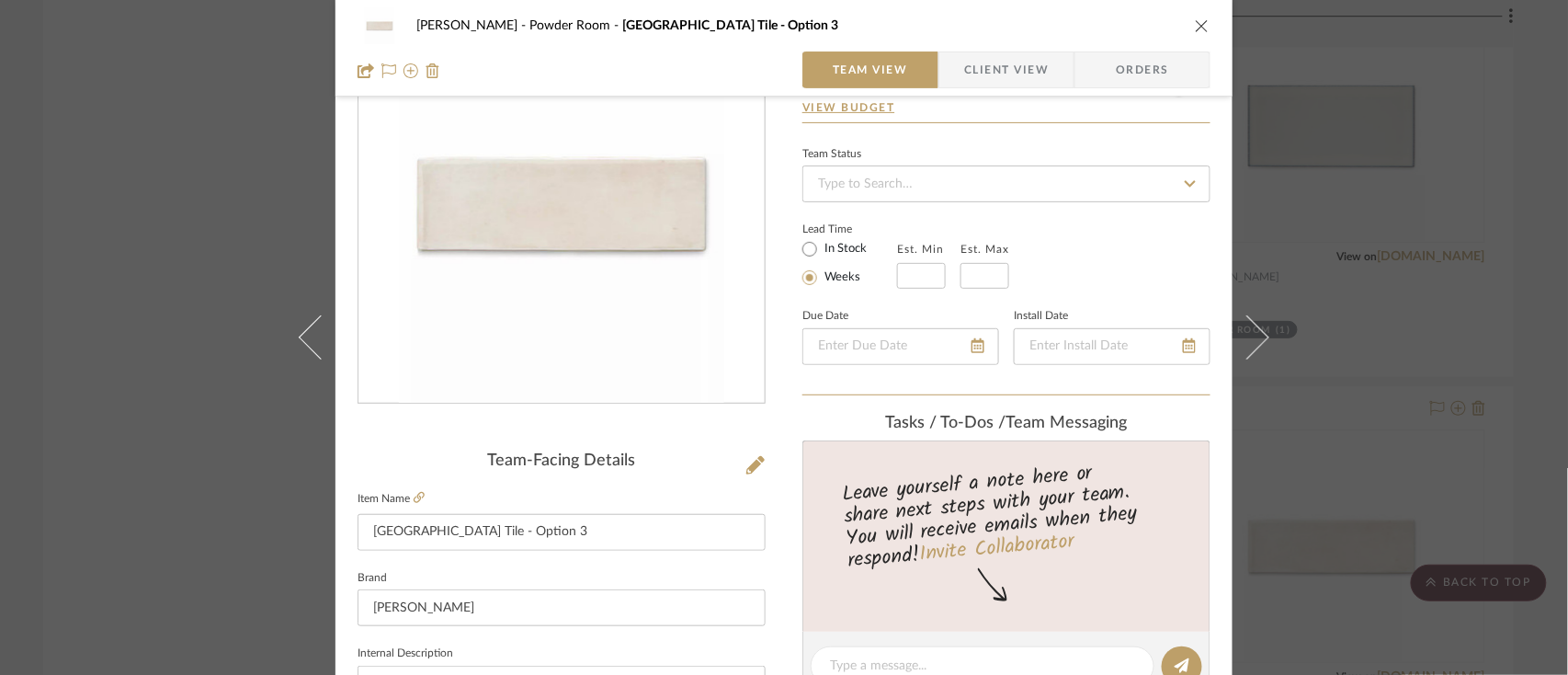 click on "Braswell-Mathews Powder Room Canyon Lake Field Tile - Option 3 Team View Client View Orders" at bounding box center (784, 48) 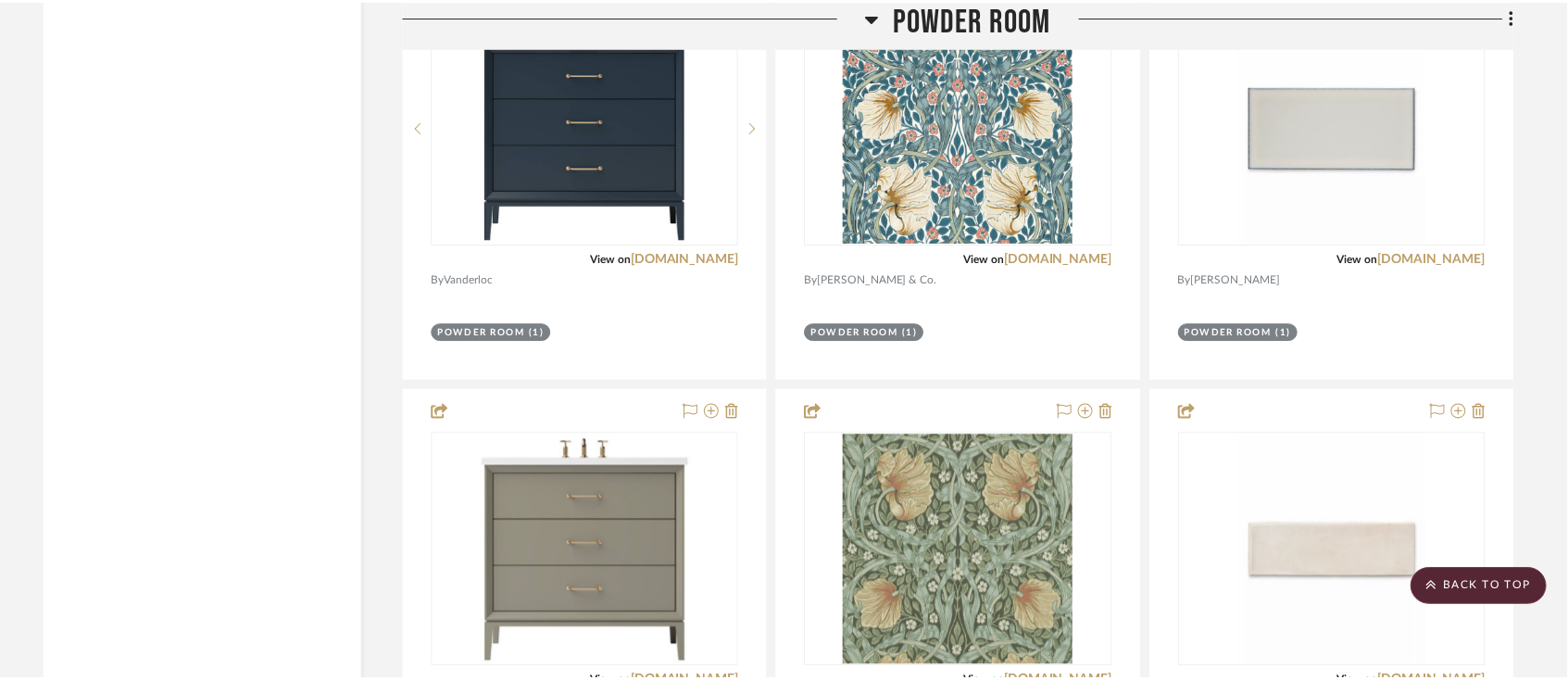 scroll, scrollTop: 4540, scrollLeft: 0, axis: vertical 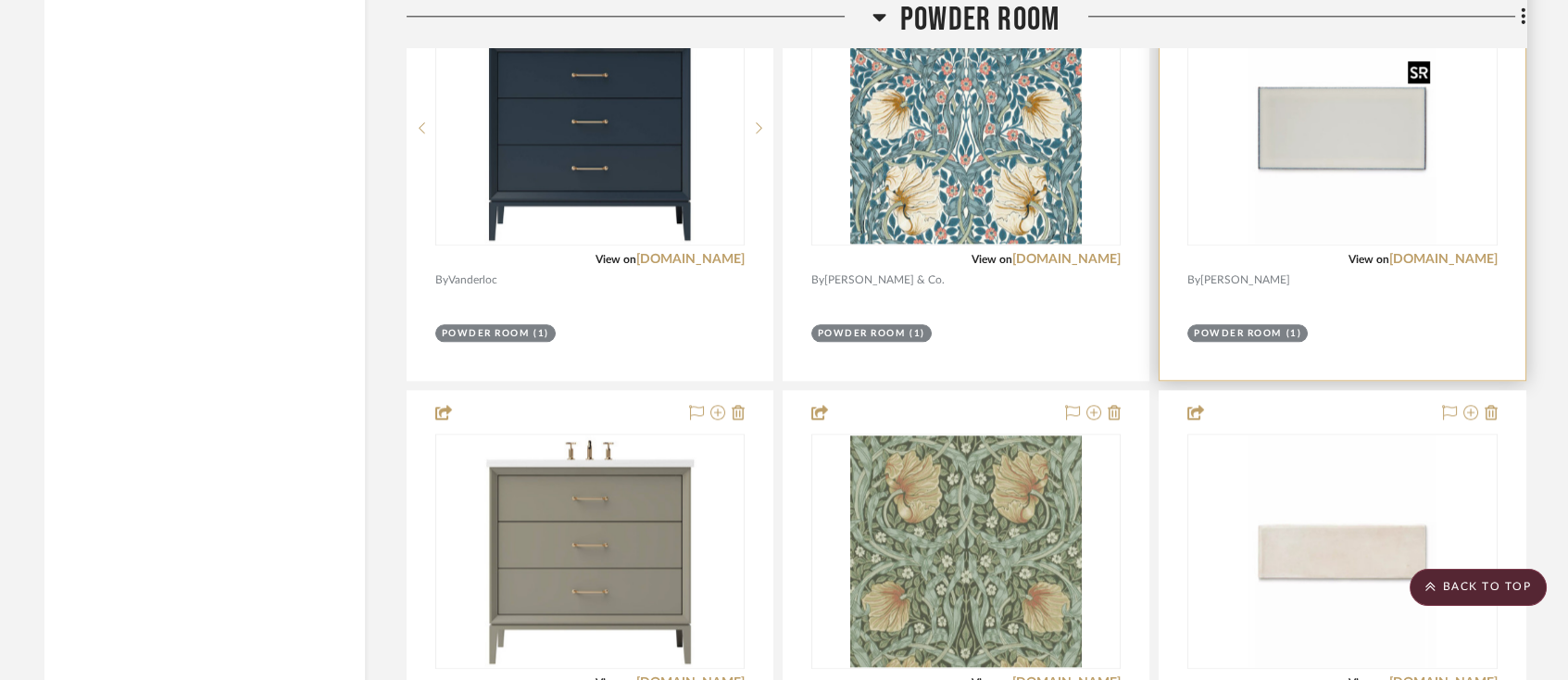 click at bounding box center (1342, 128) 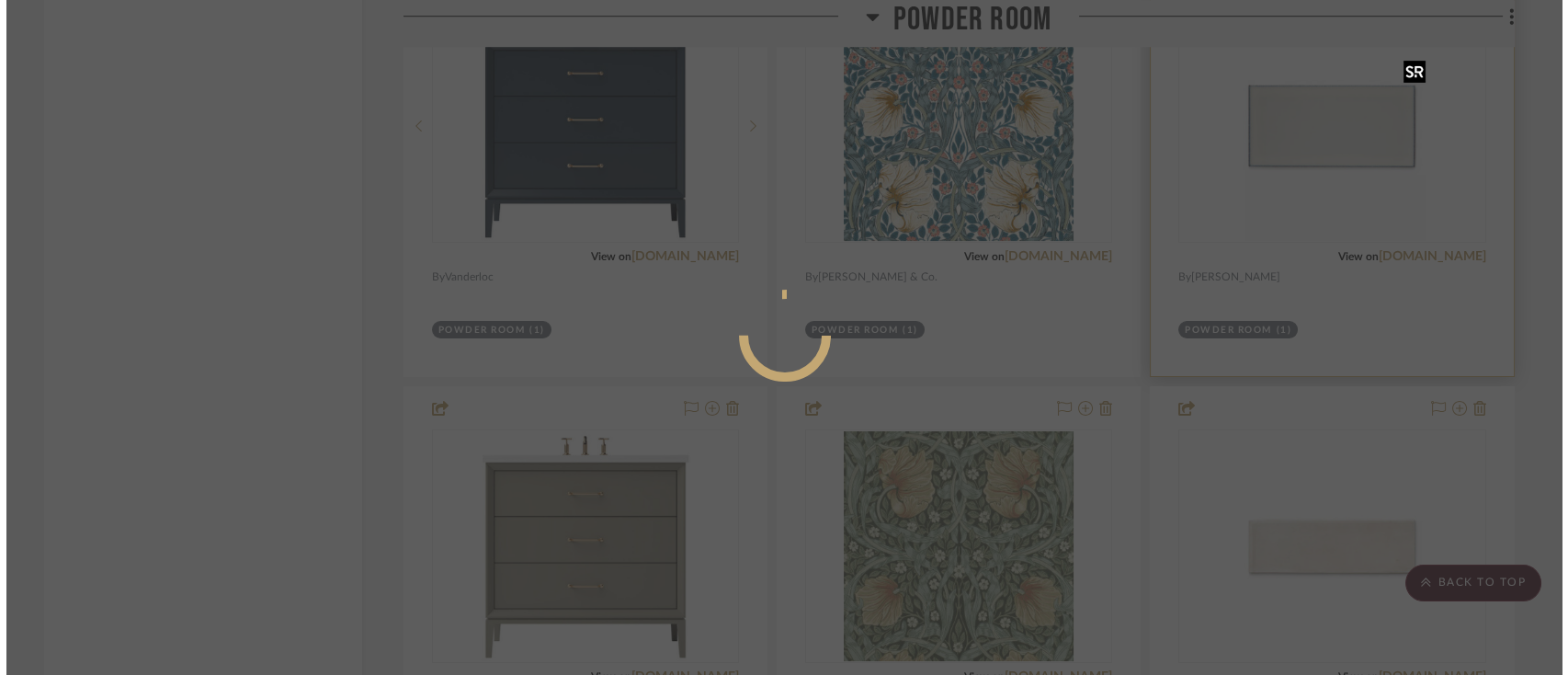 scroll, scrollTop: 0, scrollLeft: 0, axis: both 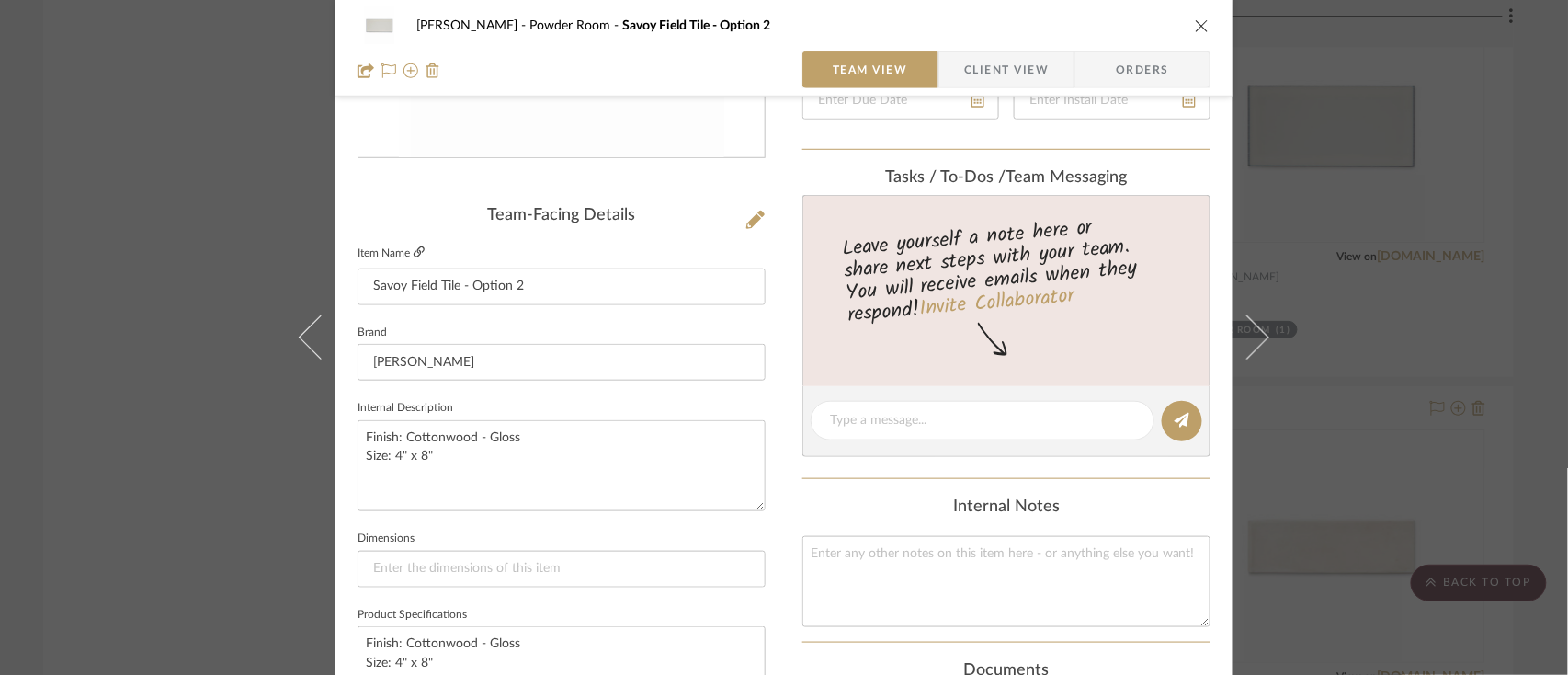 click 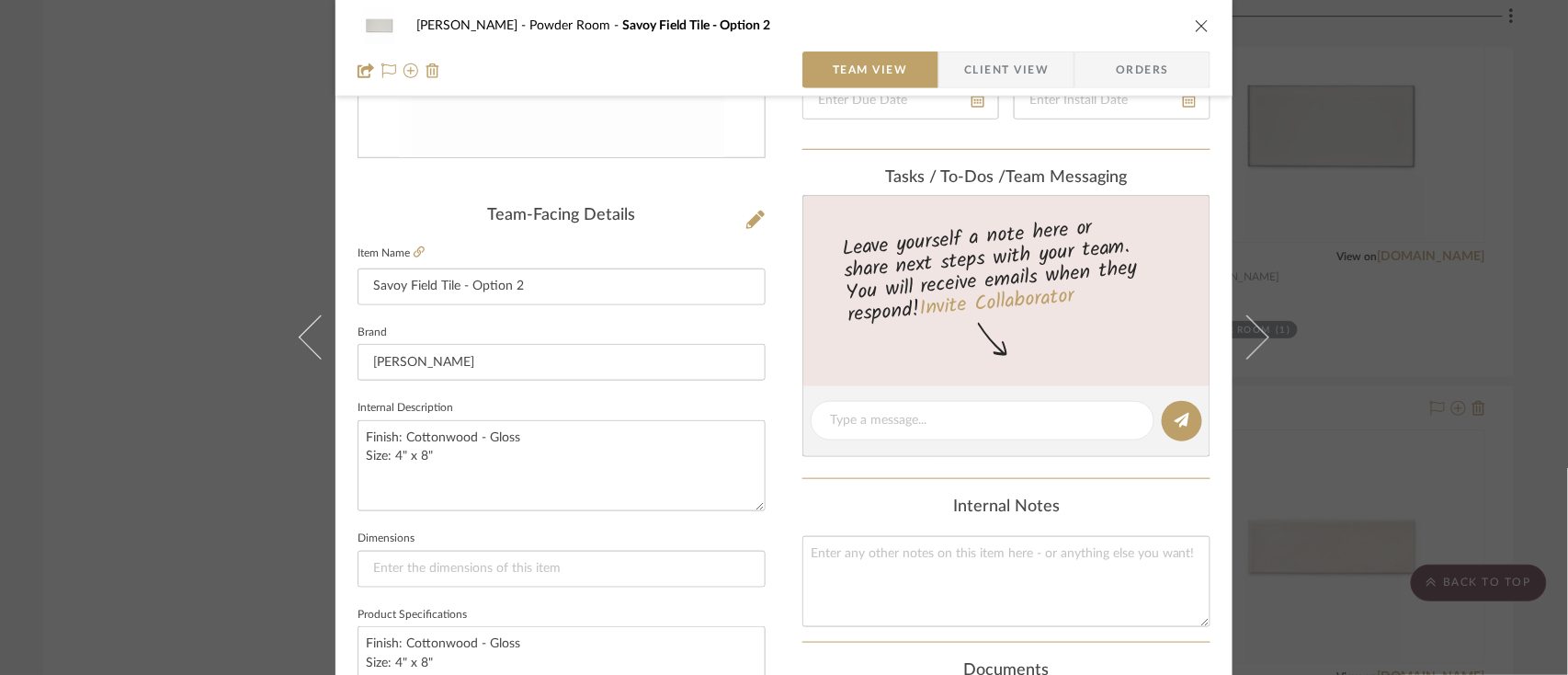click at bounding box center [1202, 26] 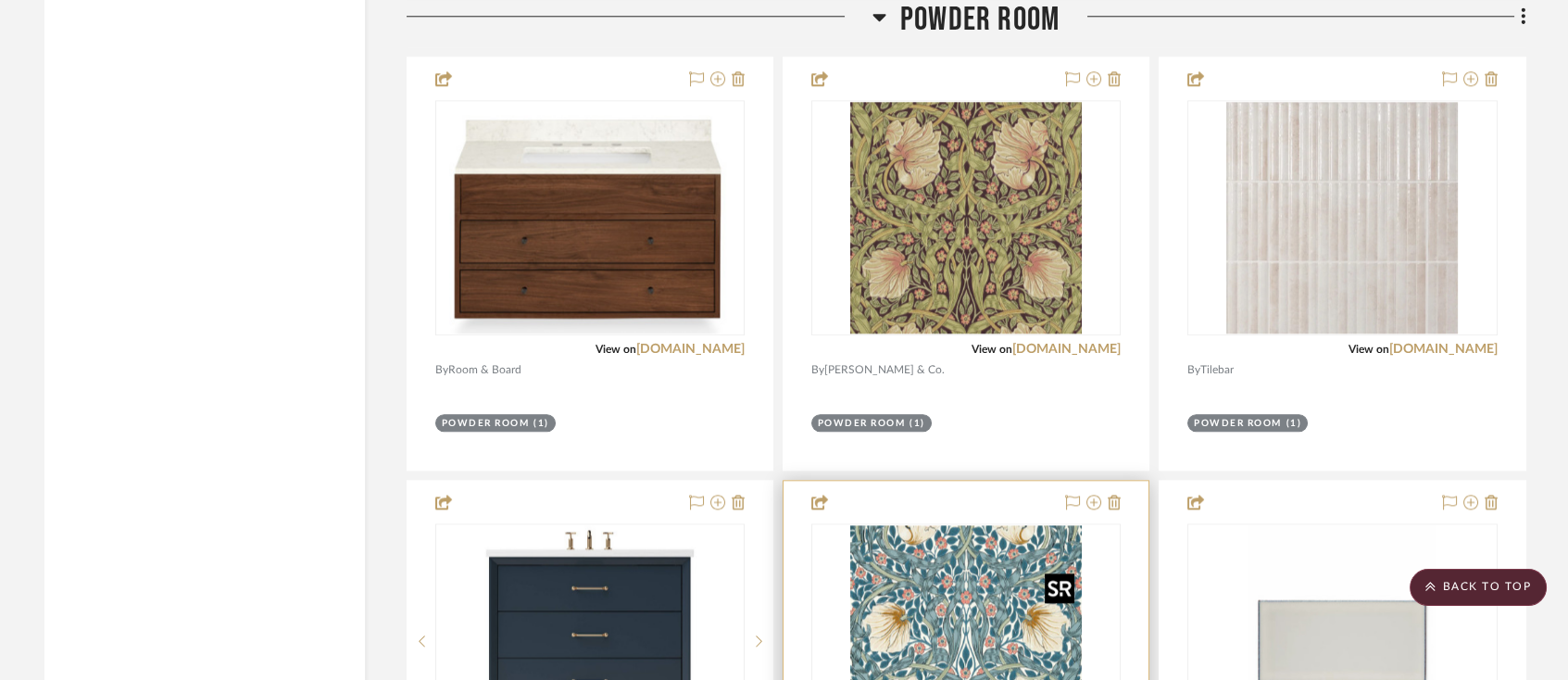 scroll, scrollTop: 3923, scrollLeft: 0, axis: vertical 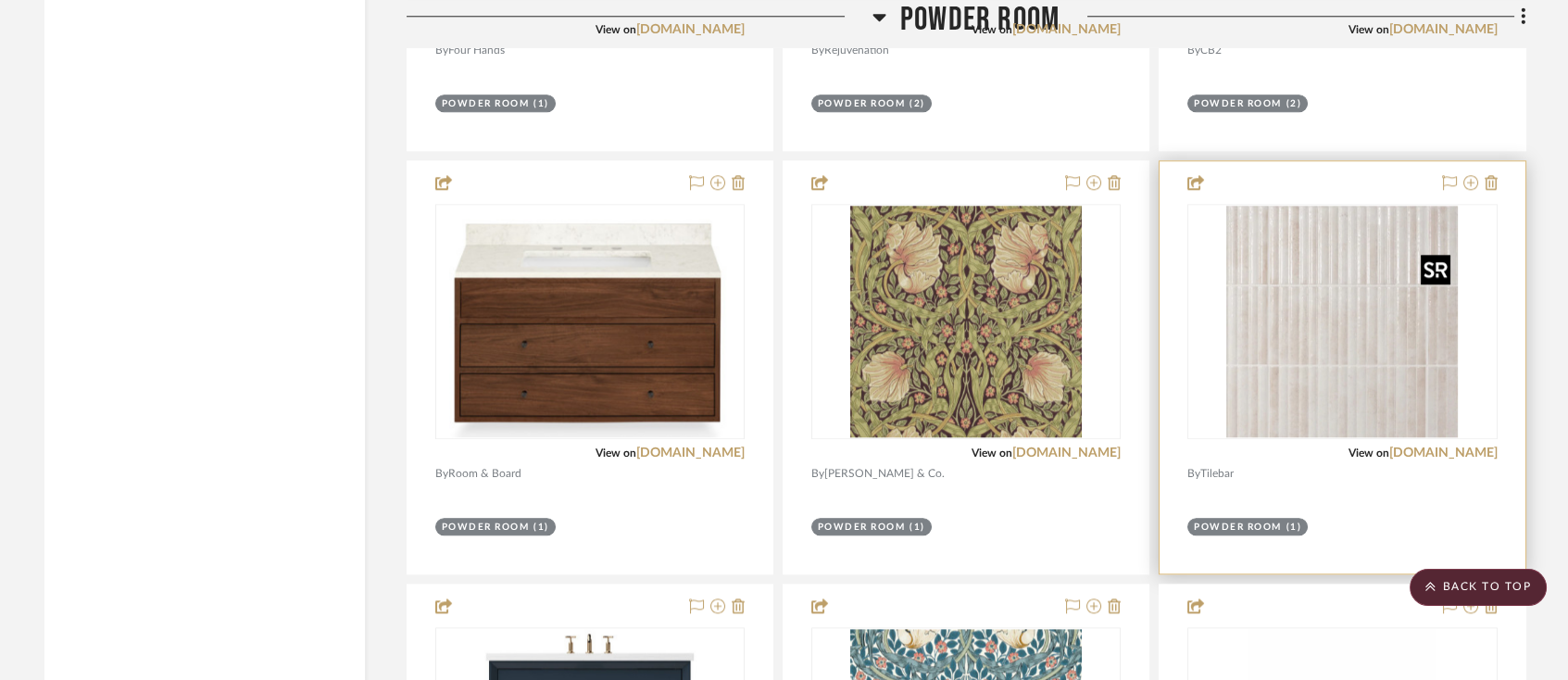click at bounding box center [1342, 321] 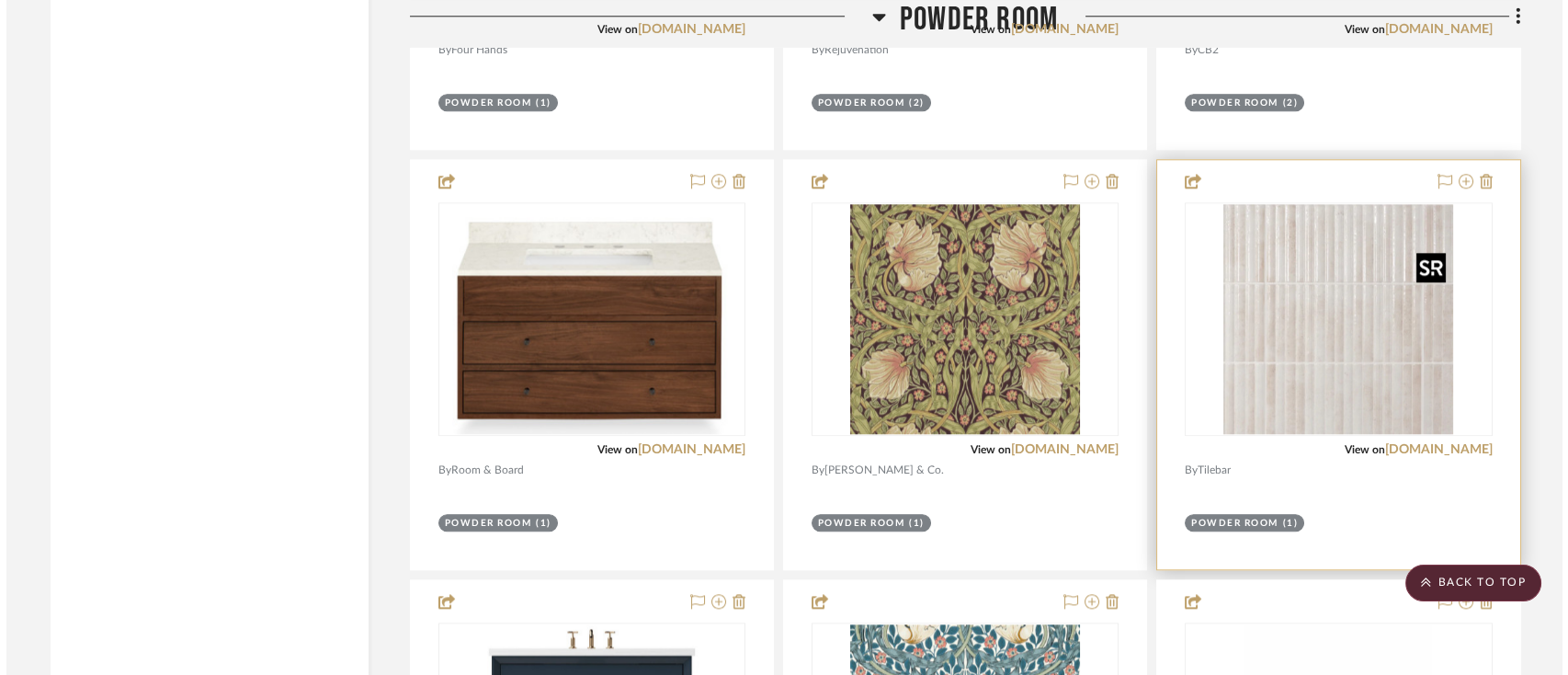 scroll, scrollTop: 0, scrollLeft: 0, axis: both 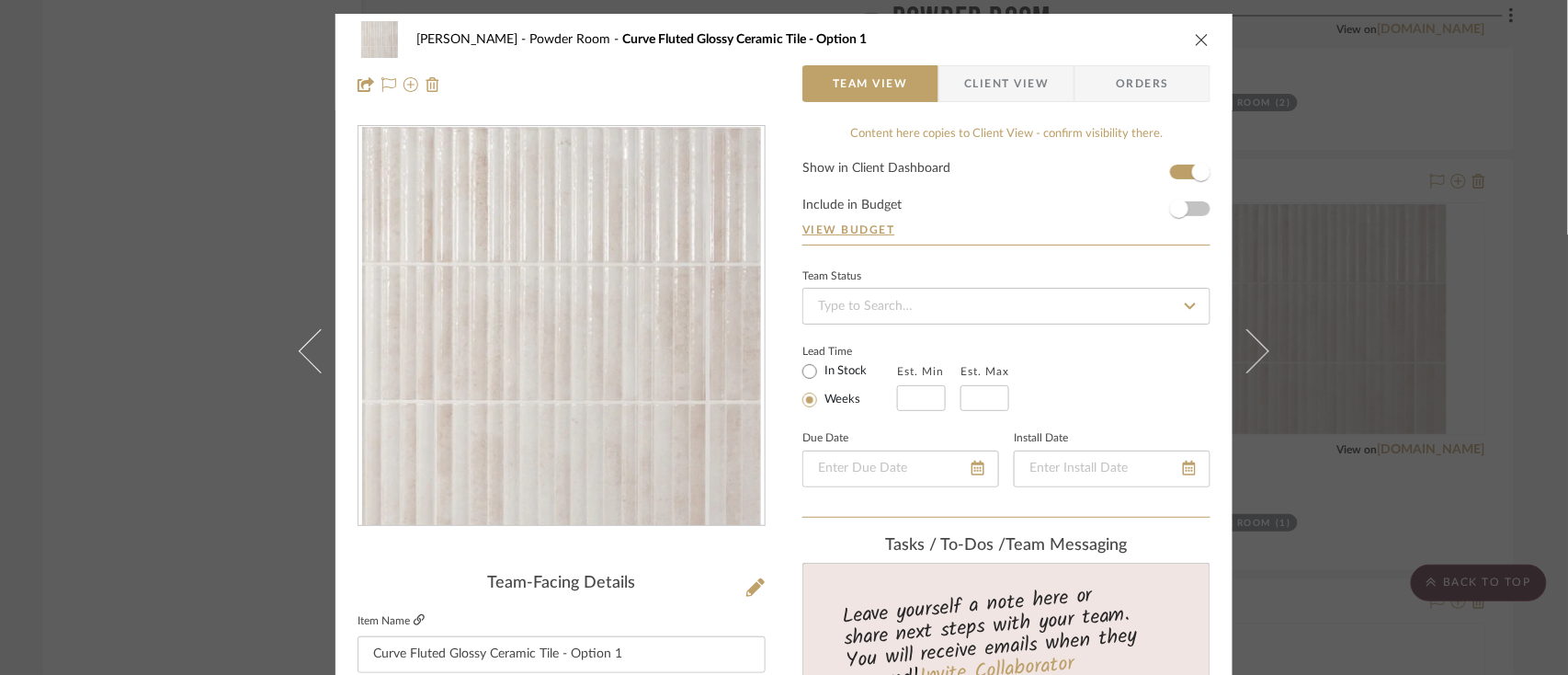click 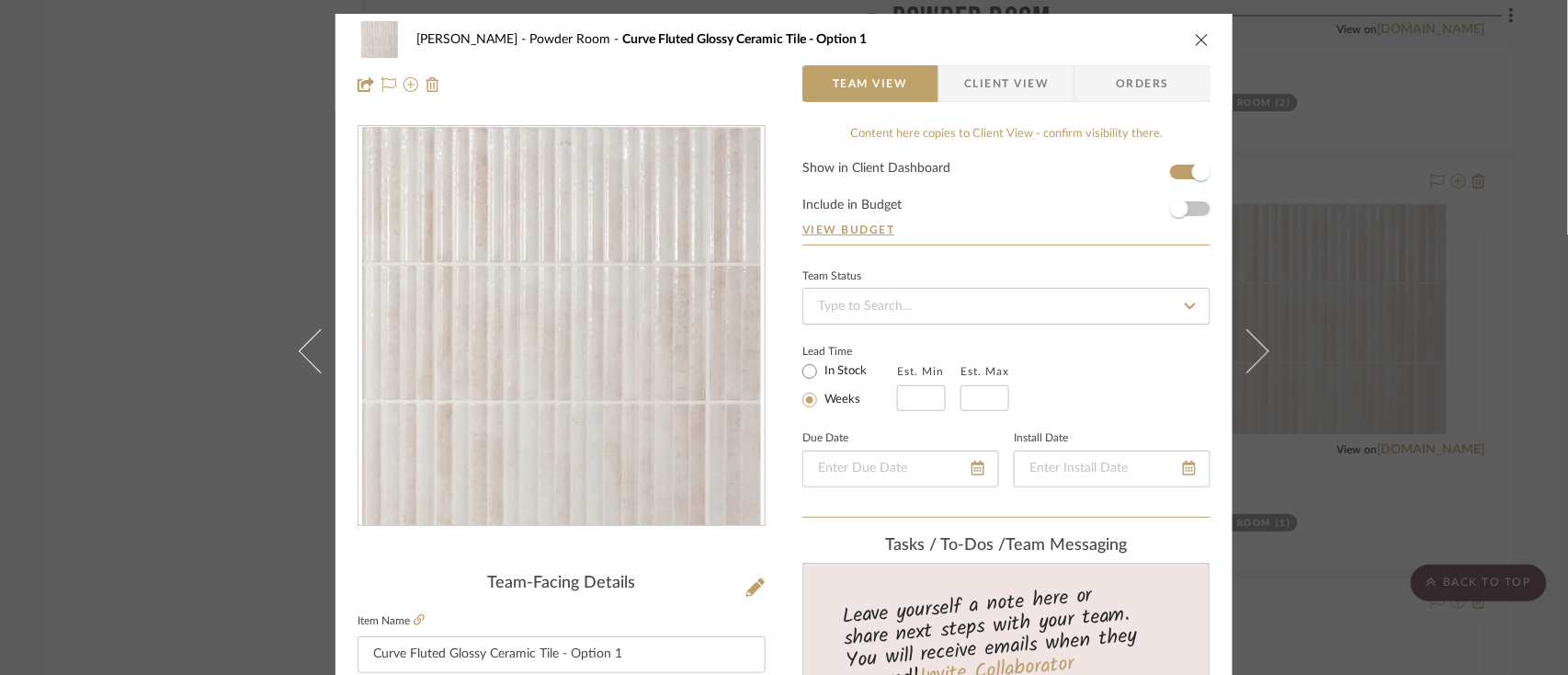 drag, startPoint x: 1184, startPoint y: 41, endPoint x: 1207, endPoint y: 35, distance: 23.76973 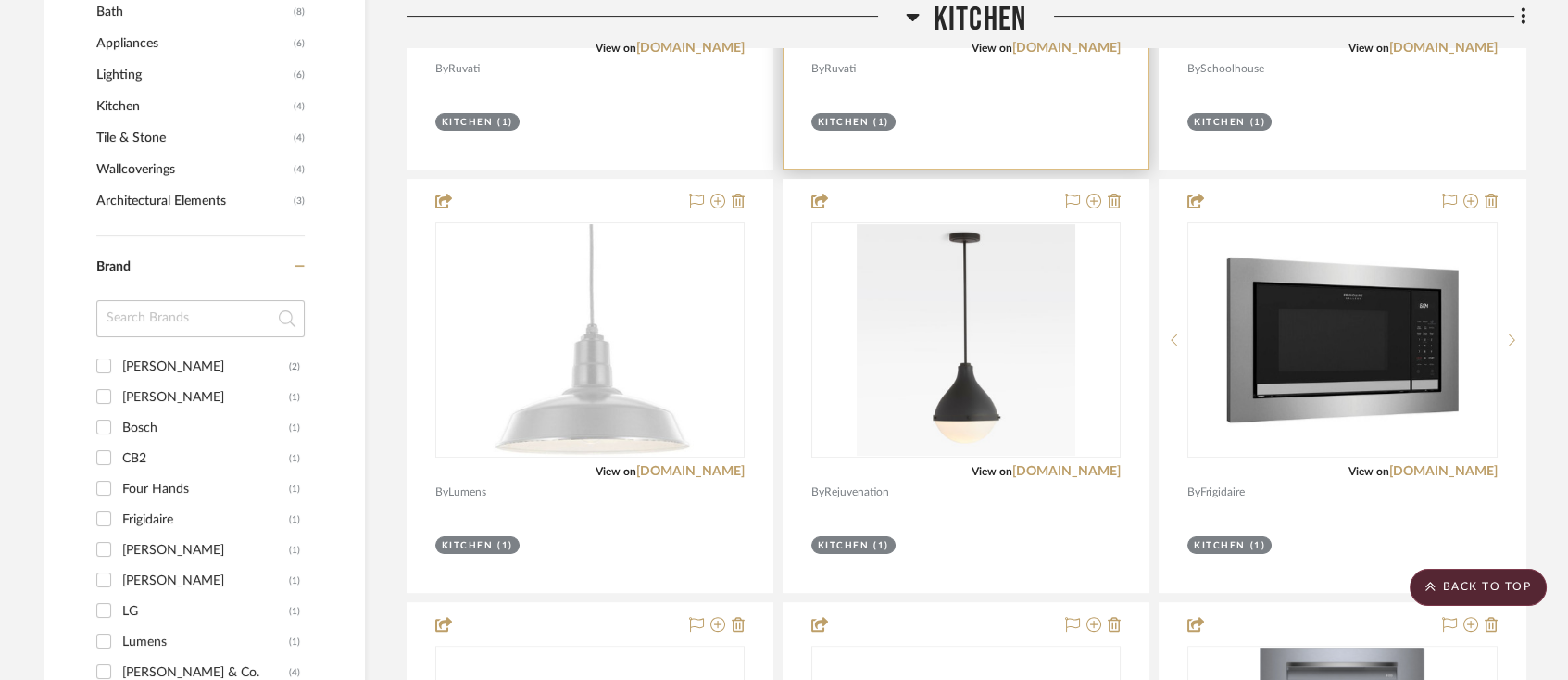 scroll, scrollTop: 834, scrollLeft: 0, axis: vertical 